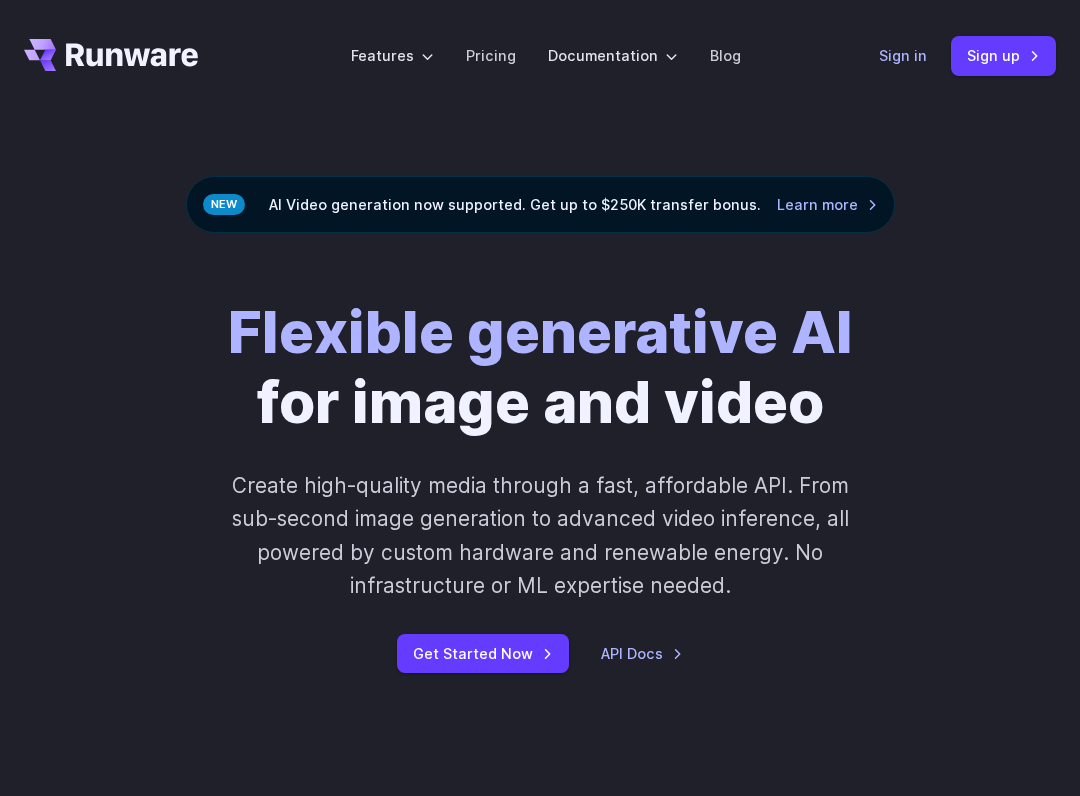 scroll, scrollTop: 0, scrollLeft: 0, axis: both 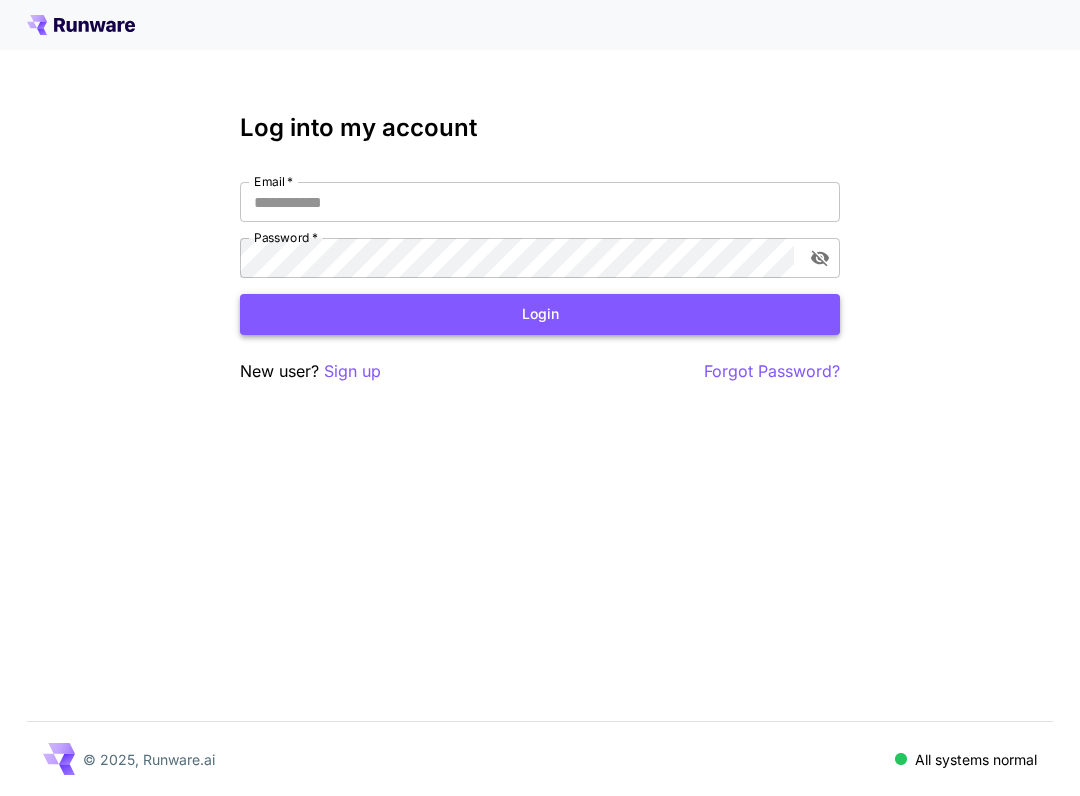type on "**********" 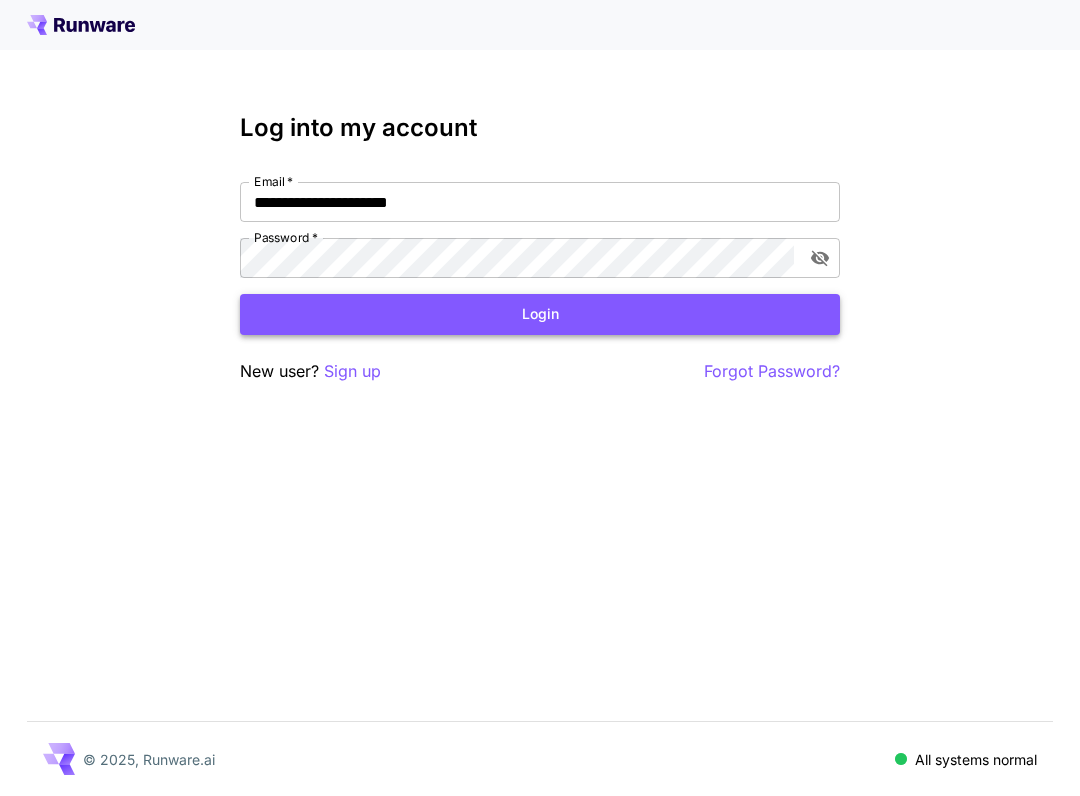 click on "Login" at bounding box center [540, 314] 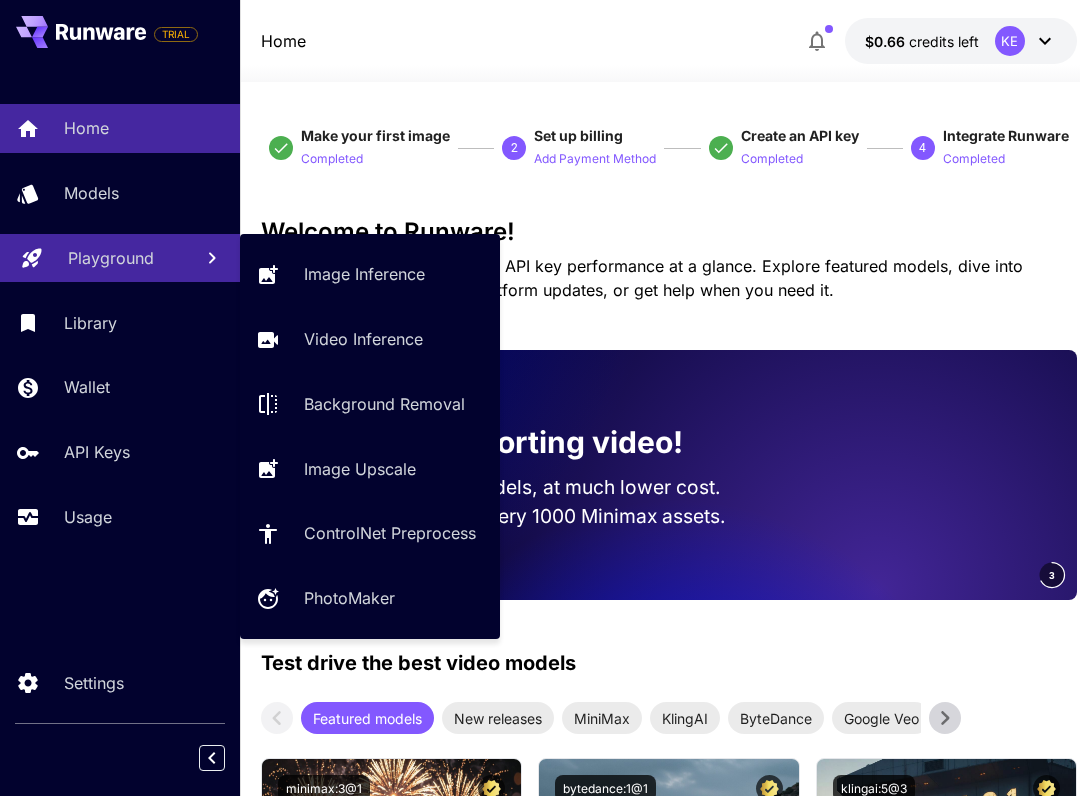 click 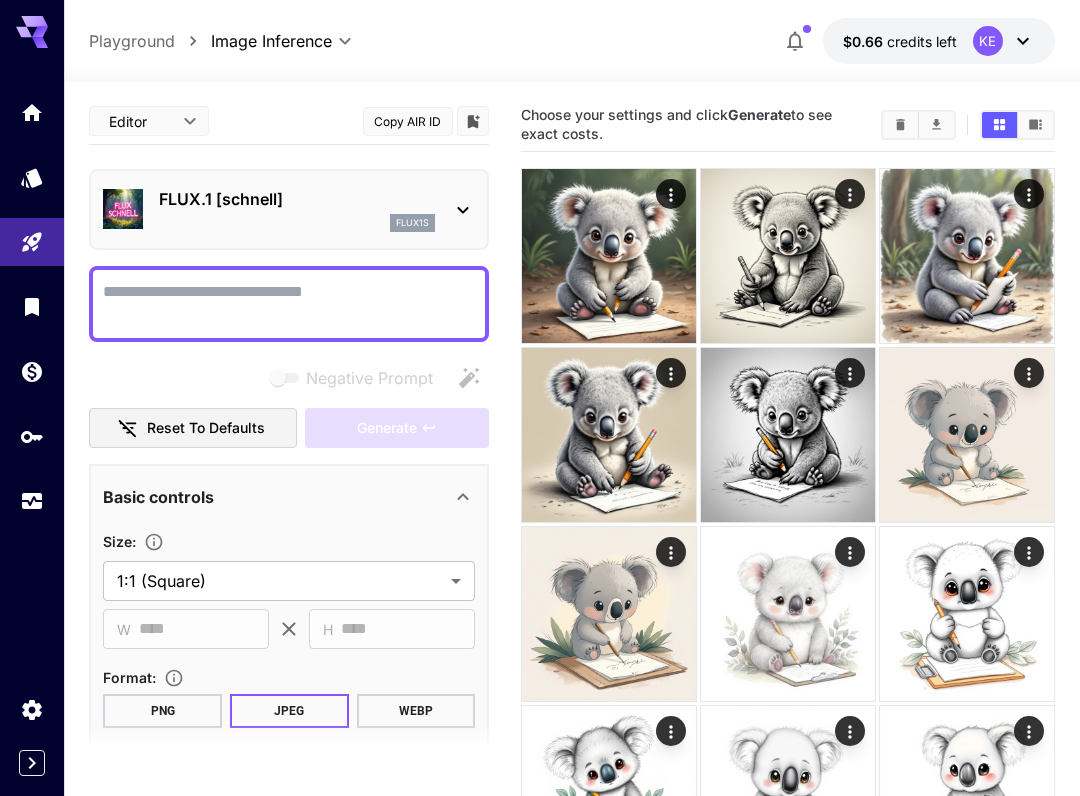 drag, startPoint x: 253, startPoint y: 296, endPoint x: 243, endPoint y: 295, distance: 10.049875 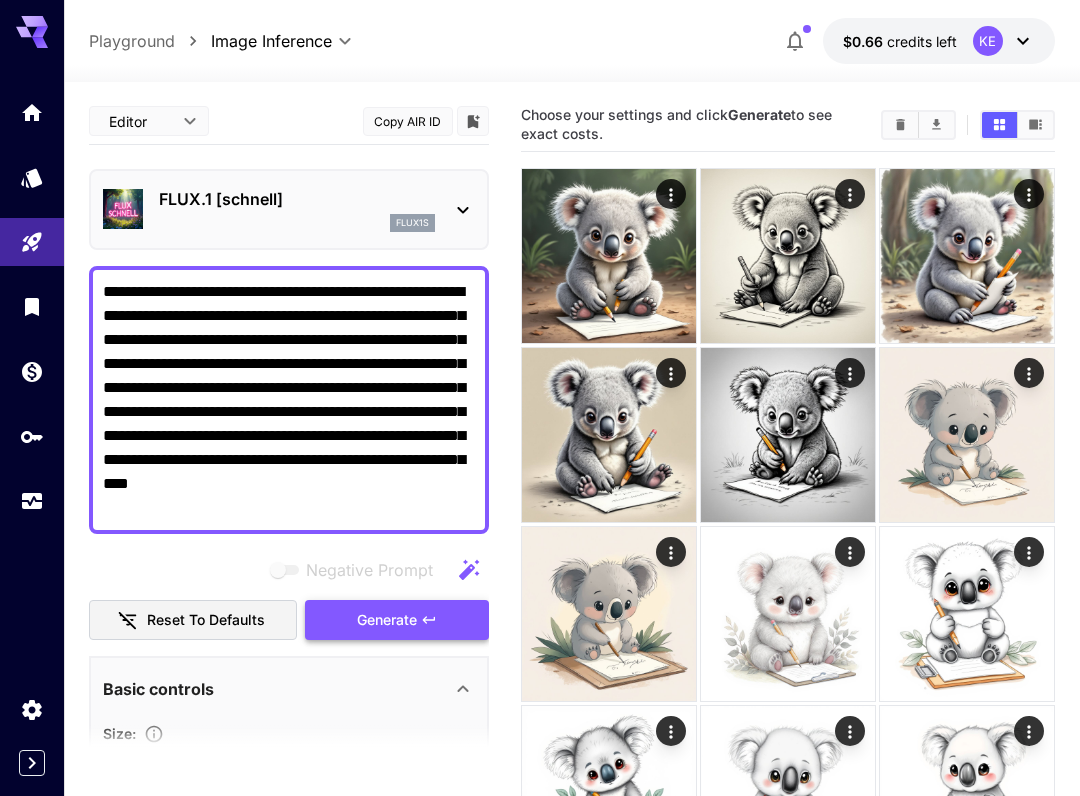 type on "**********" 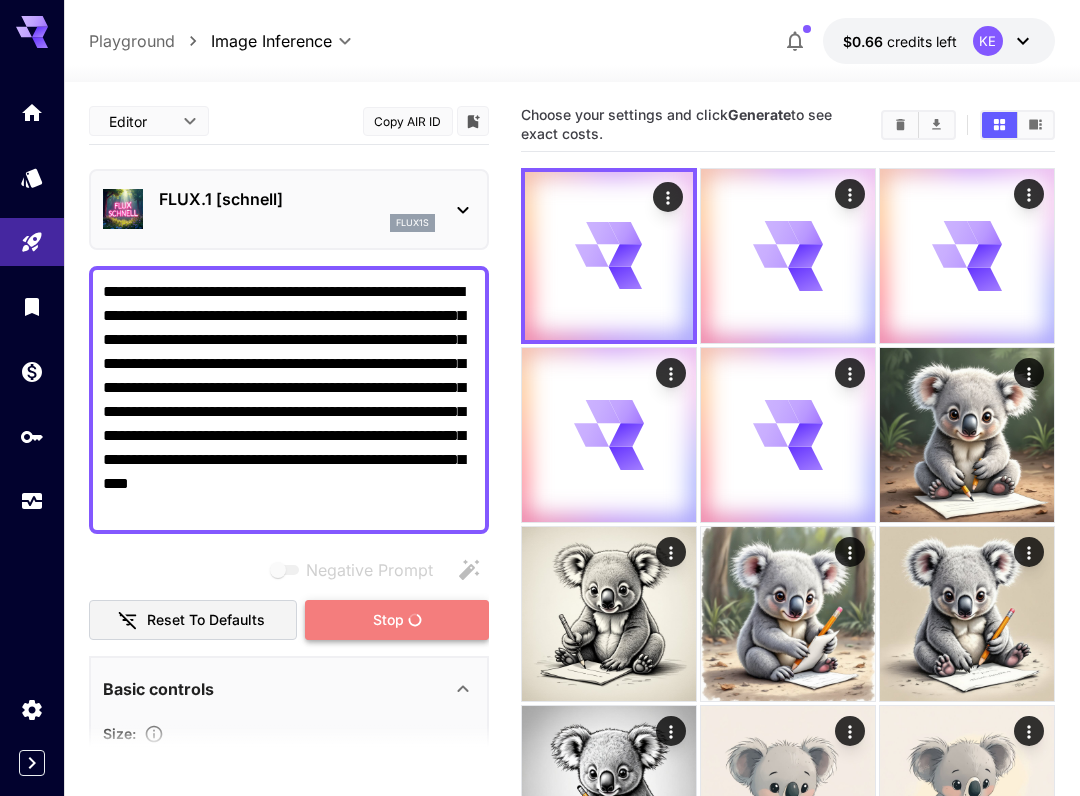 click on "Stop" at bounding box center (397, 620) 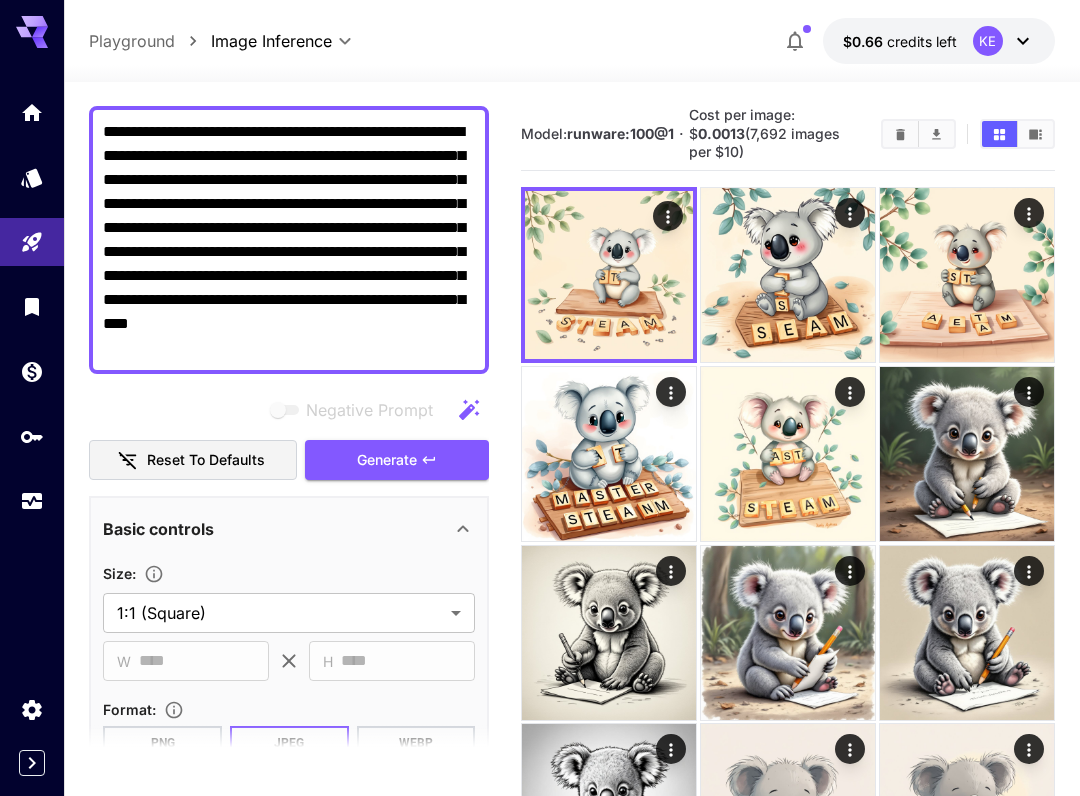 scroll, scrollTop: 0, scrollLeft: 0, axis: both 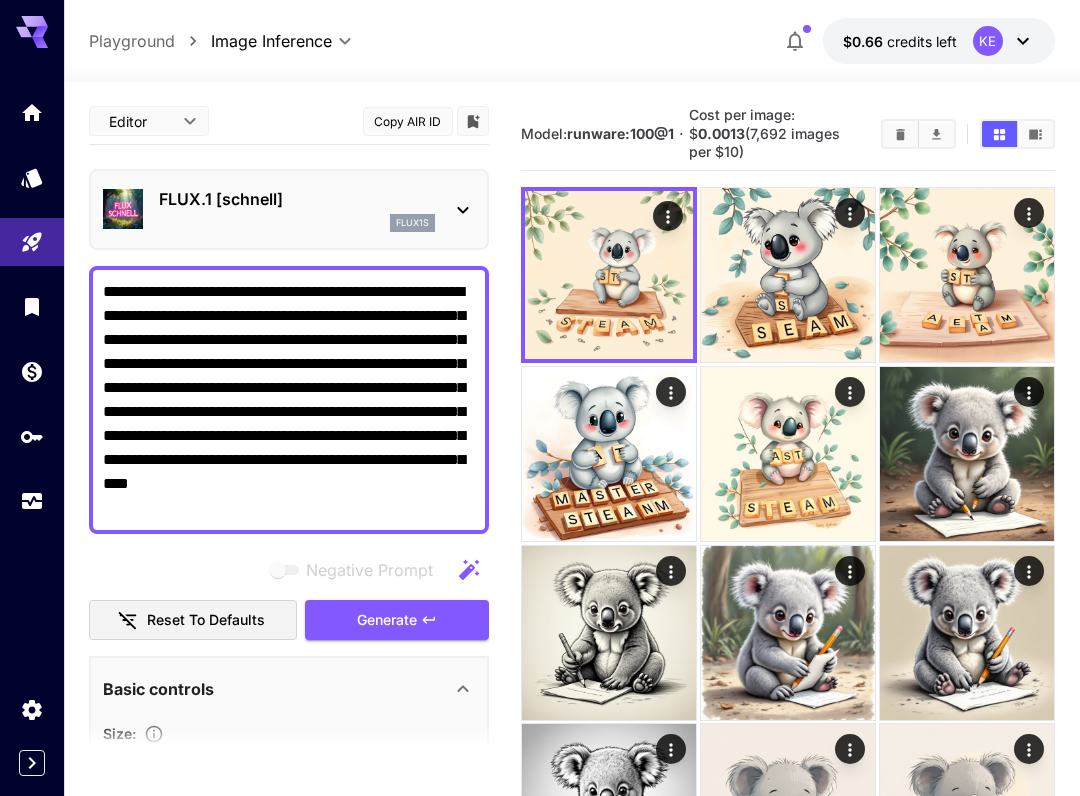 click on "FLUX.1 [schnell]" at bounding box center (297, 199) 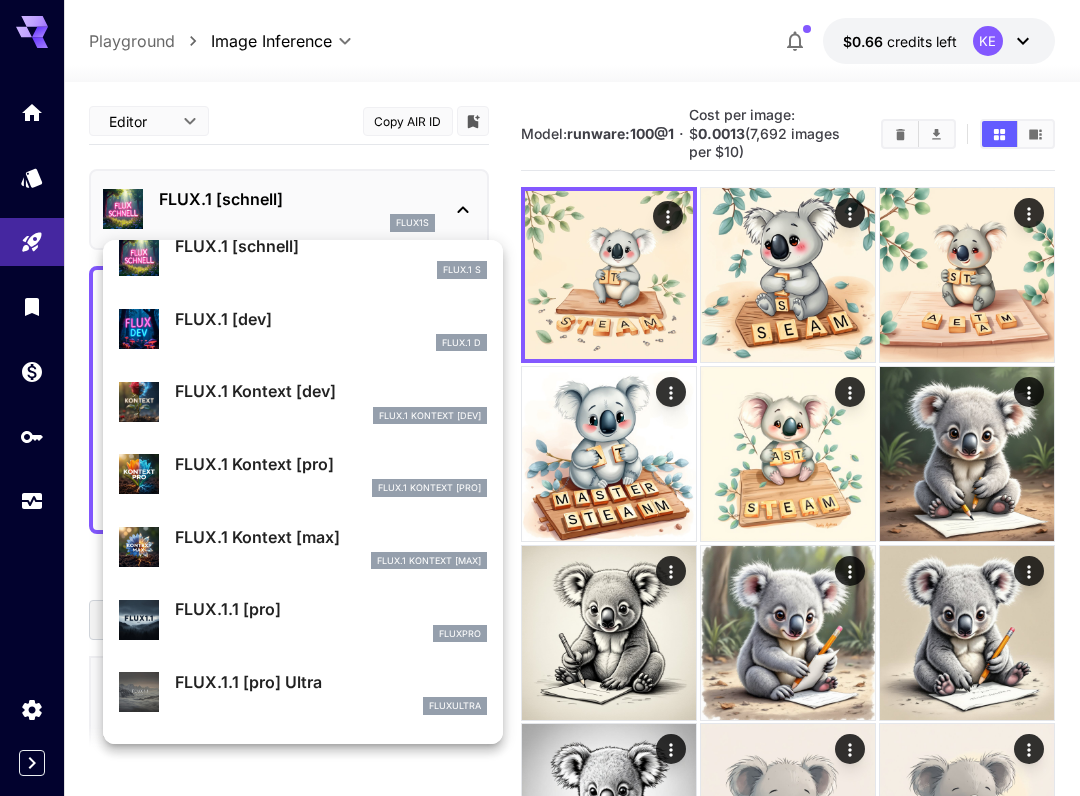 scroll, scrollTop: 134, scrollLeft: 0, axis: vertical 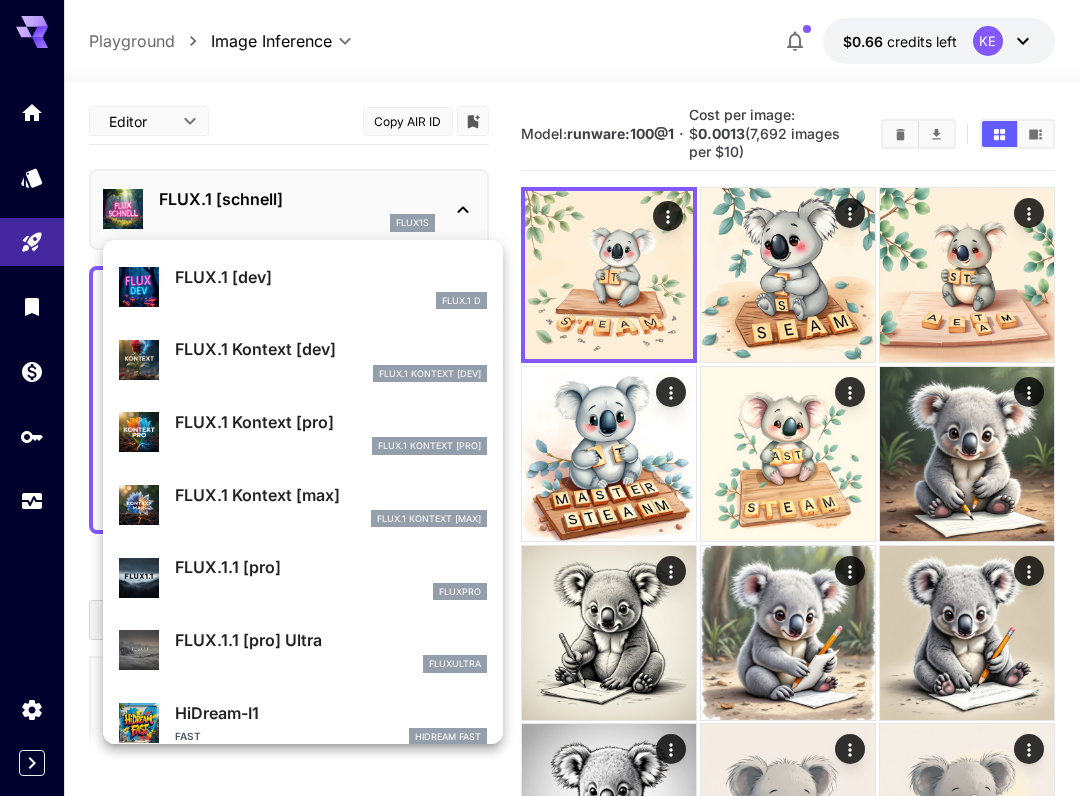 click on "FLUX.1 Kontext [max]" at bounding box center [331, 495] 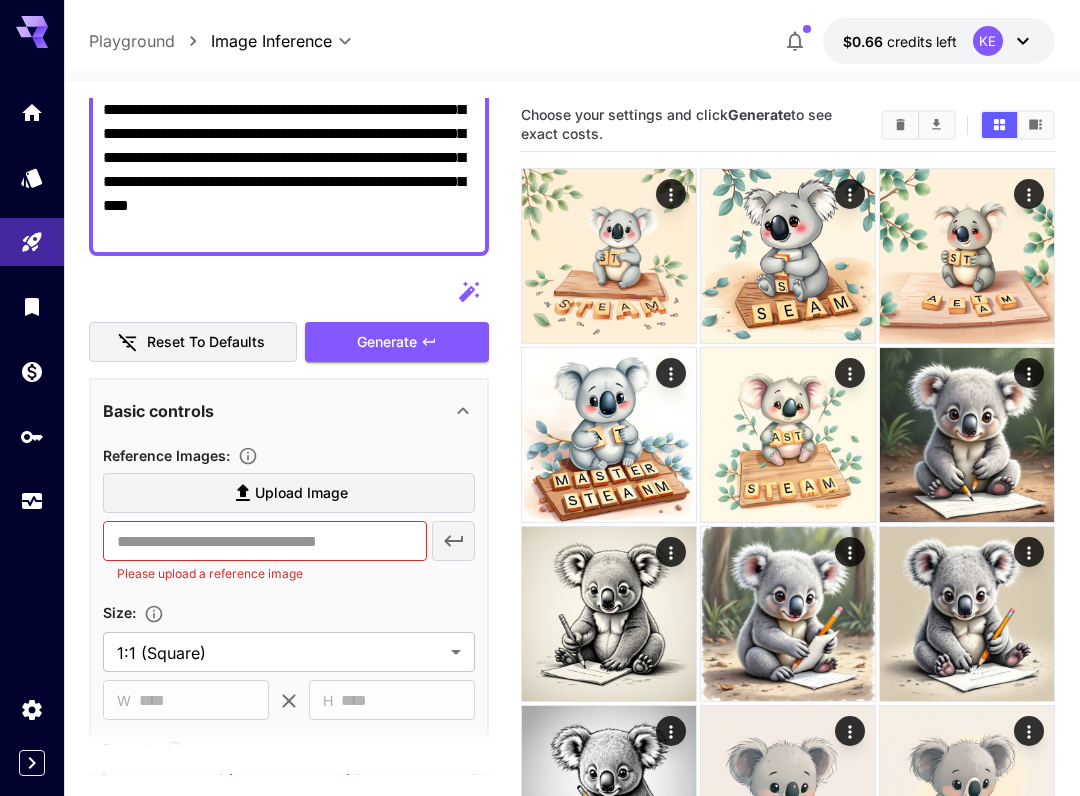 scroll, scrollTop: 423, scrollLeft: 0, axis: vertical 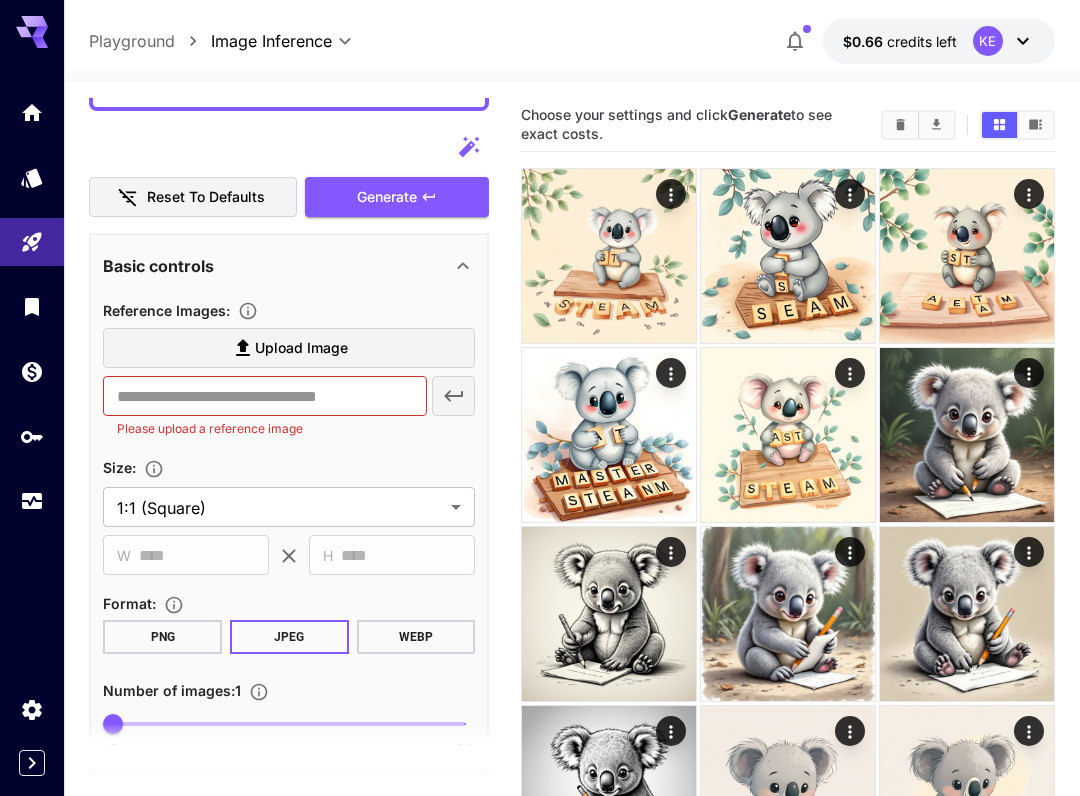 click on "Upload Image" at bounding box center (289, 348) 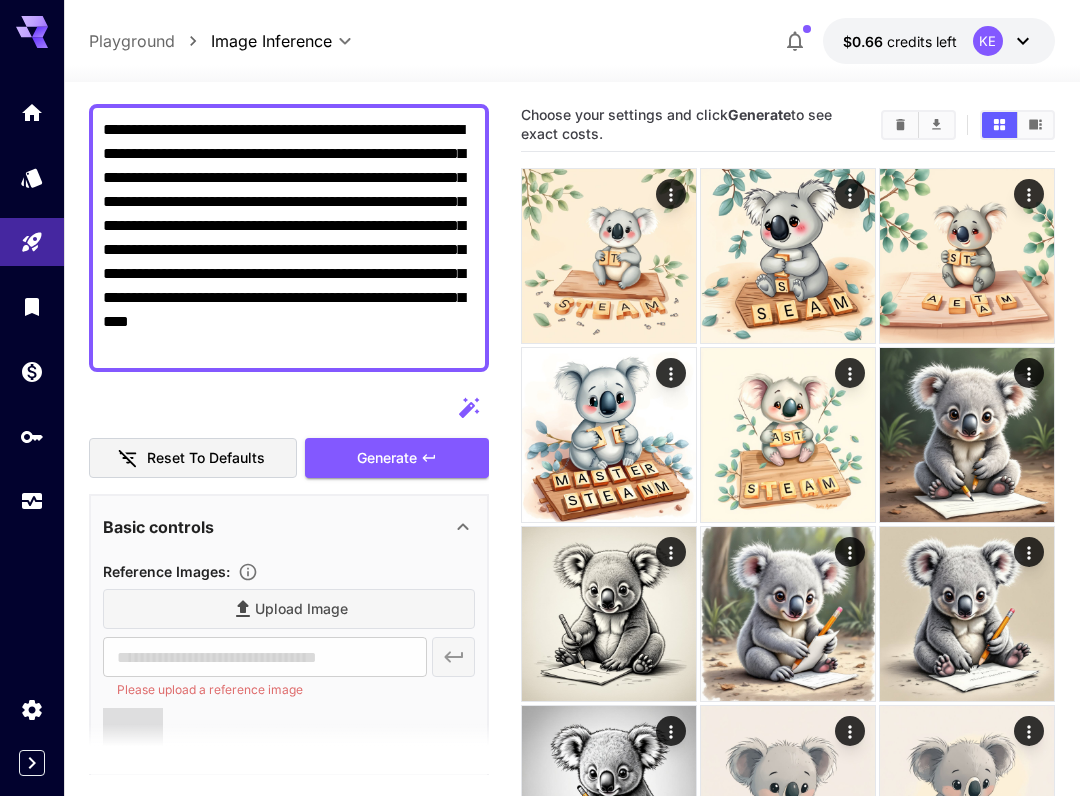 scroll, scrollTop: 145, scrollLeft: 0, axis: vertical 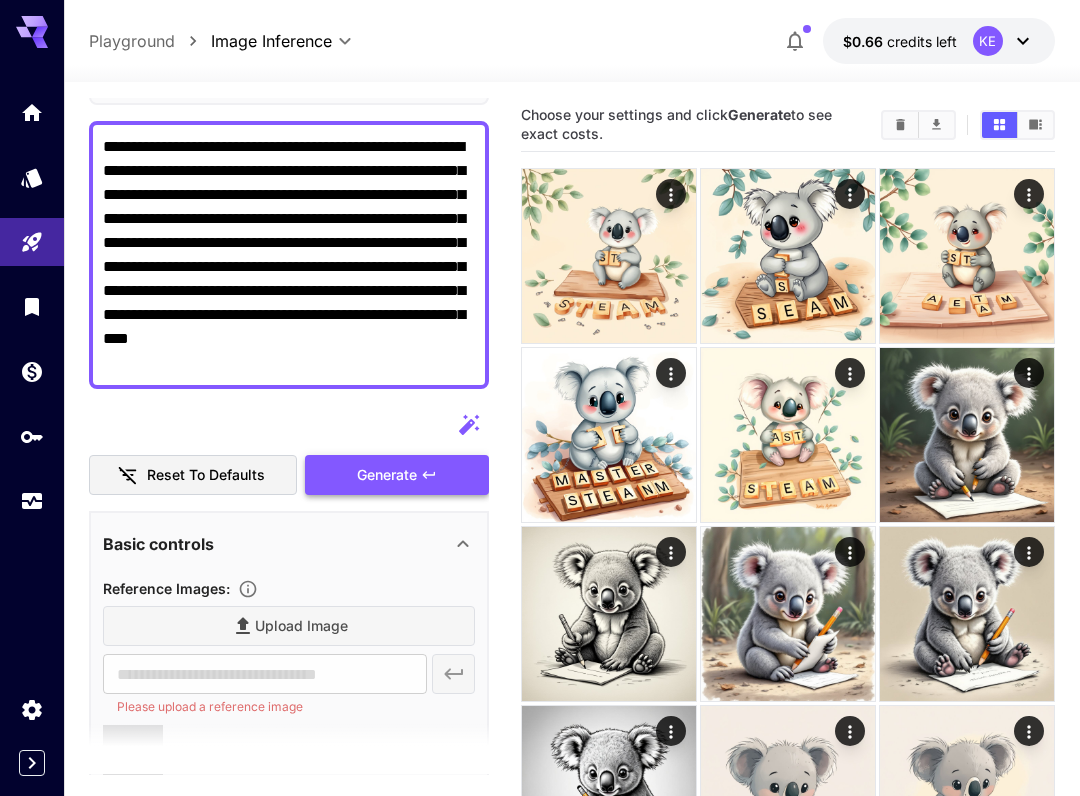 type on "**********" 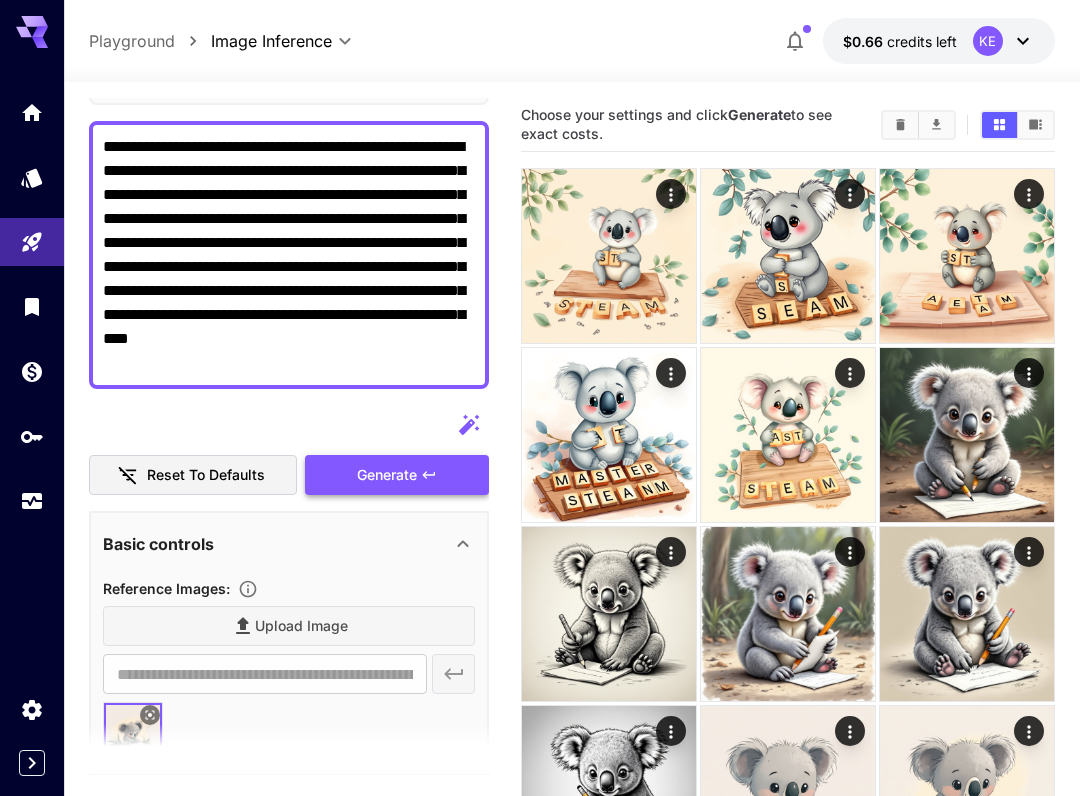 click on "Generate" at bounding box center [397, 475] 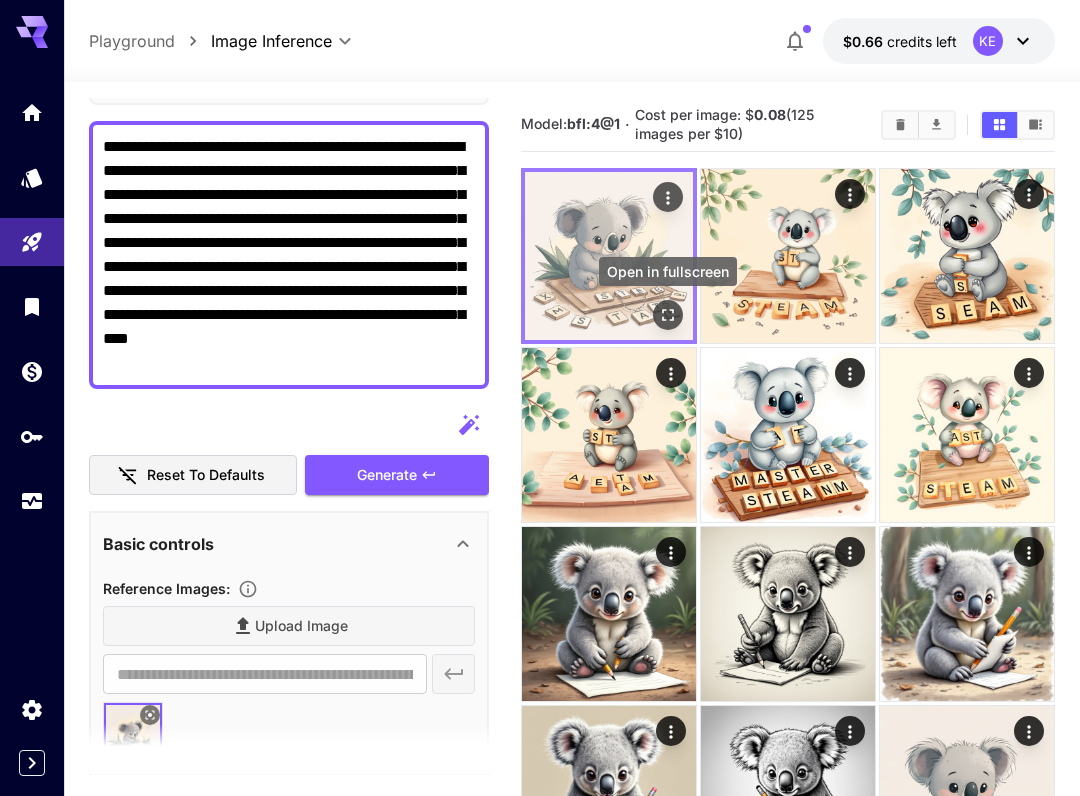 click at bounding box center [668, 315] 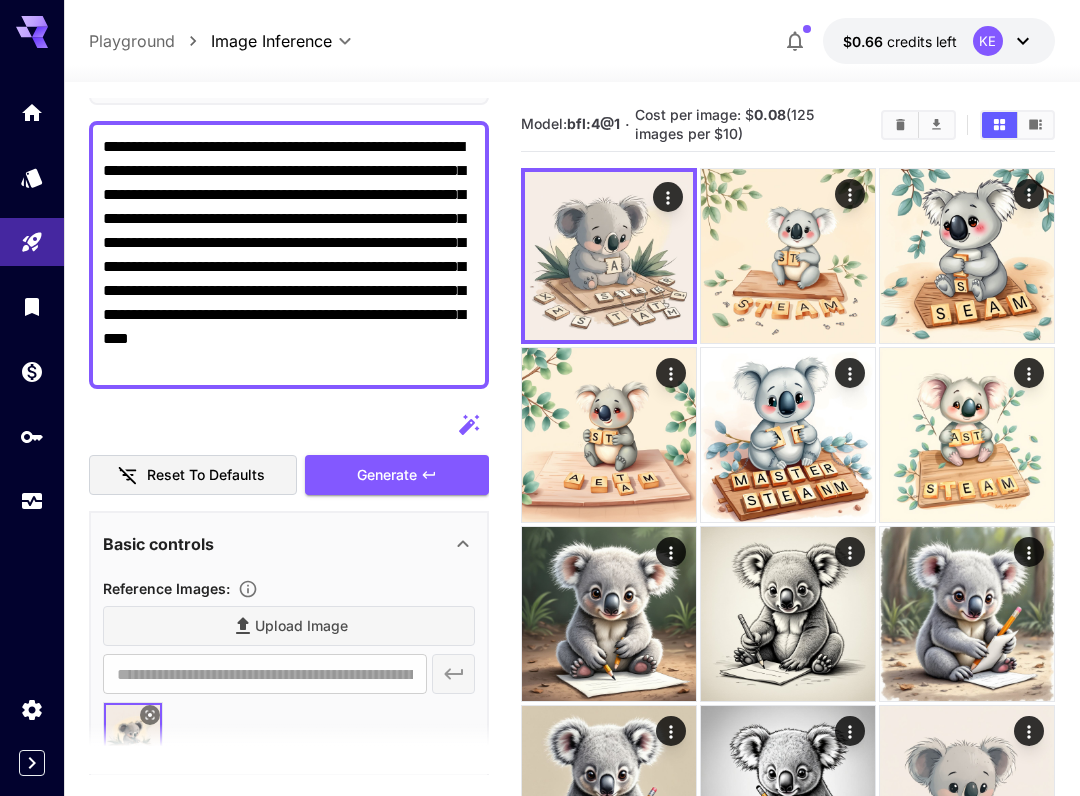 click on "**********" at bounding box center [289, 255] 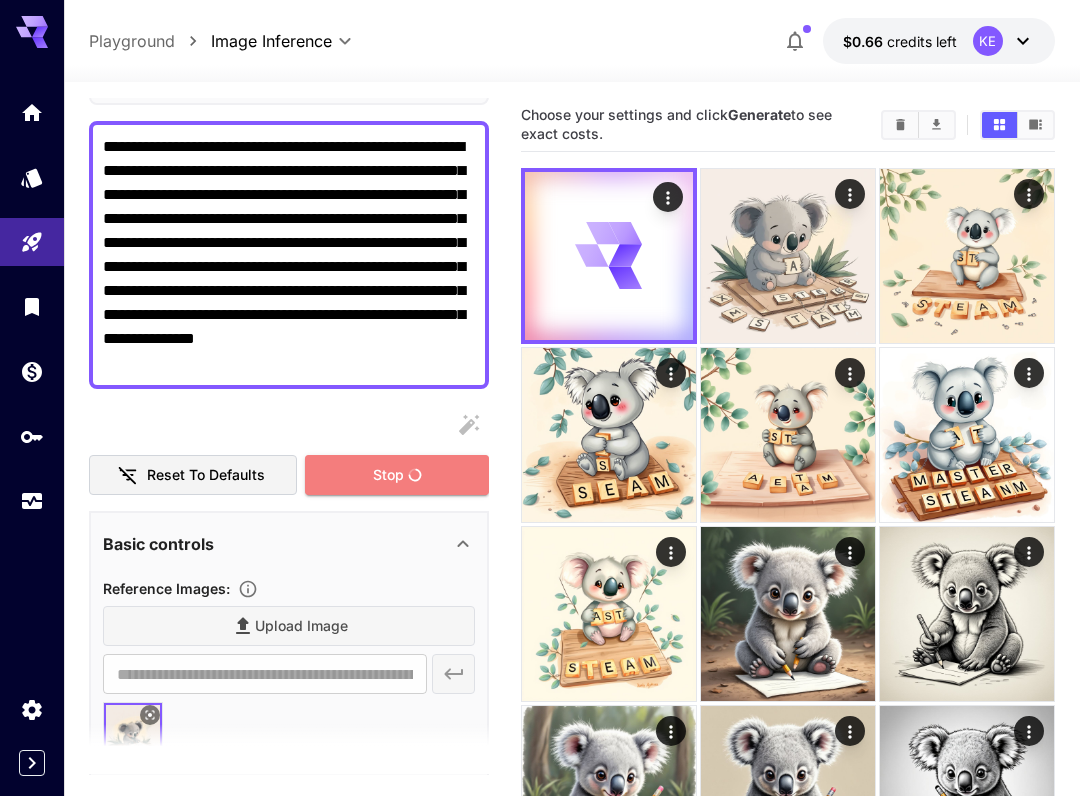 drag, startPoint x: 383, startPoint y: 465, endPoint x: 289, endPoint y: 401, distance: 113.71895 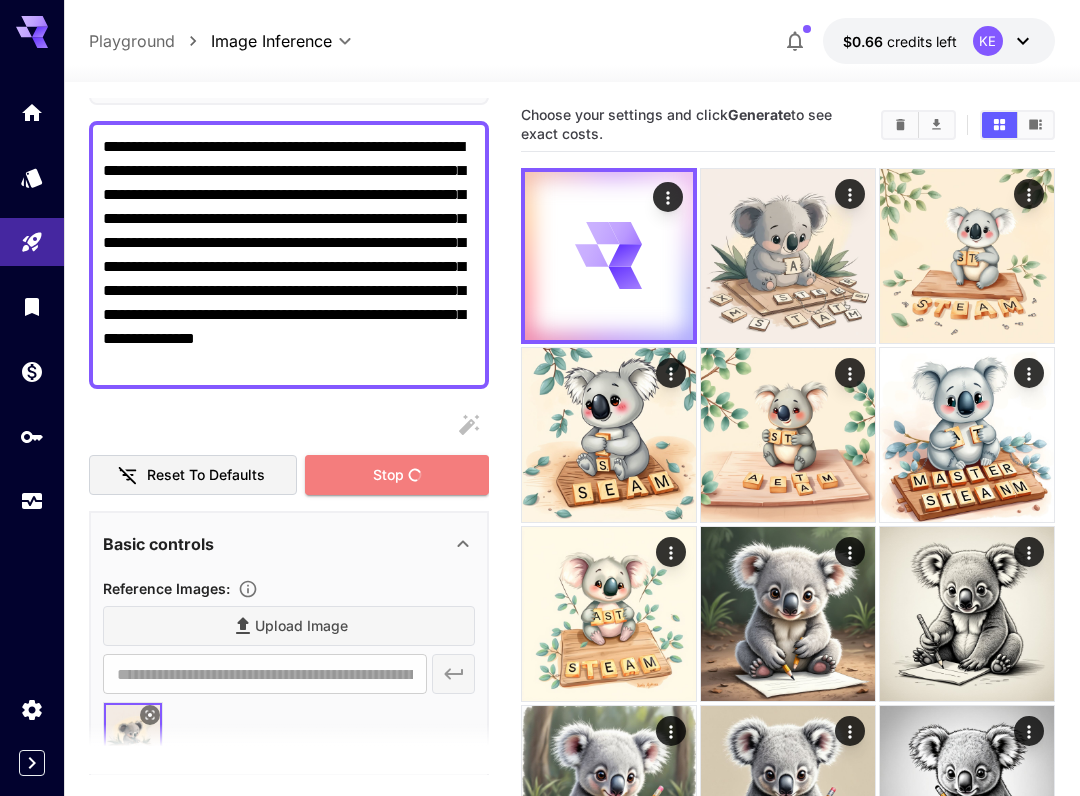 click on "Stop" at bounding box center [388, 475] 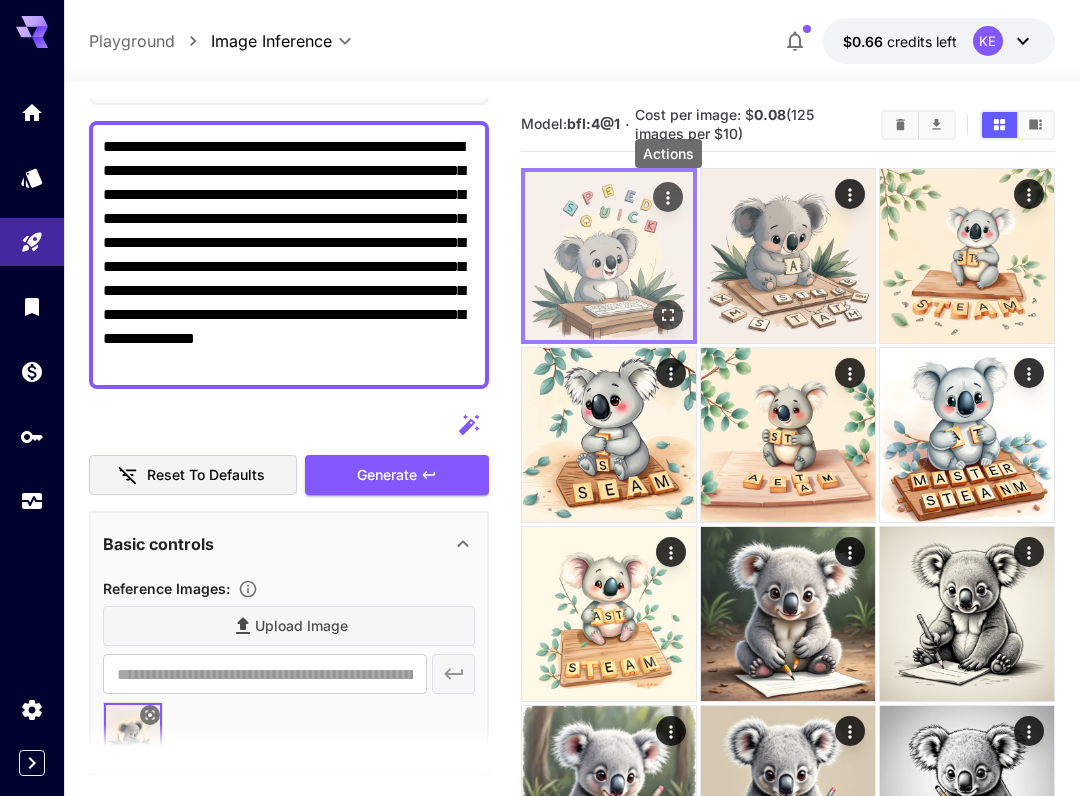 click 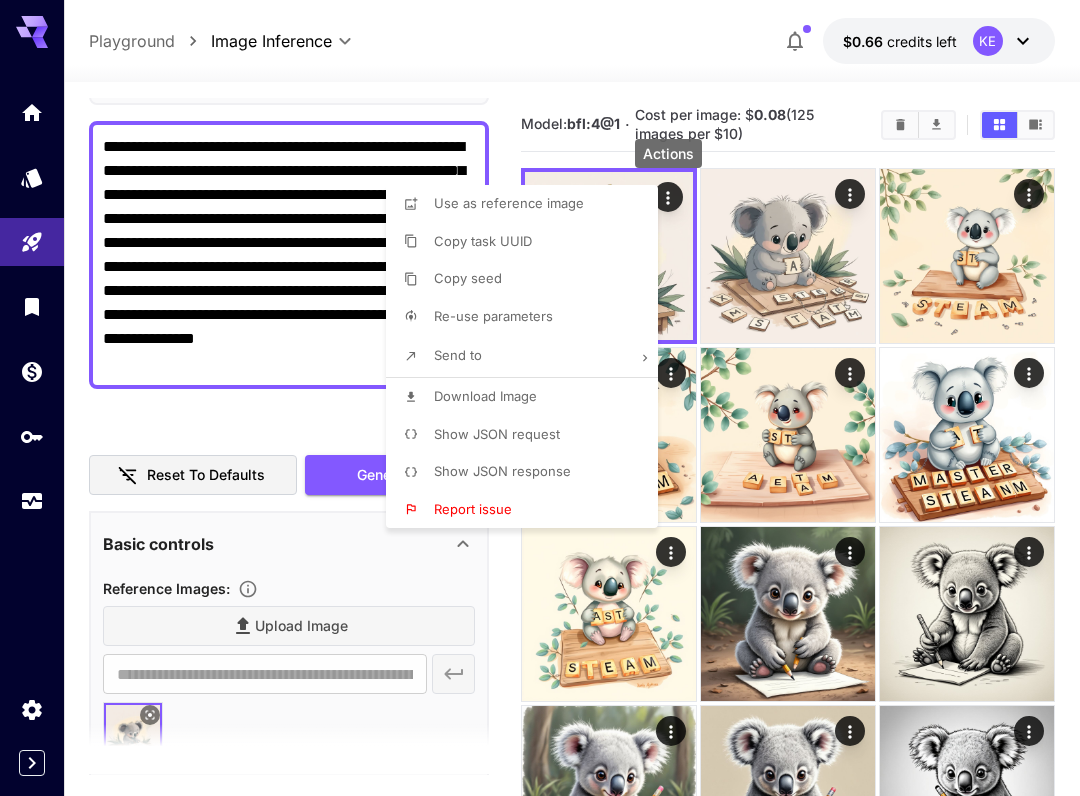 click on "Download Image" at bounding box center (485, 396) 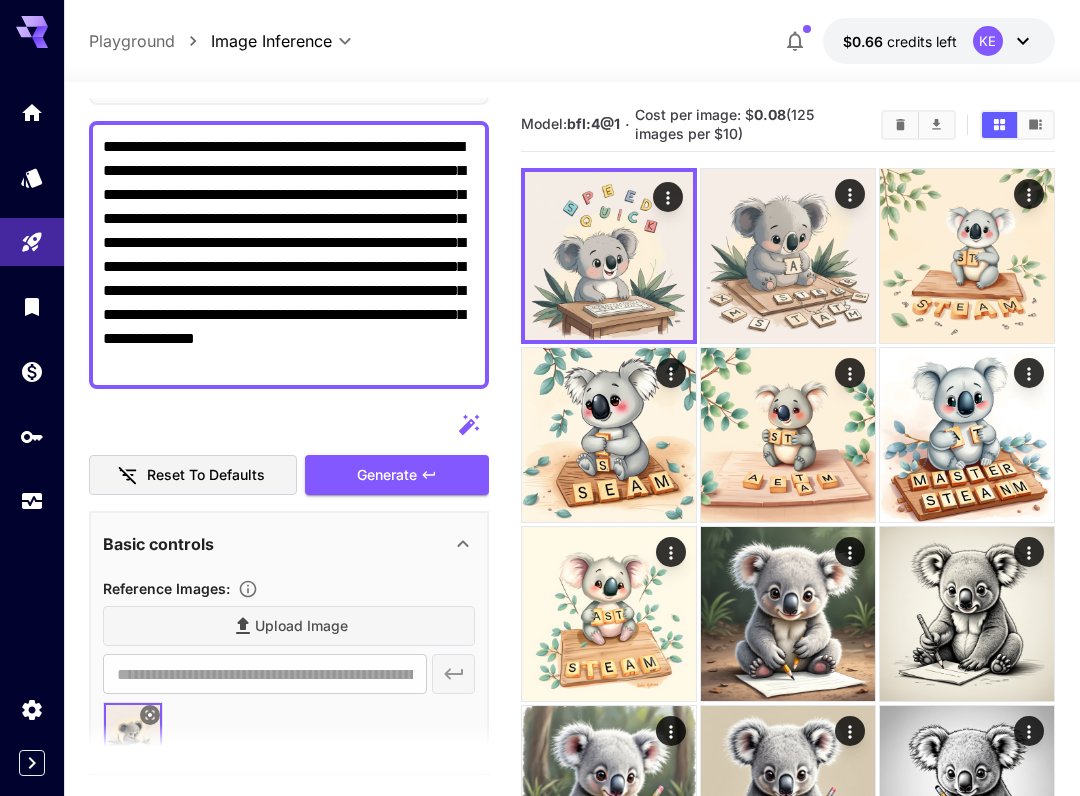 click at bounding box center (540, 398) 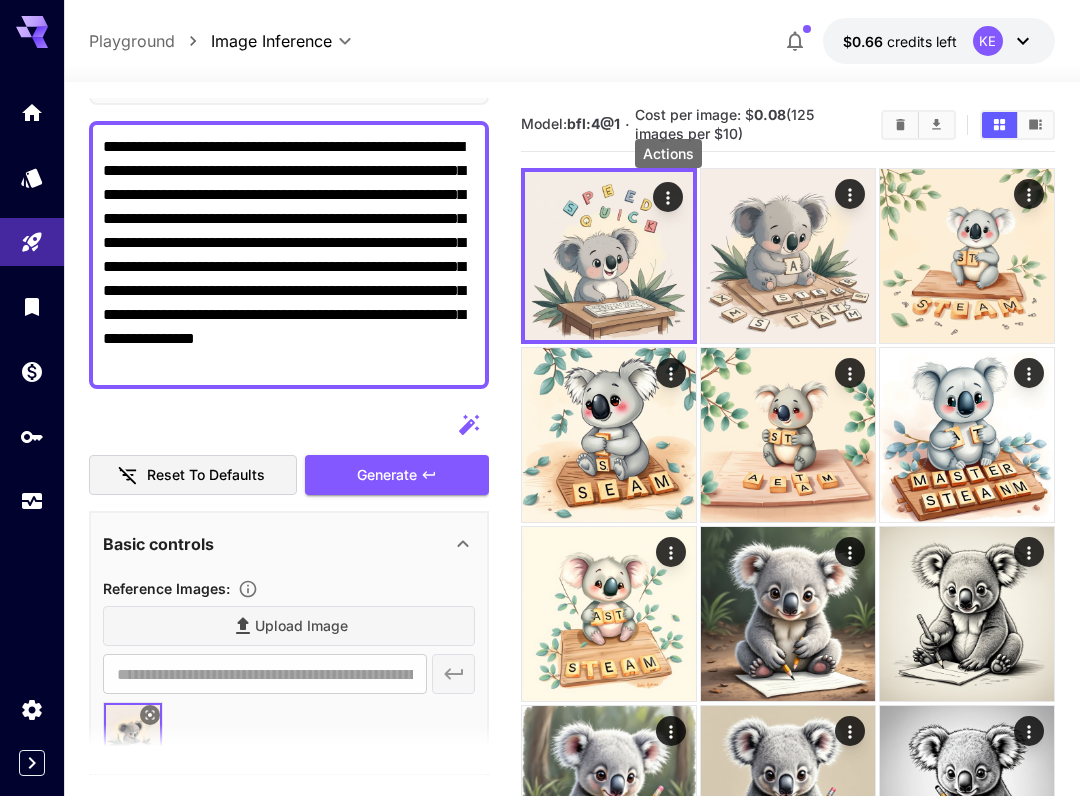 click on "**********" at bounding box center [289, 255] 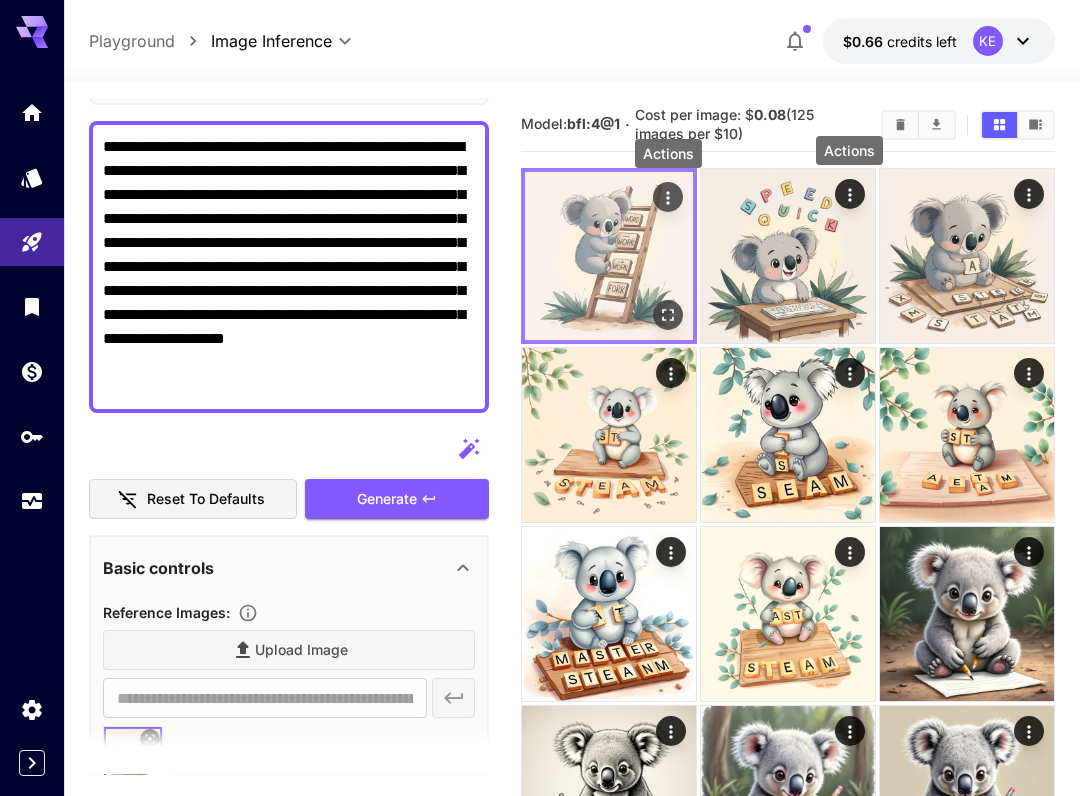 click 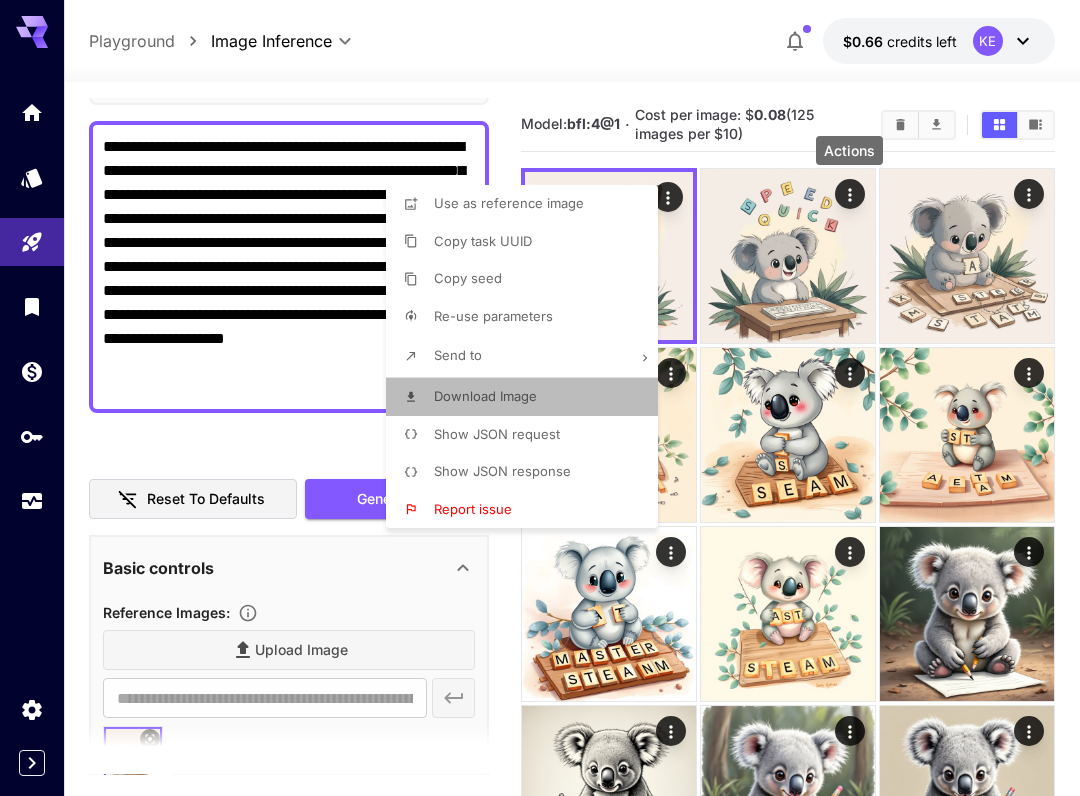 click on "Download Image" at bounding box center [485, 396] 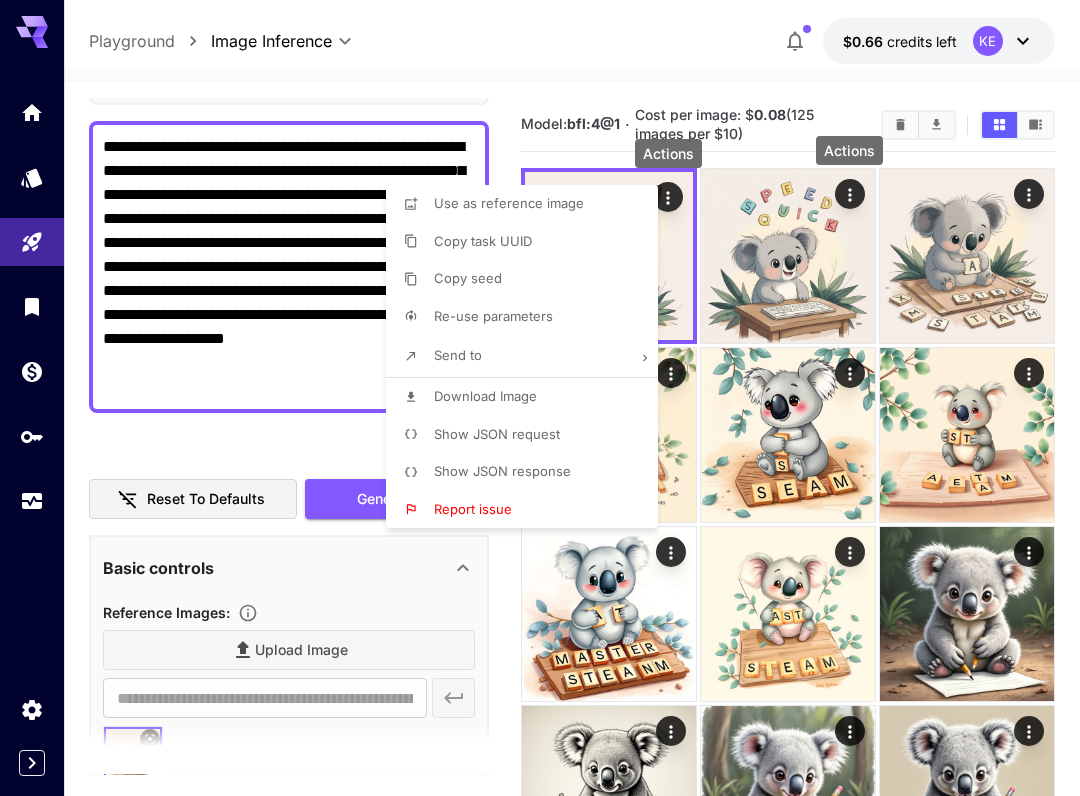 click at bounding box center [540, 398] 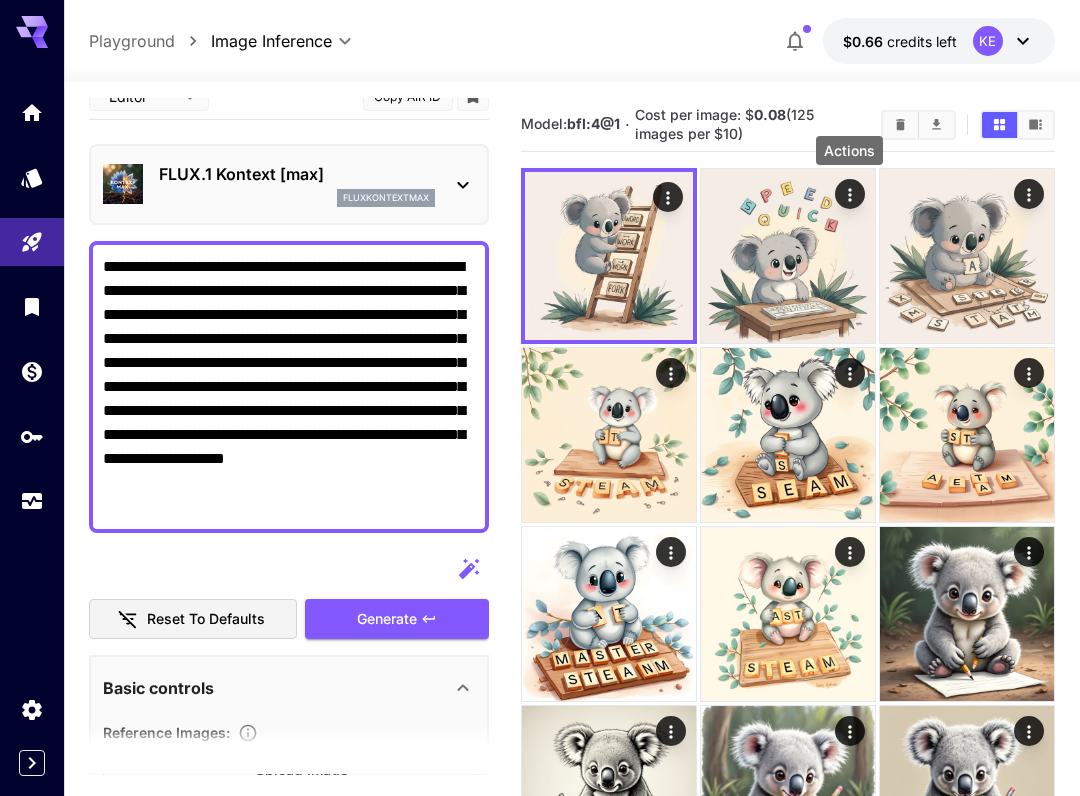 scroll, scrollTop: 17, scrollLeft: 0, axis: vertical 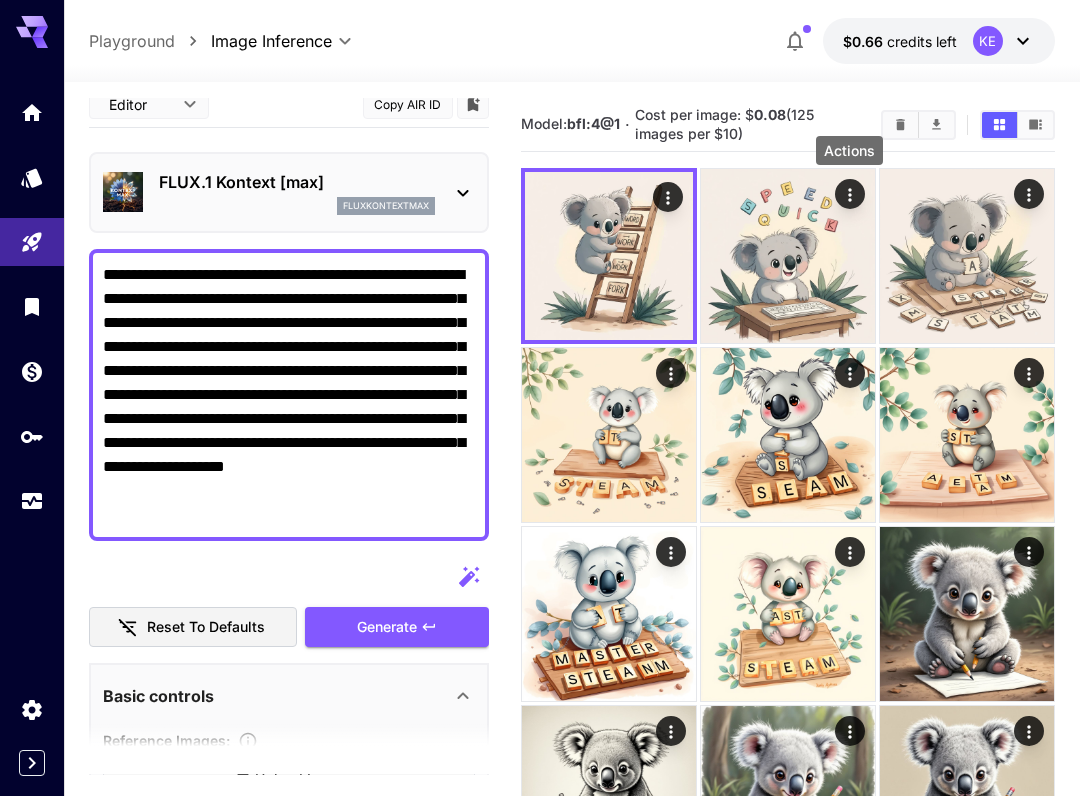 click on "**********" at bounding box center [289, 395] 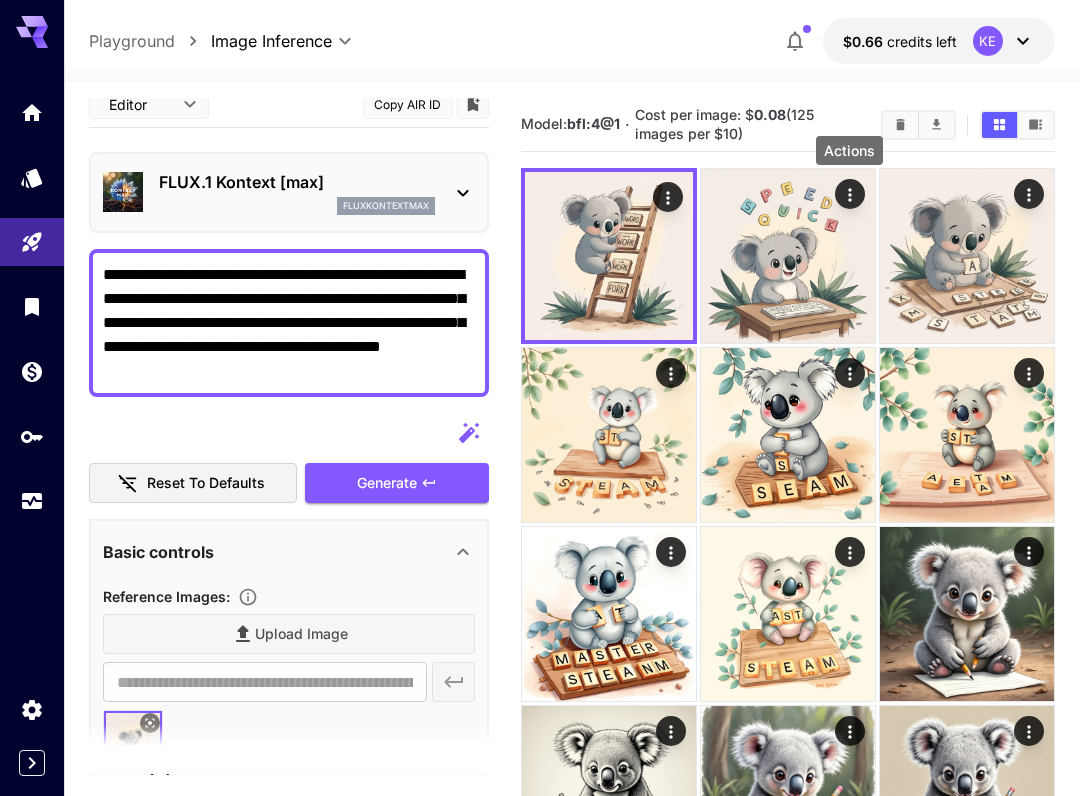drag, startPoint x: 394, startPoint y: 489, endPoint x: 309, endPoint y: 418, distance: 110.751976 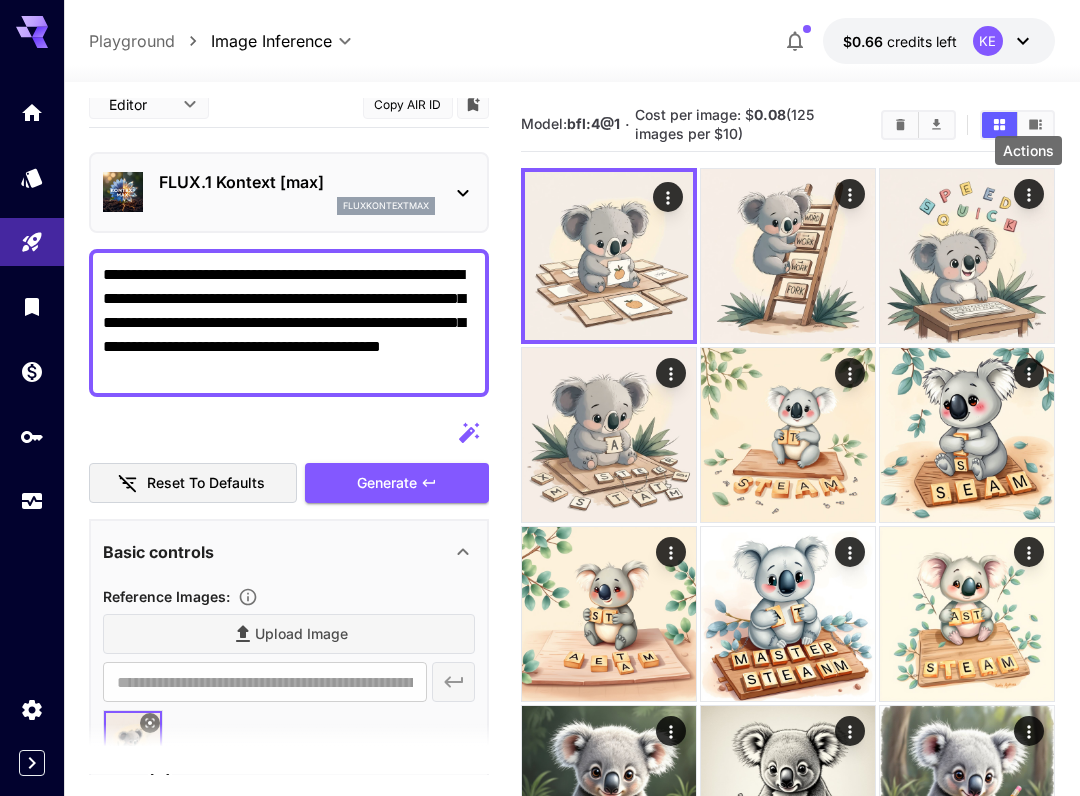 click on "**********" at bounding box center [289, 323] 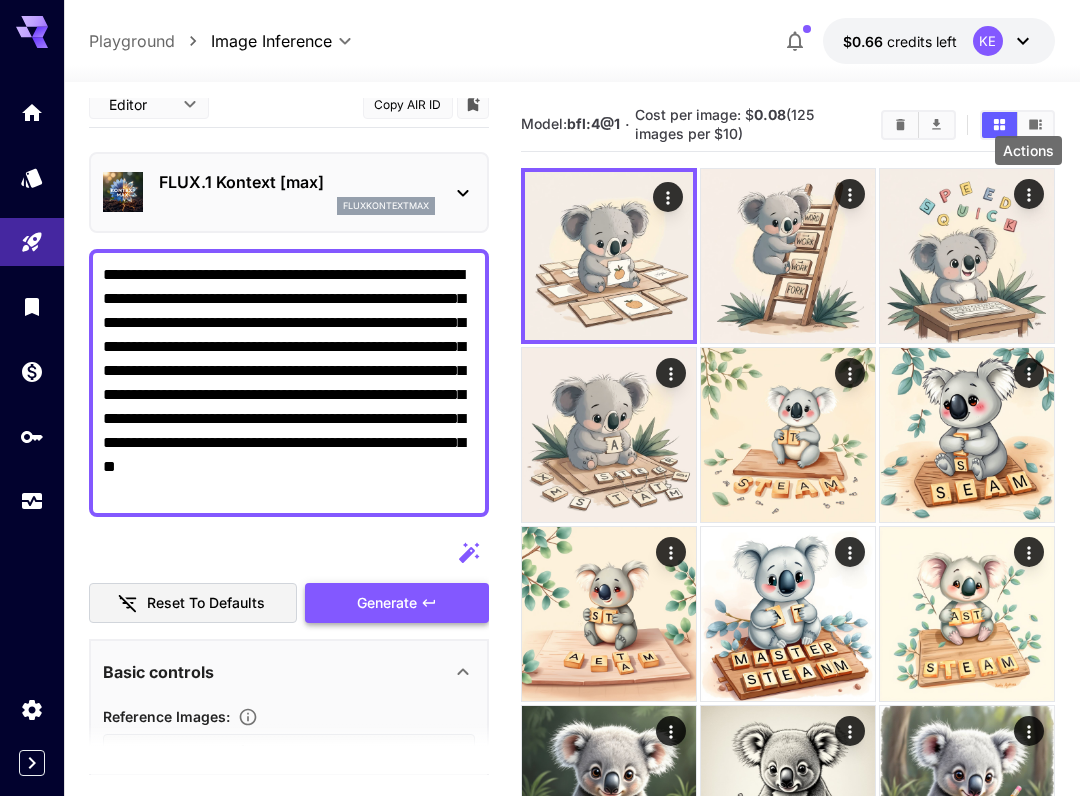 type on "**********" 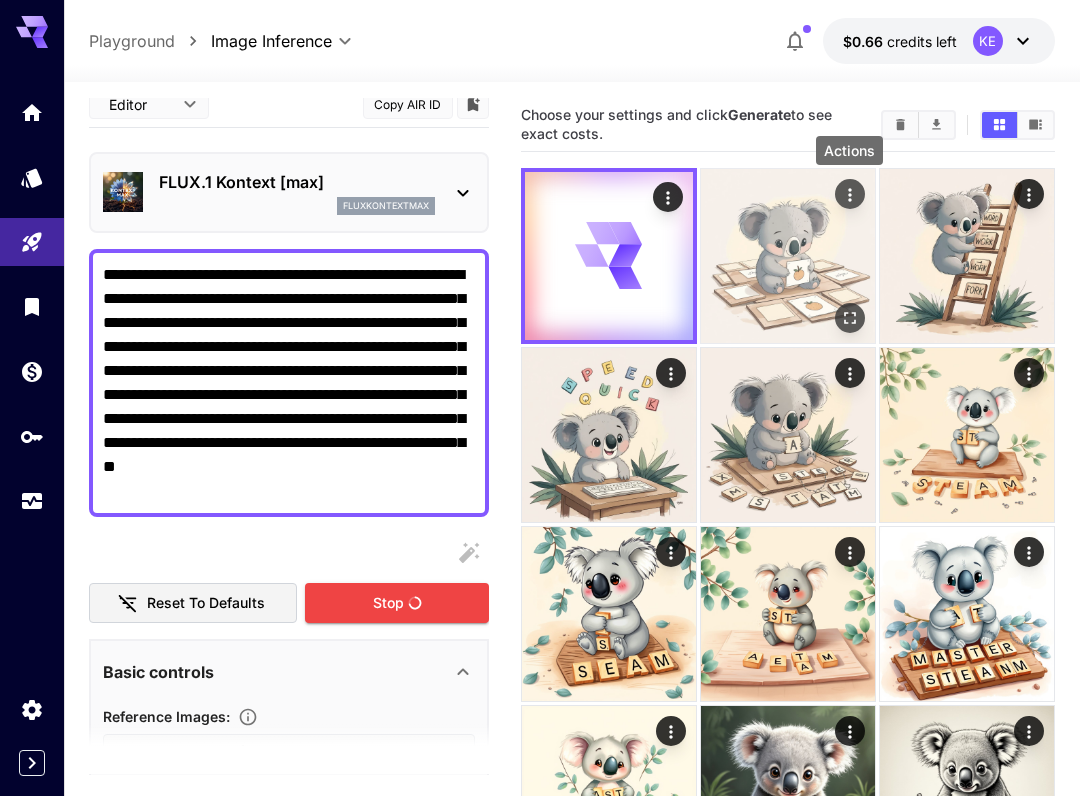 click 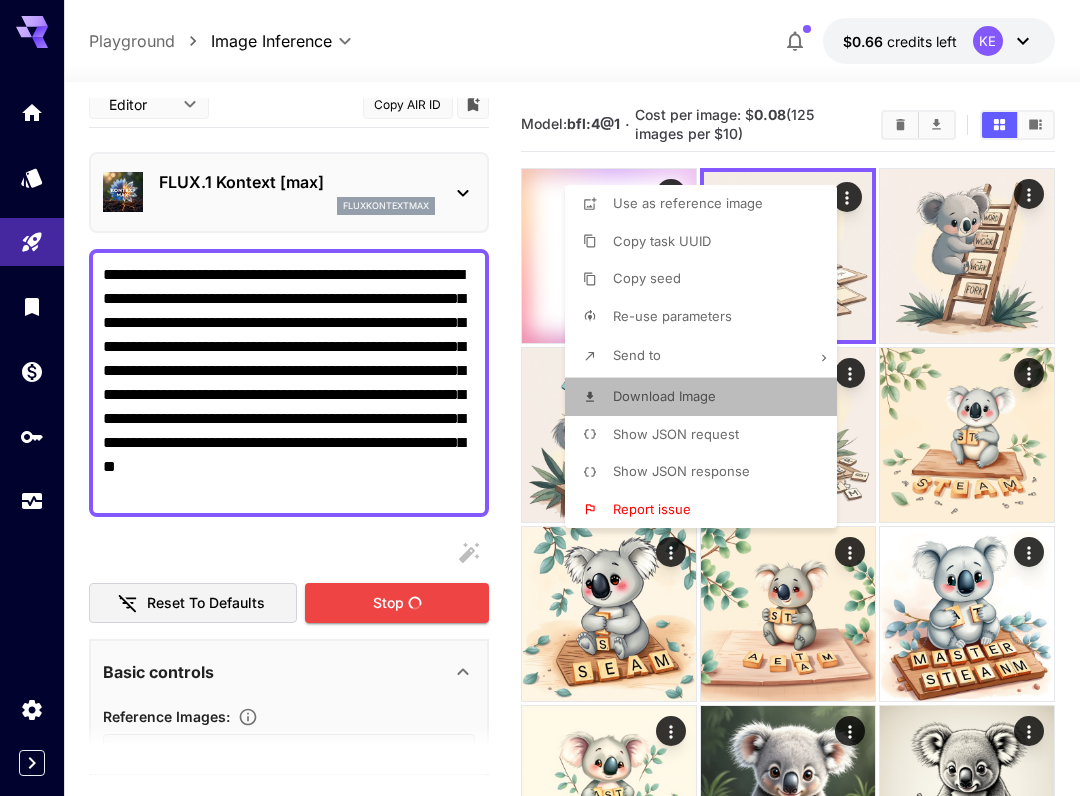click on "Download Image" at bounding box center (664, 396) 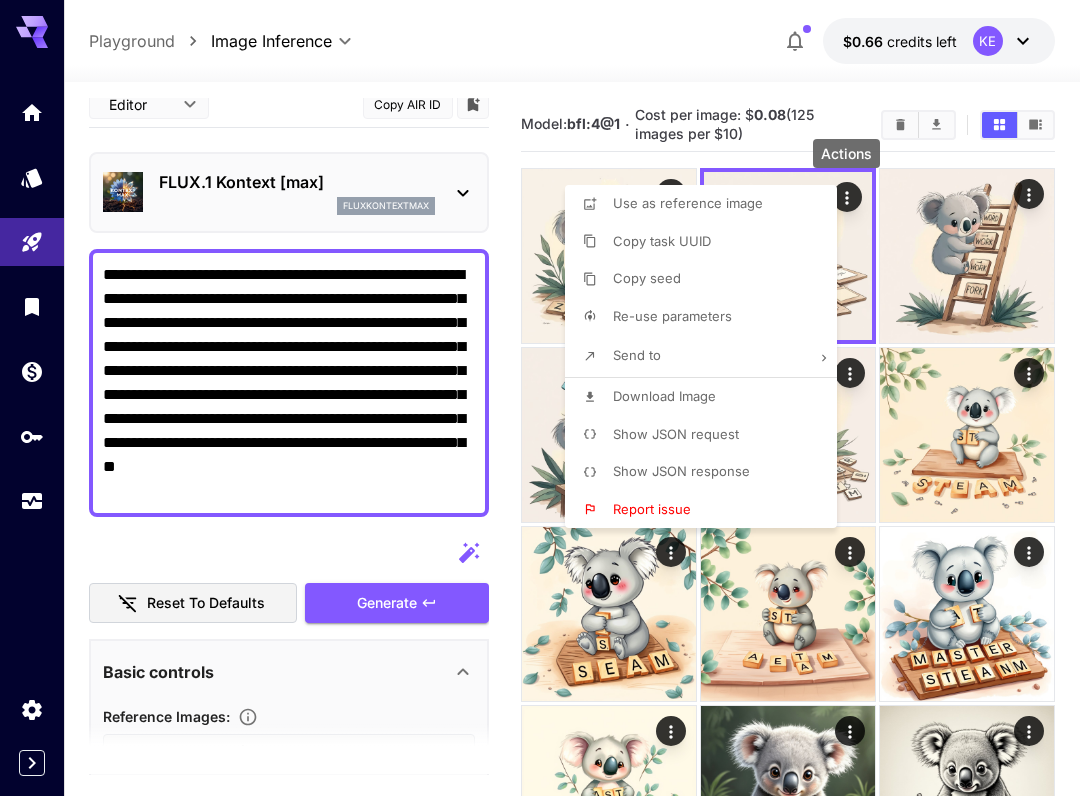 click at bounding box center [540, 398] 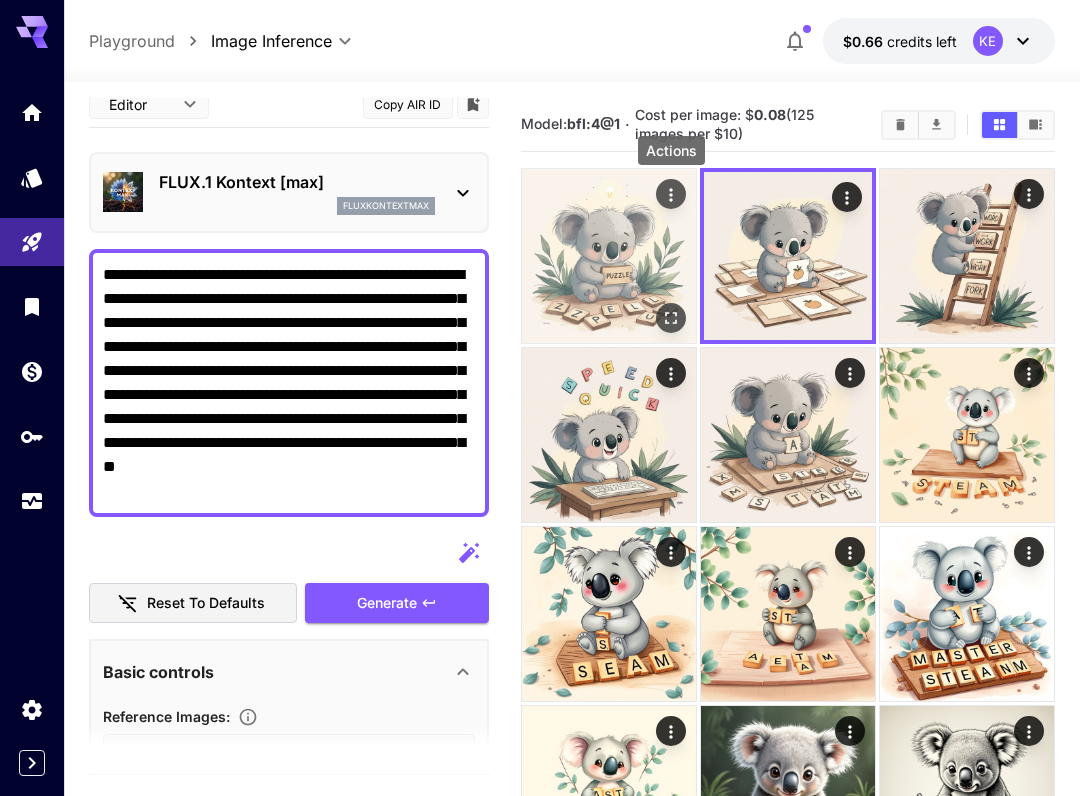 click 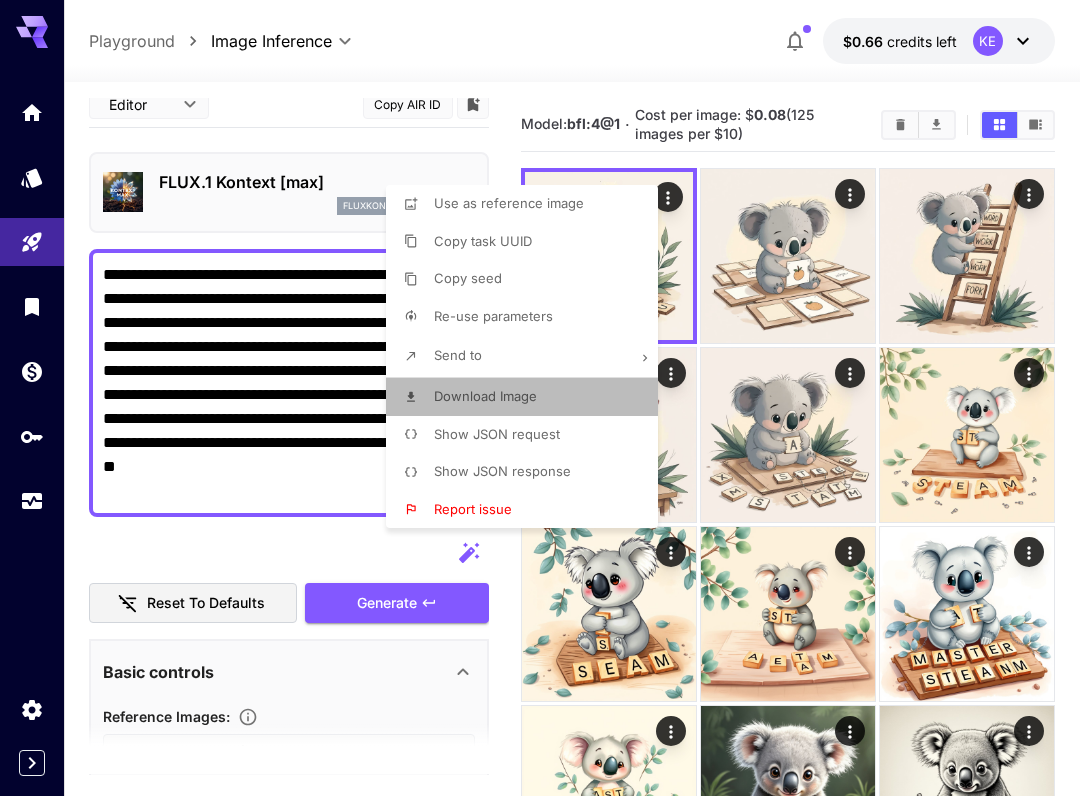 click on "Download Image" at bounding box center (485, 396) 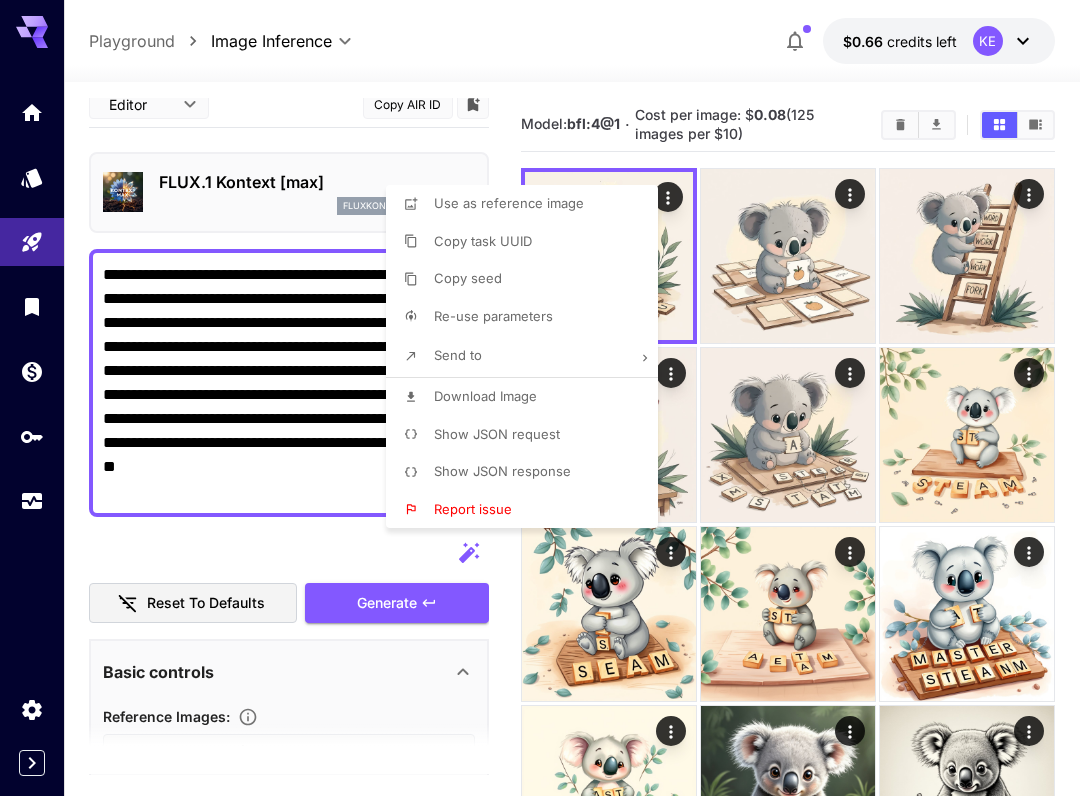 click at bounding box center [540, 398] 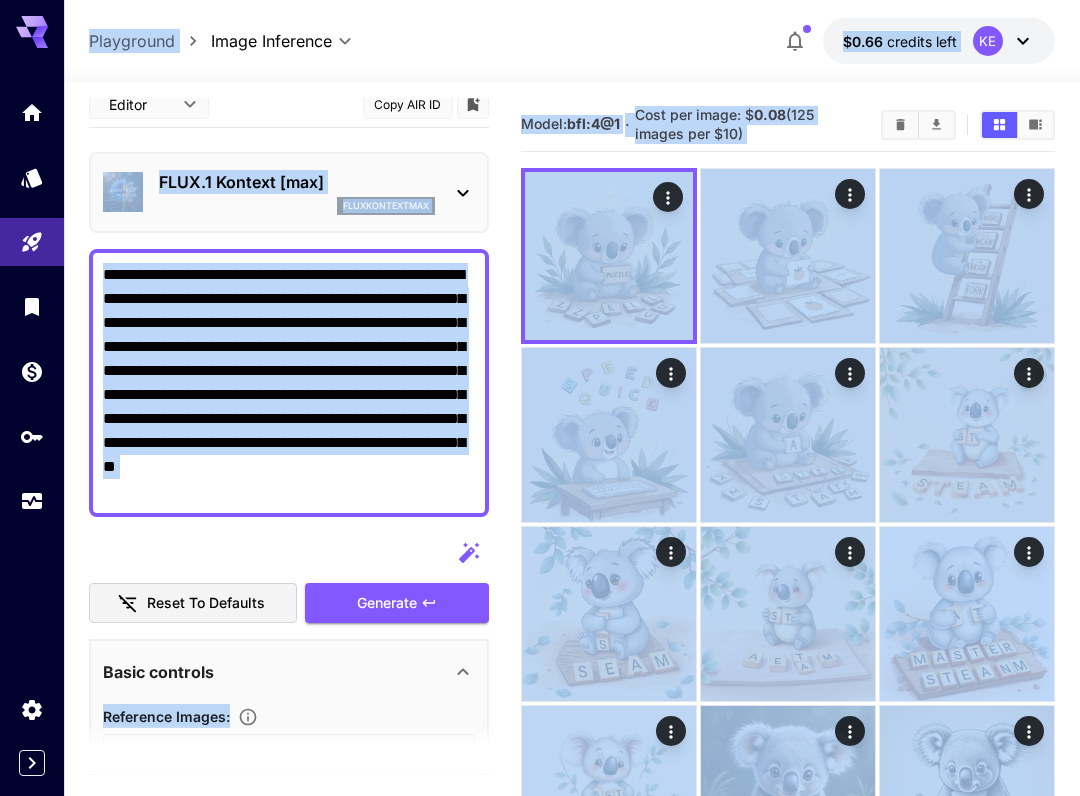 click on "**********" at bounding box center (289, 383) 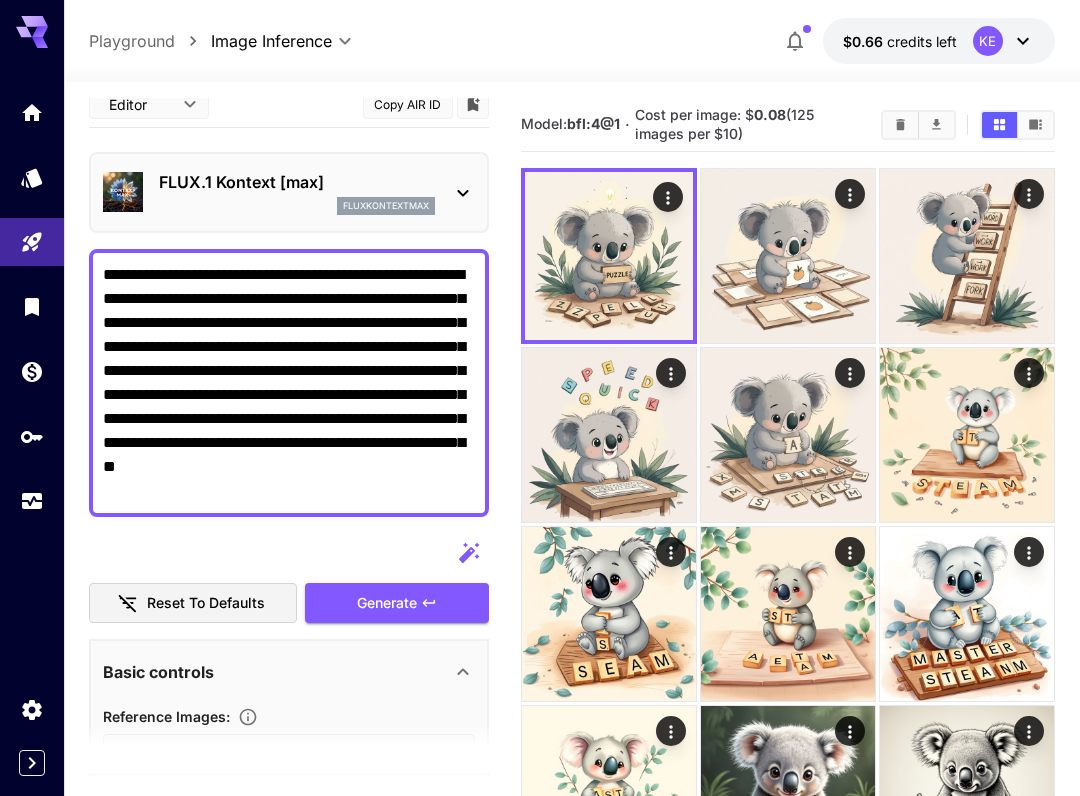 paste on "**********" 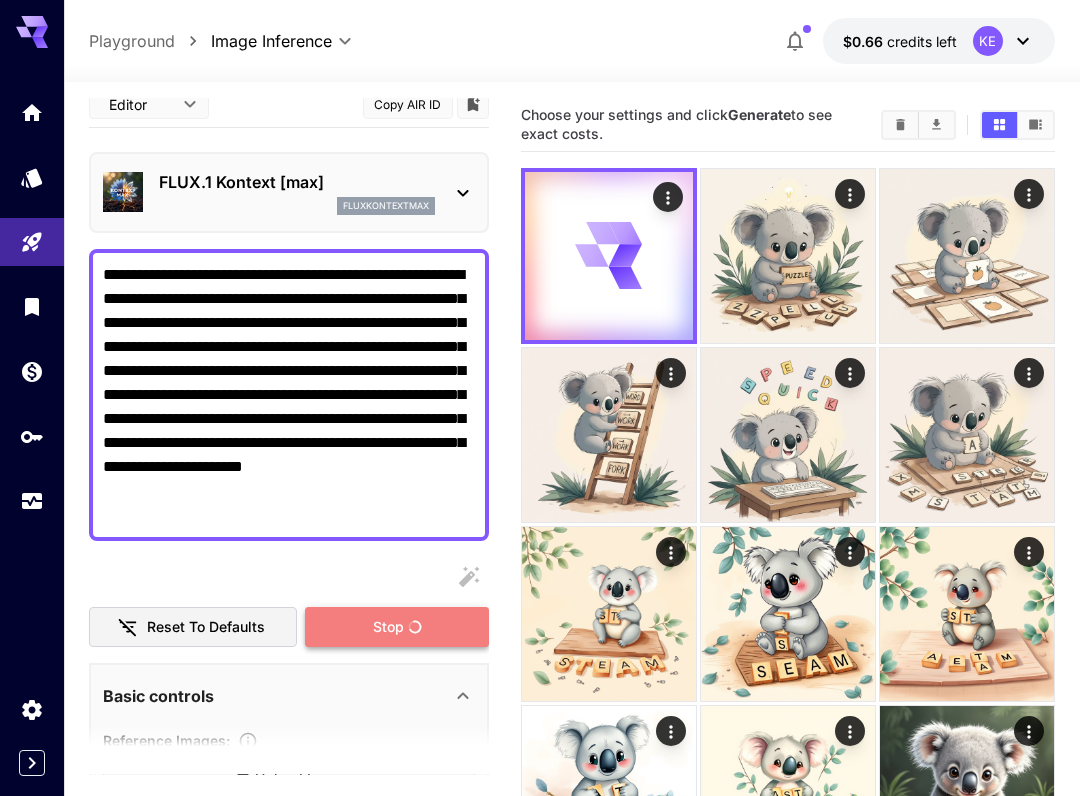 click on "Stop" at bounding box center (388, 627) 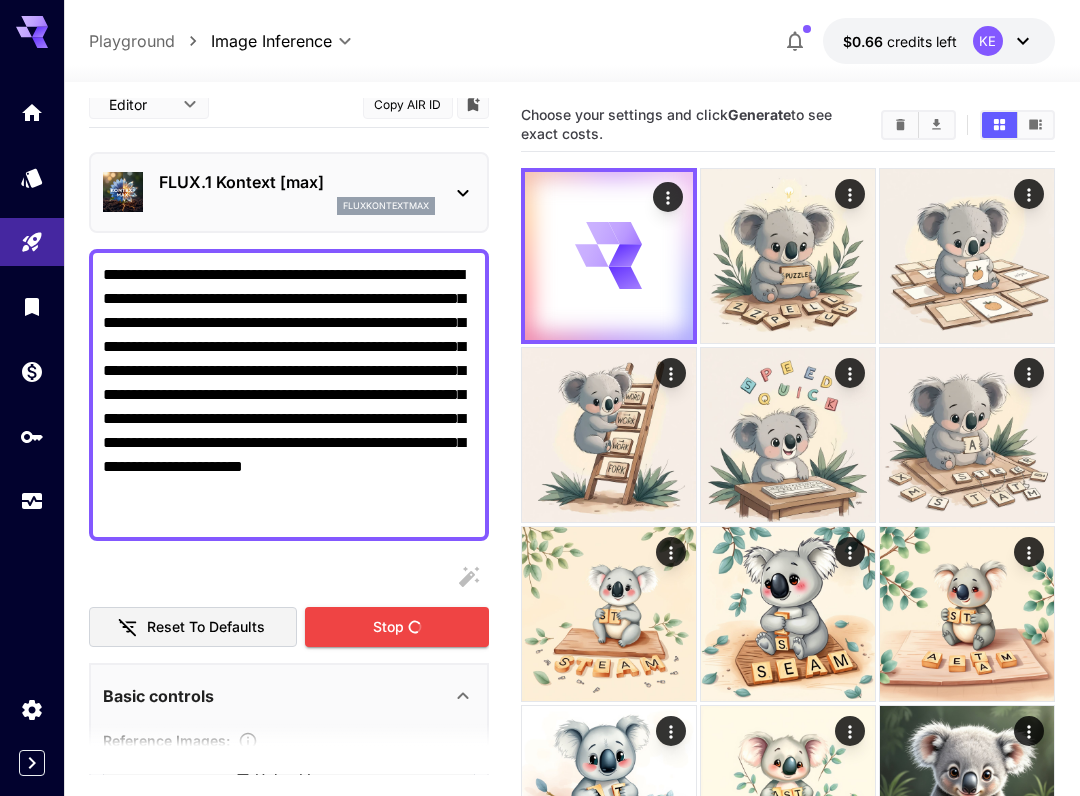 click on "**********" at bounding box center [289, 395] 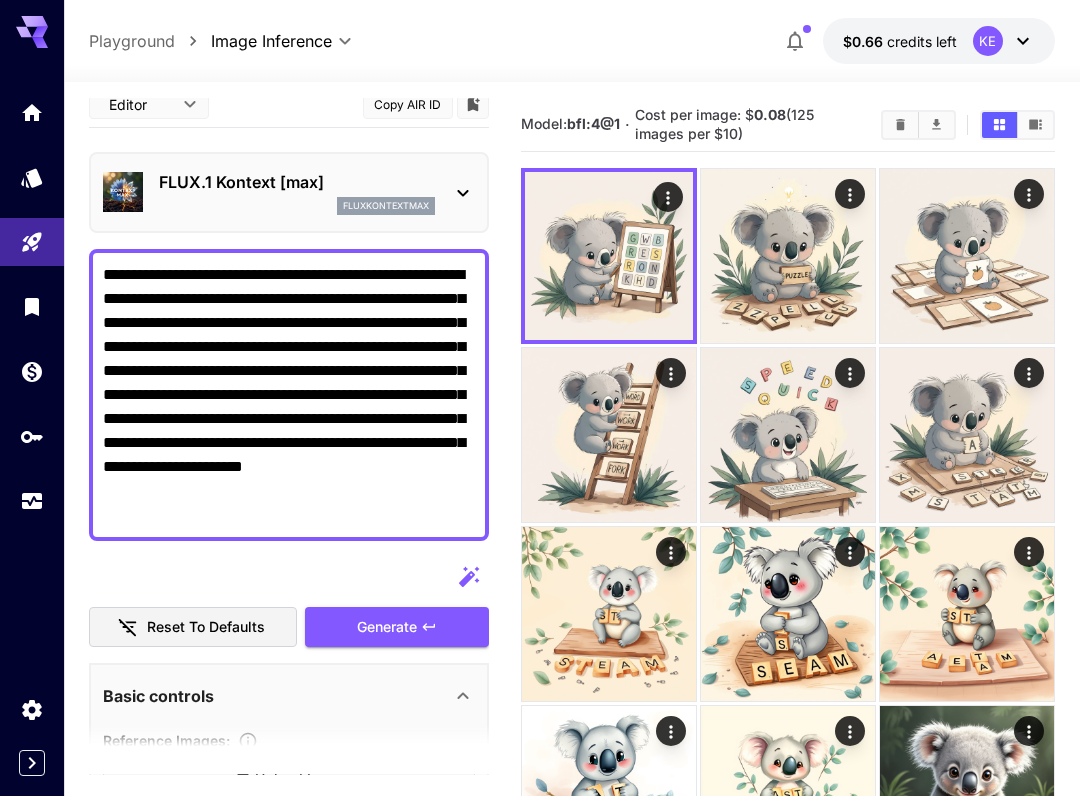 paste 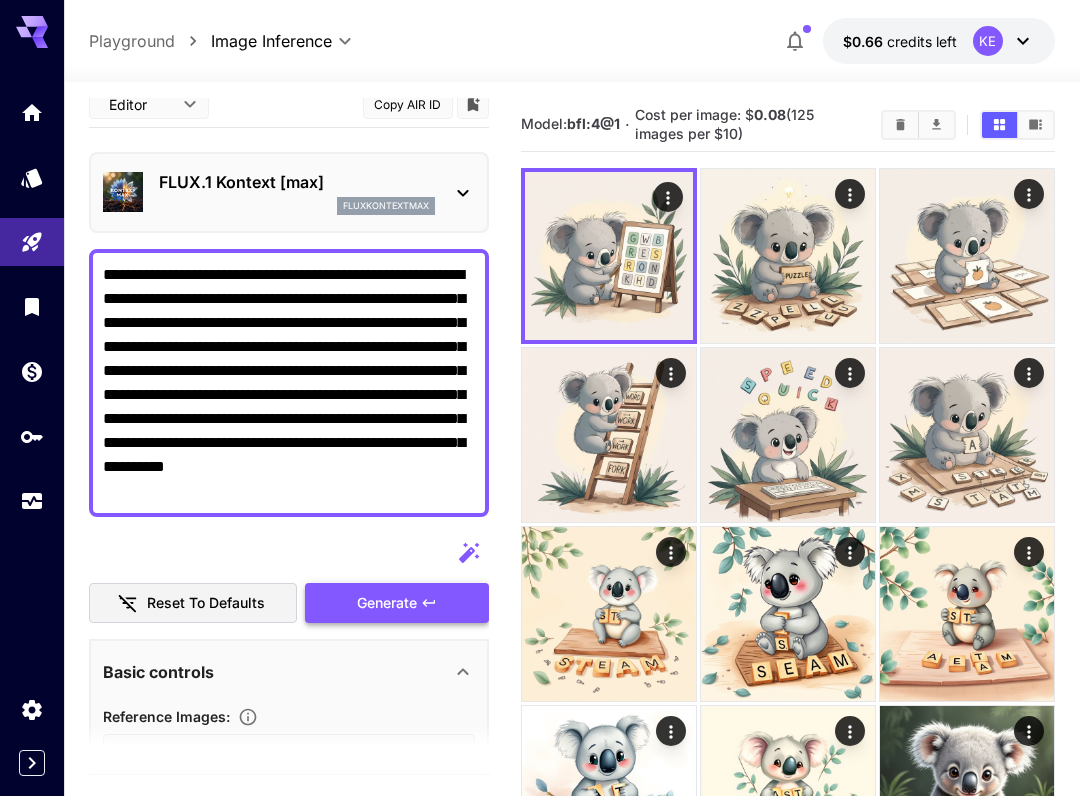 click on "Generate" at bounding box center (397, 603) 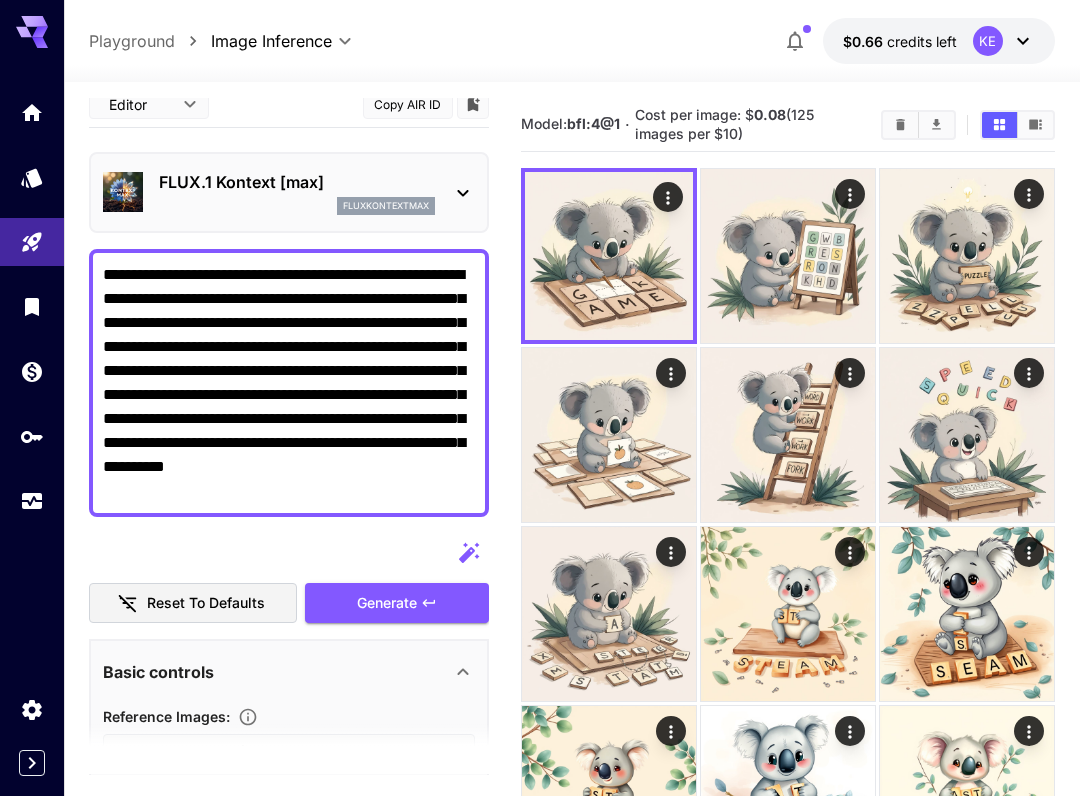 click on "**********" at bounding box center [289, 383] 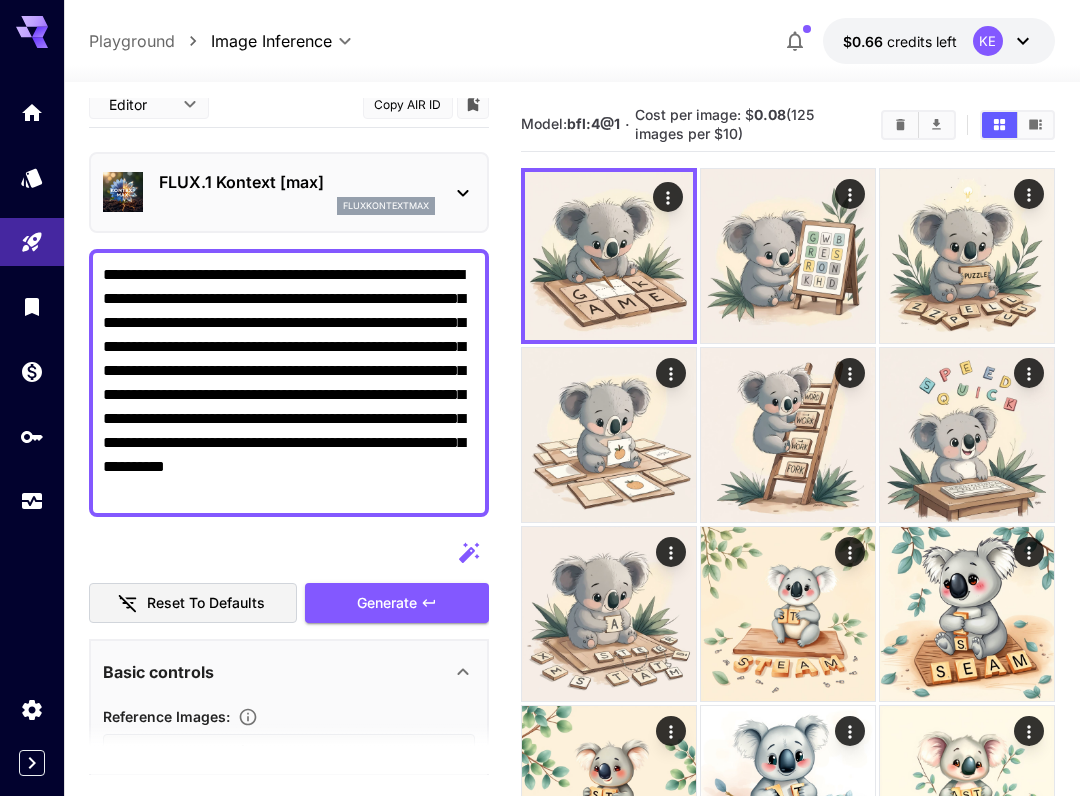 click on "**********" at bounding box center [289, 383] 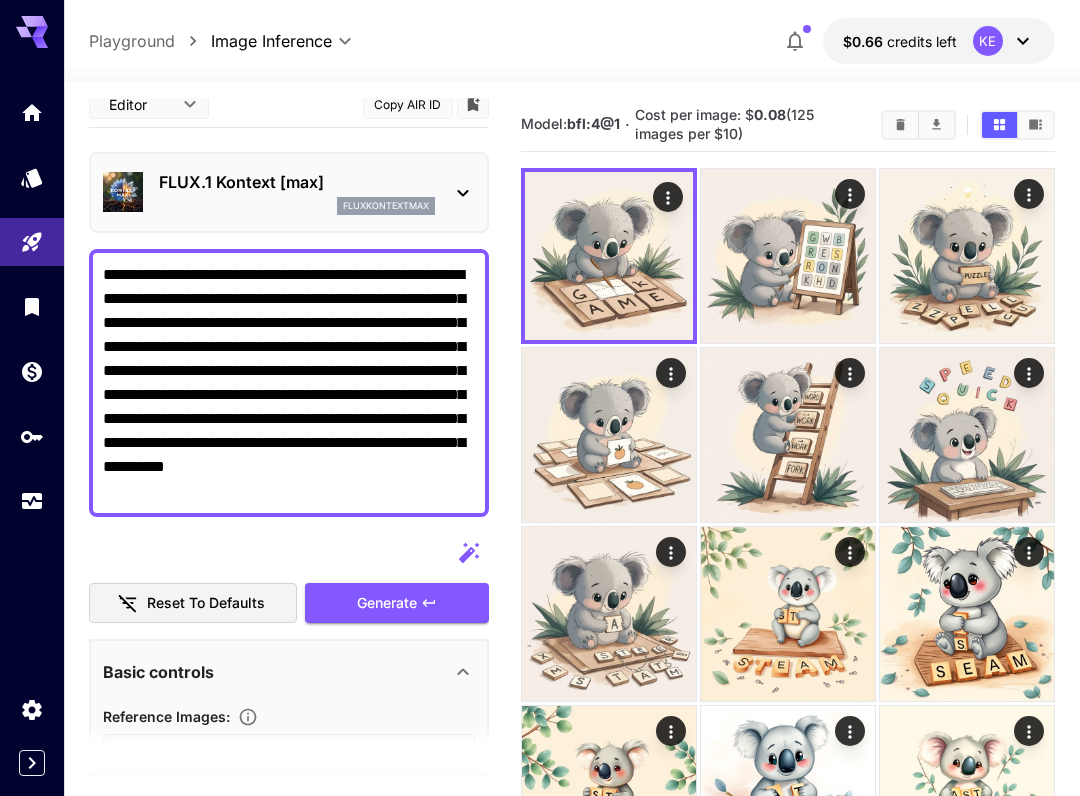 paste on "********" 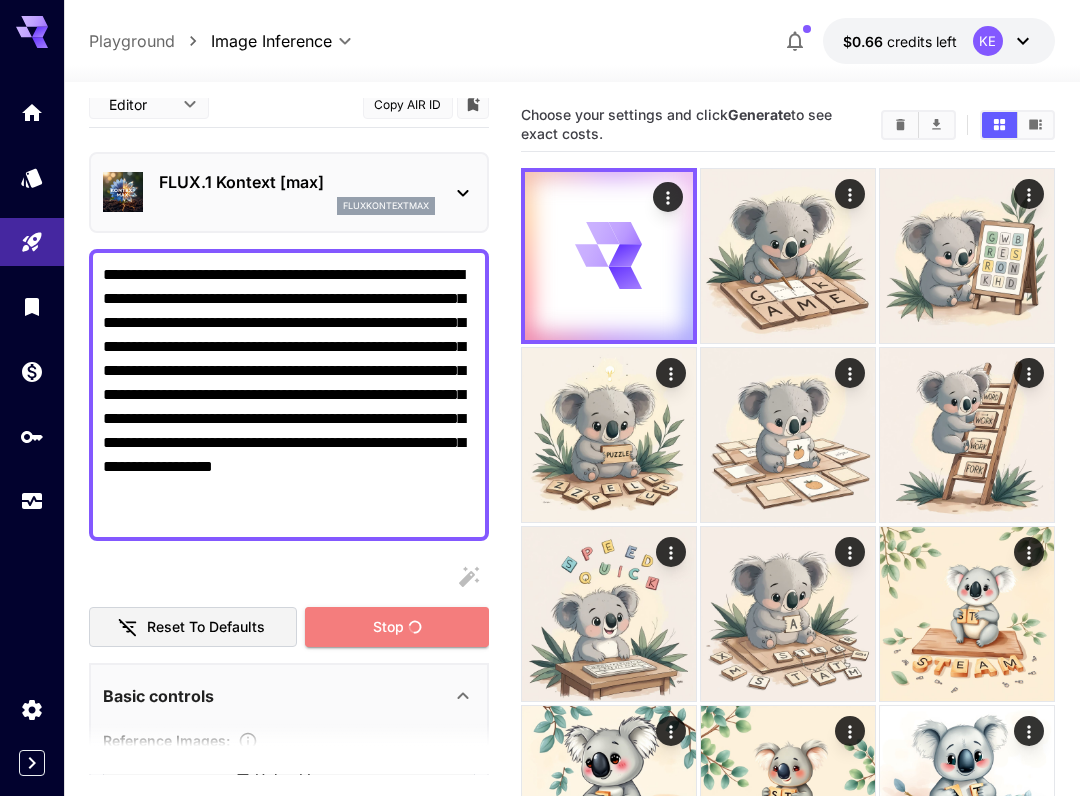 drag, startPoint x: 401, startPoint y: 629, endPoint x: 320, endPoint y: 489, distance: 161.74362 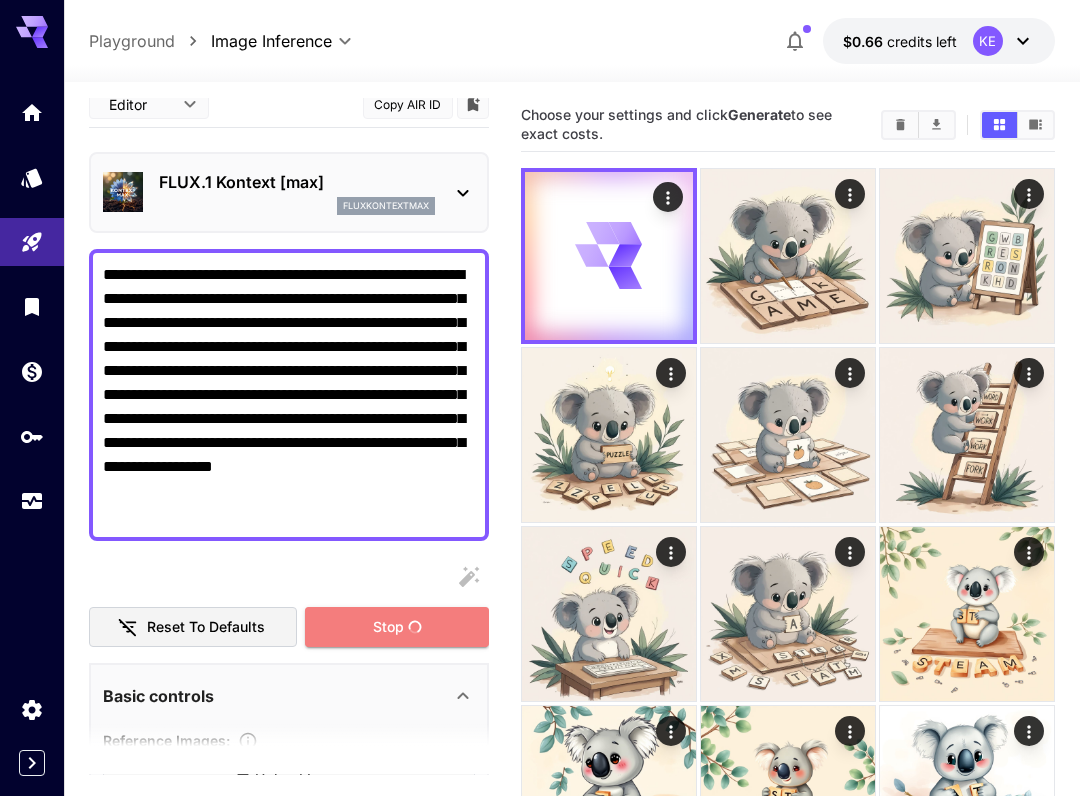 click on "Stop" at bounding box center [388, 627] 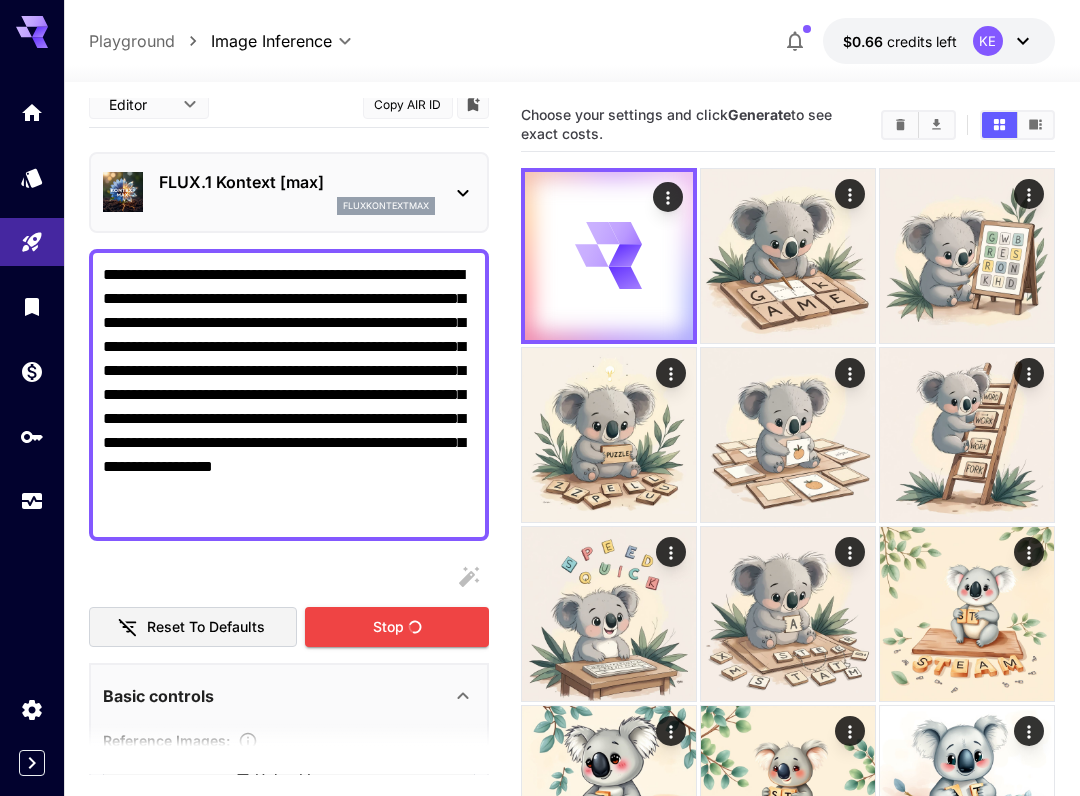 click on "**********" at bounding box center (289, 395) 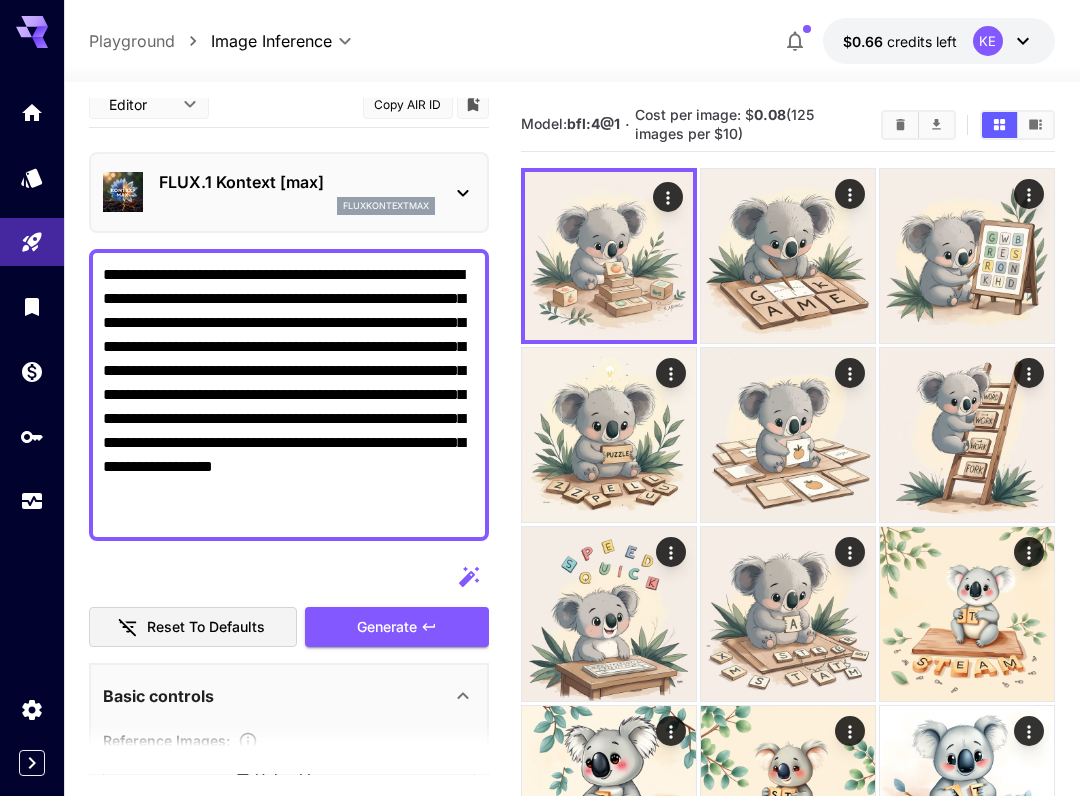paste 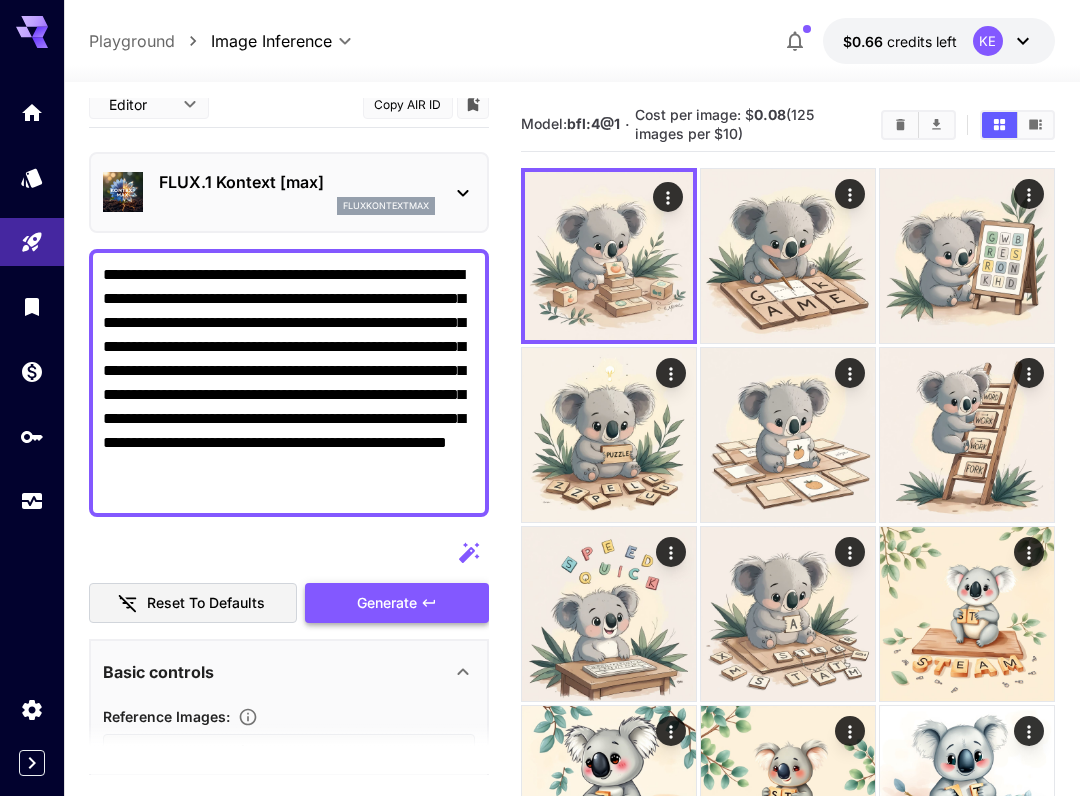 type on "**********" 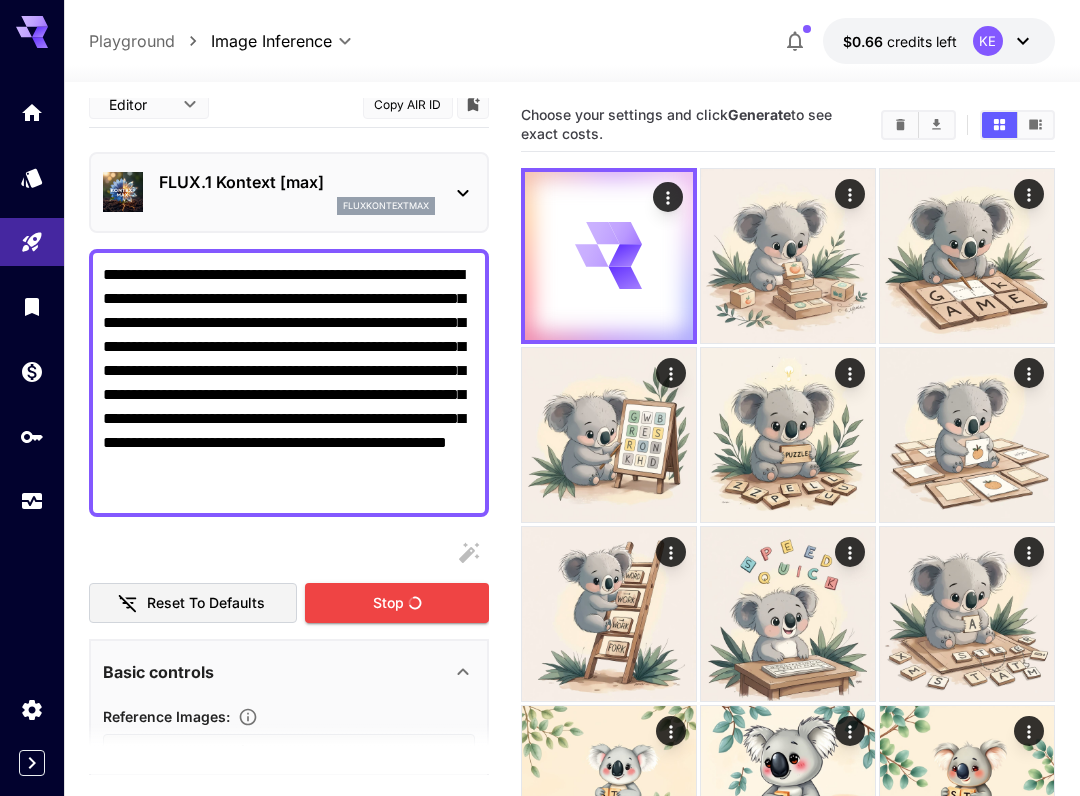 scroll, scrollTop: 0, scrollLeft: 0, axis: both 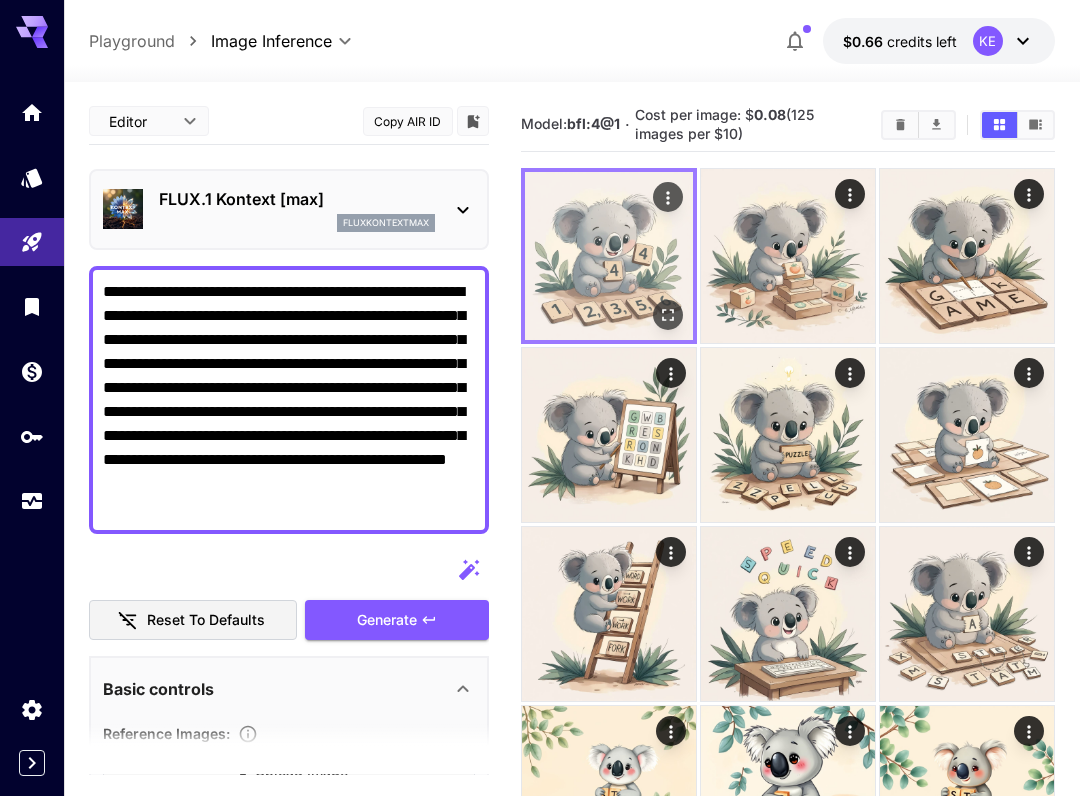 type 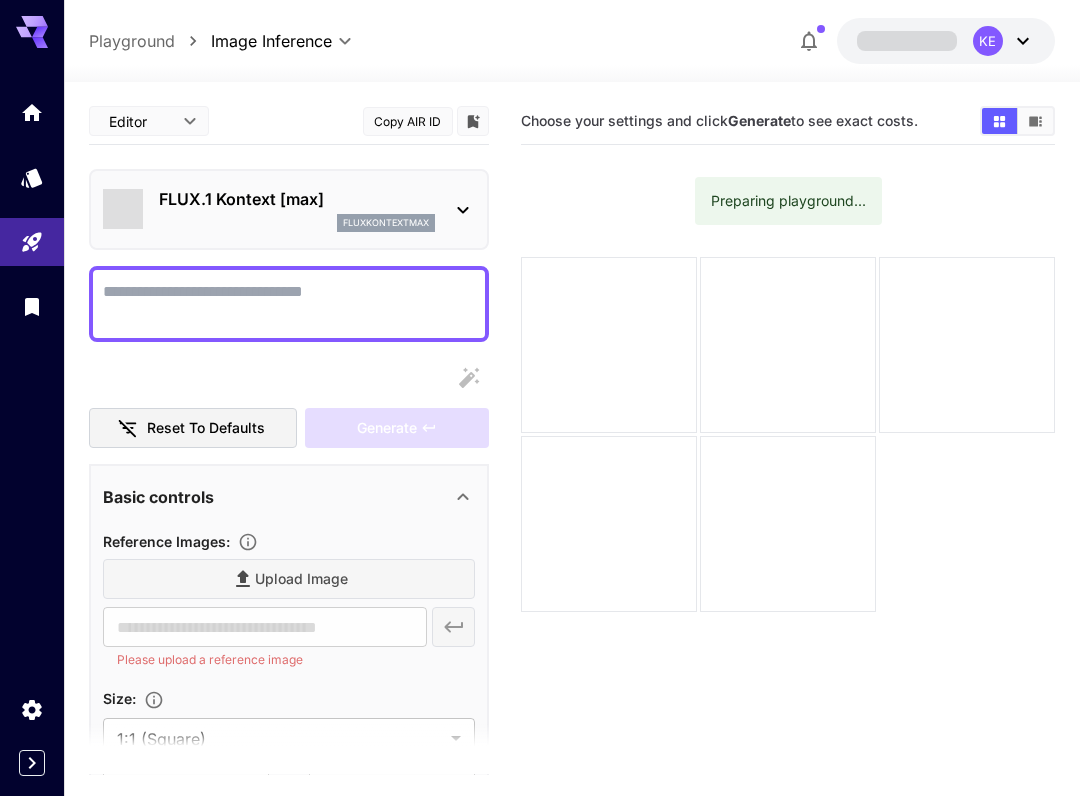 scroll, scrollTop: 0, scrollLeft: 0, axis: both 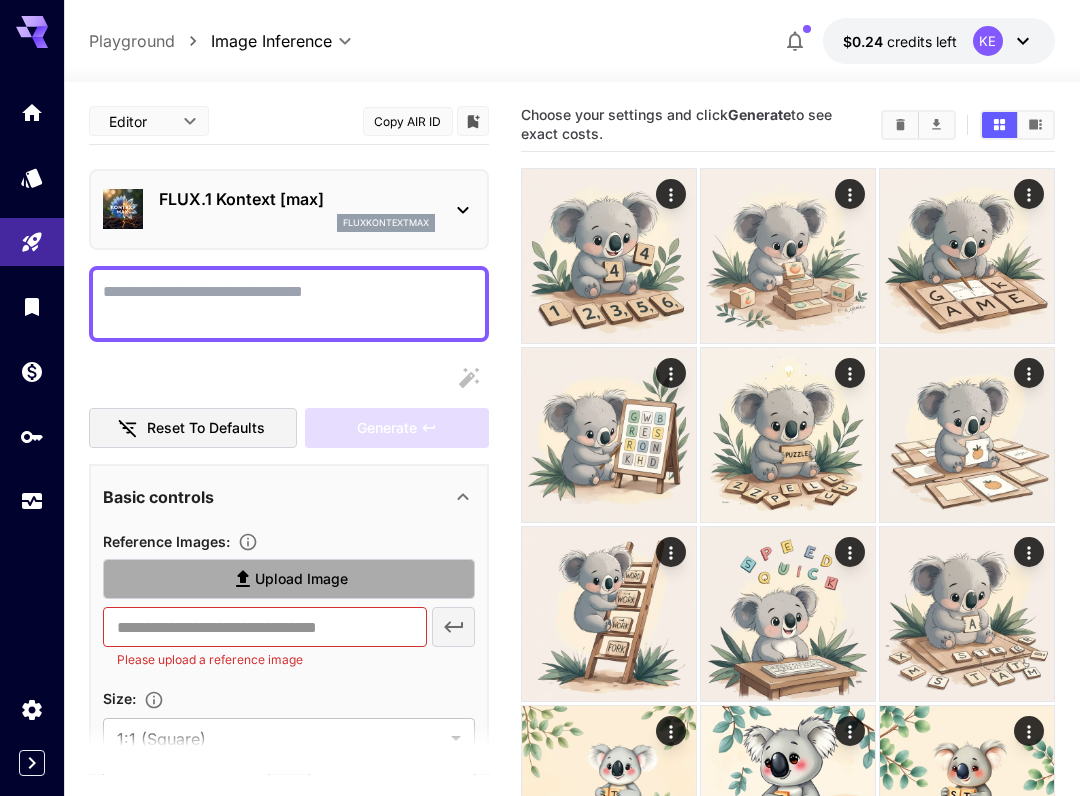 click on "Upload Image" at bounding box center [301, 579] 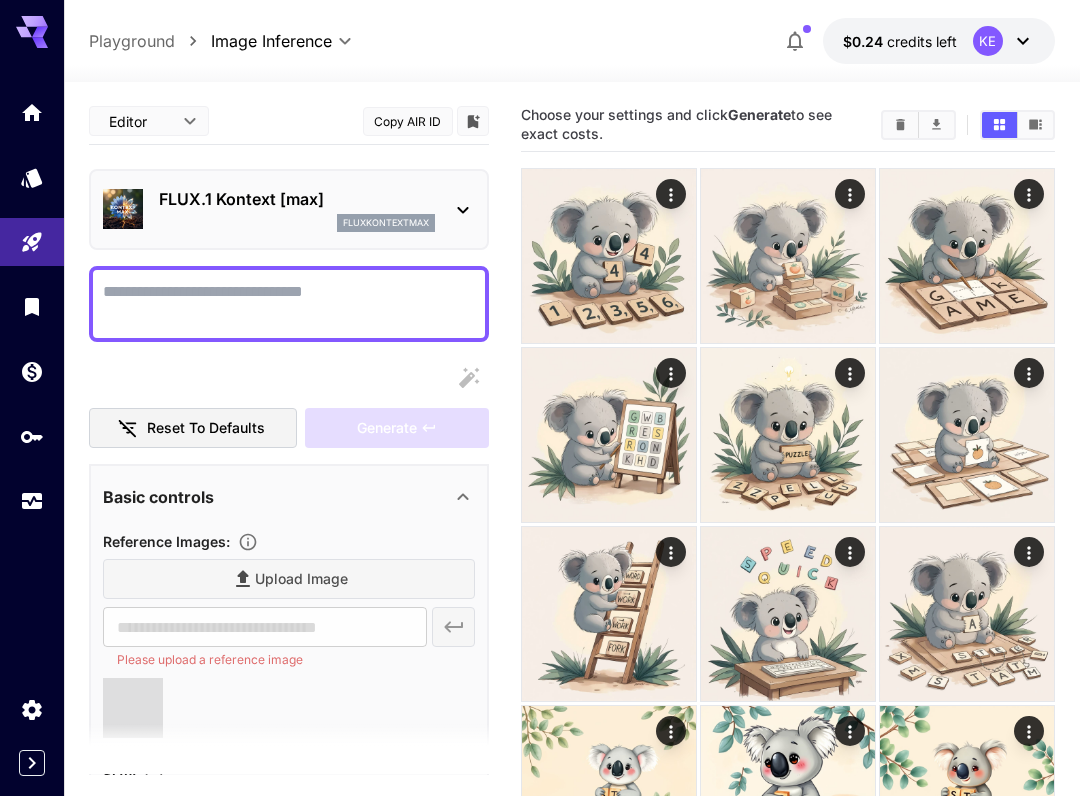 type on "**********" 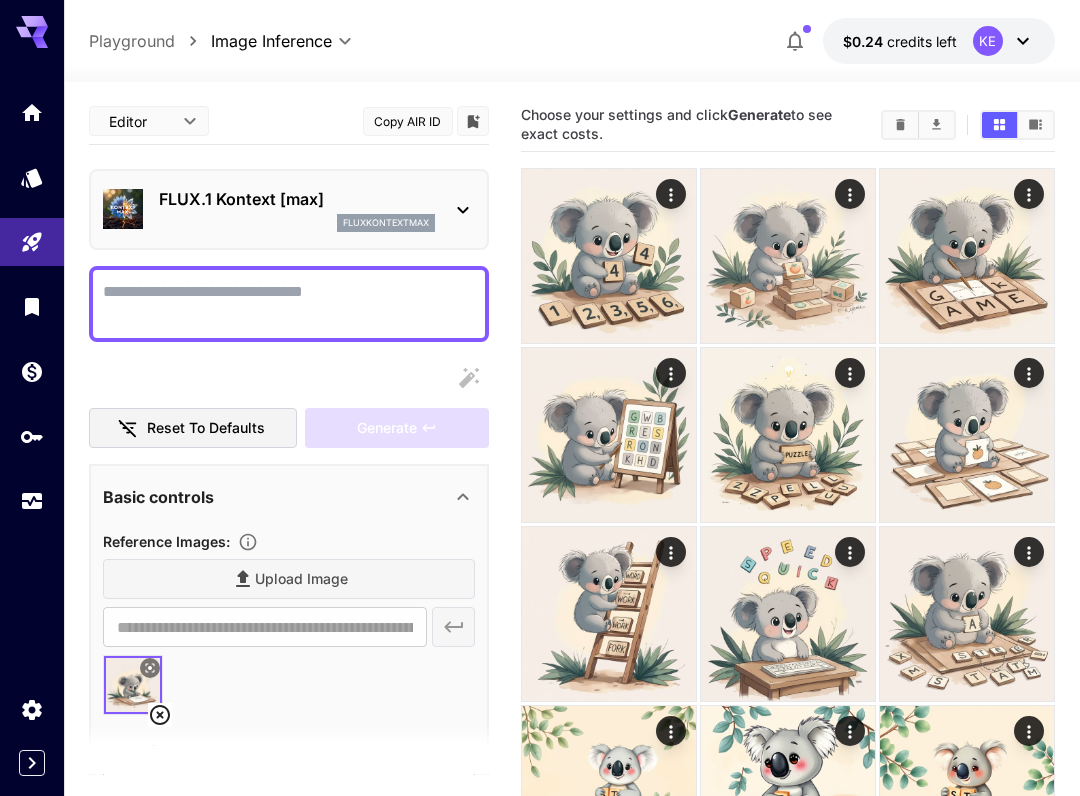 click on "Display cost in response" at bounding box center (289, 304) 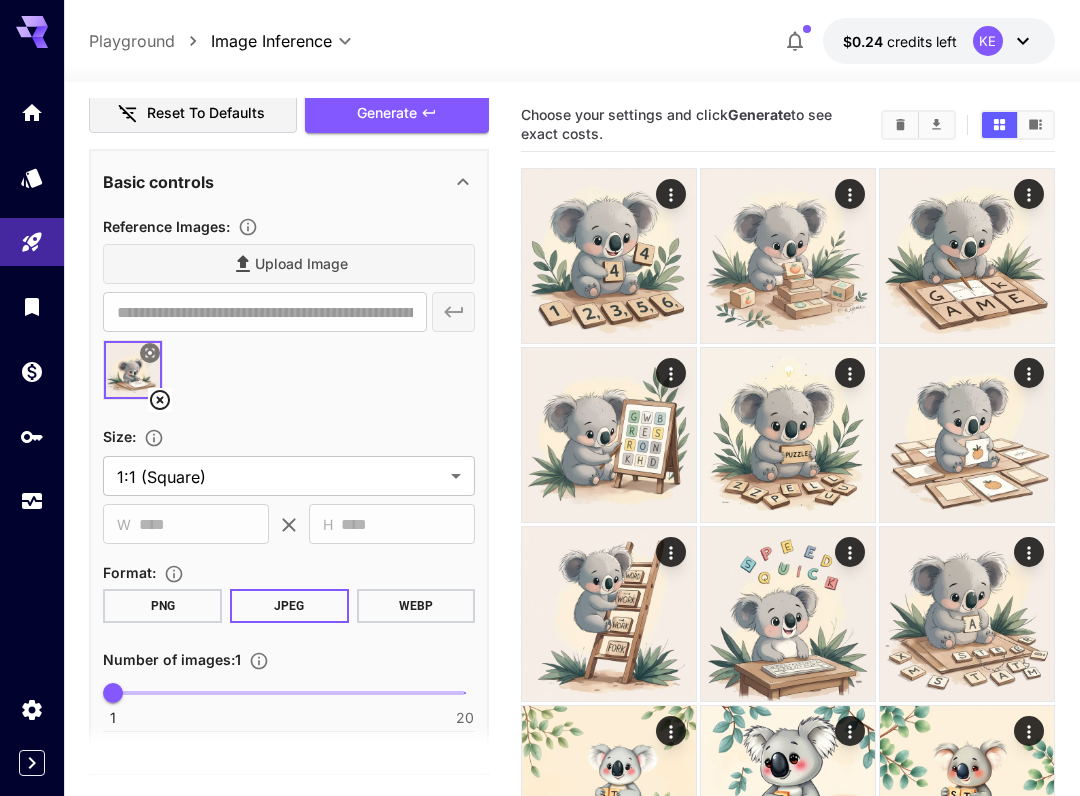 scroll, scrollTop: 594, scrollLeft: 0, axis: vertical 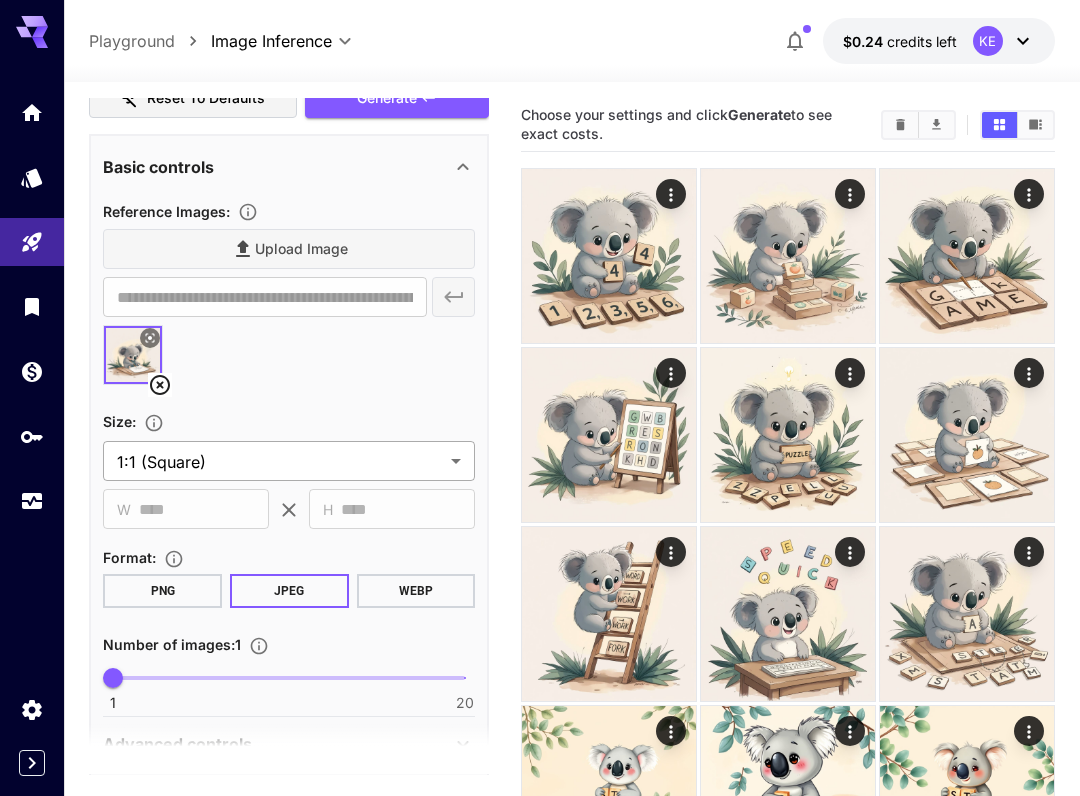 type on "**********" 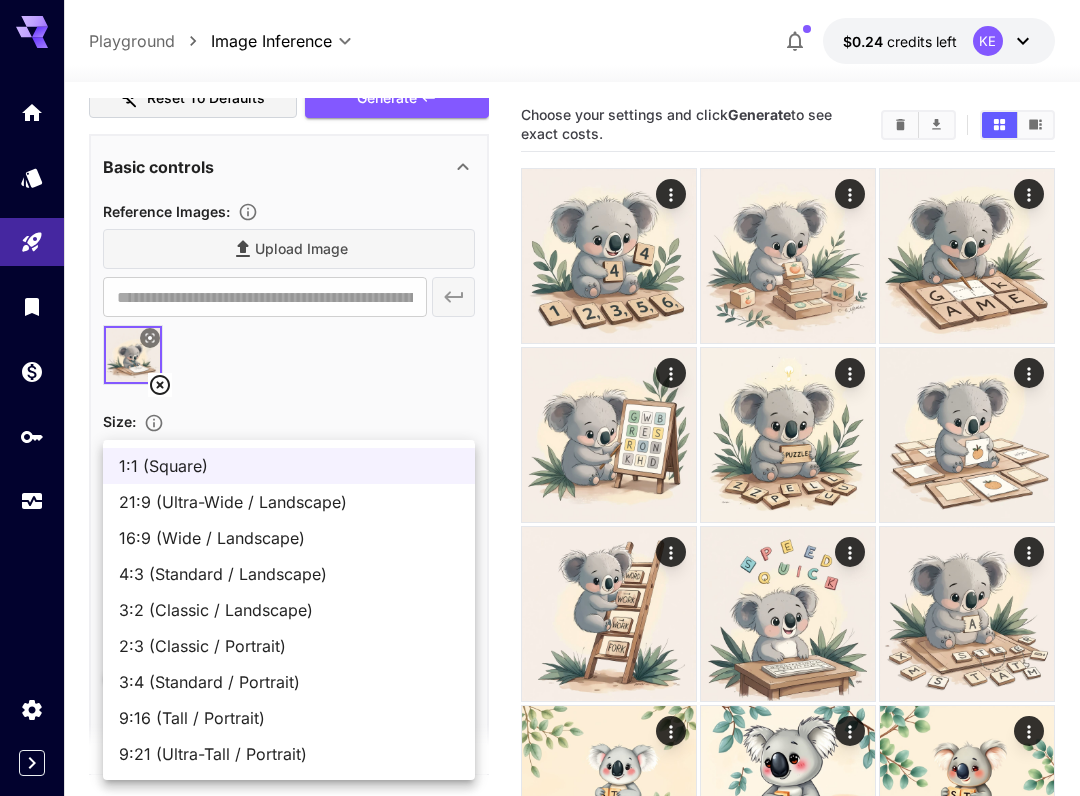 click on "16:9 (Wide / Landscape)" at bounding box center (289, 538) 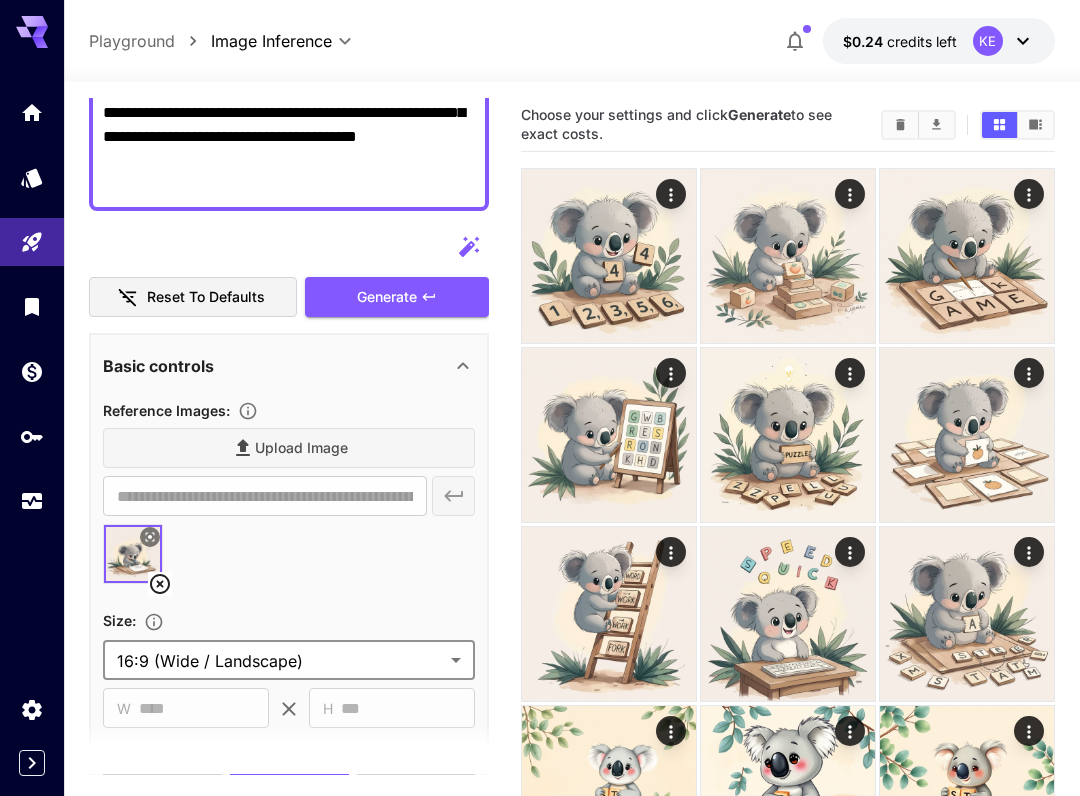 scroll, scrollTop: 399, scrollLeft: 0, axis: vertical 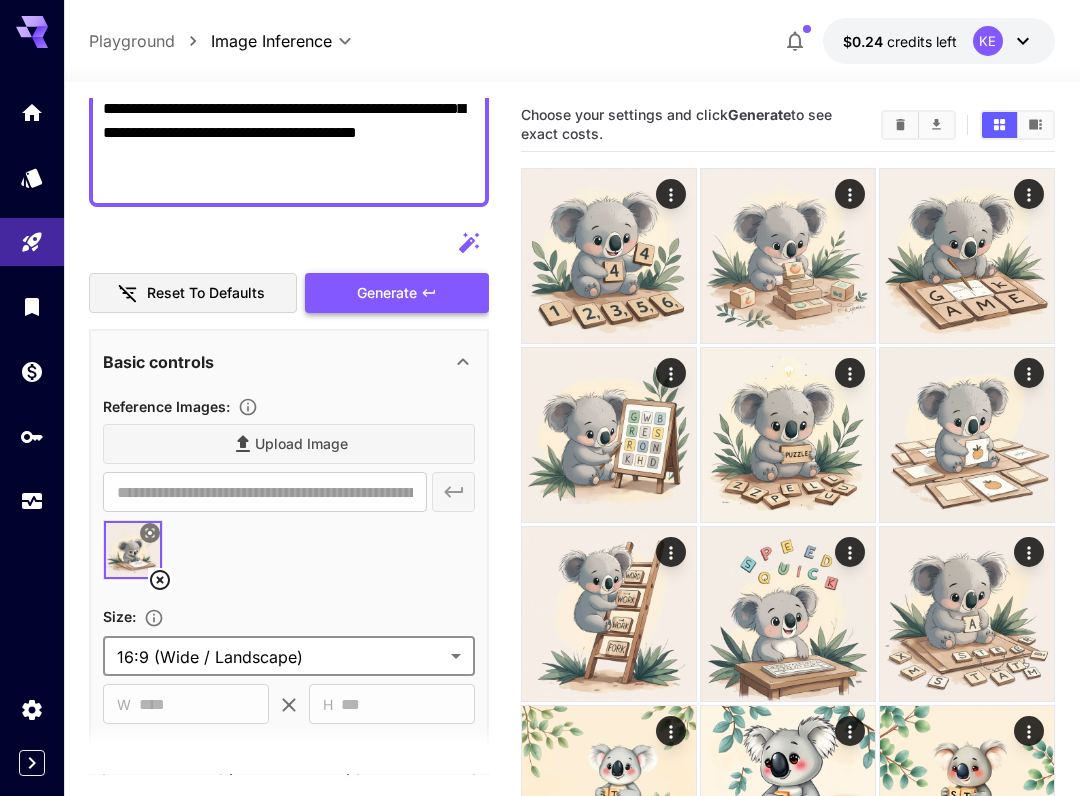 click on "Generate" at bounding box center (397, 293) 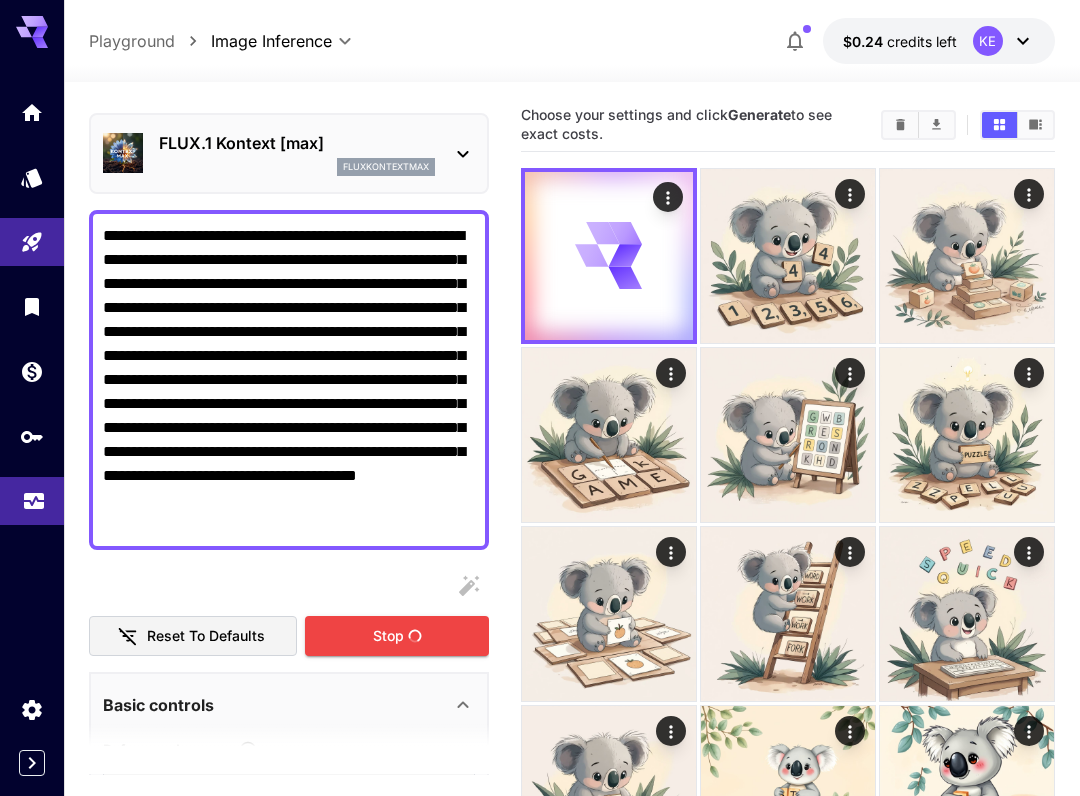 scroll, scrollTop: 34, scrollLeft: 0, axis: vertical 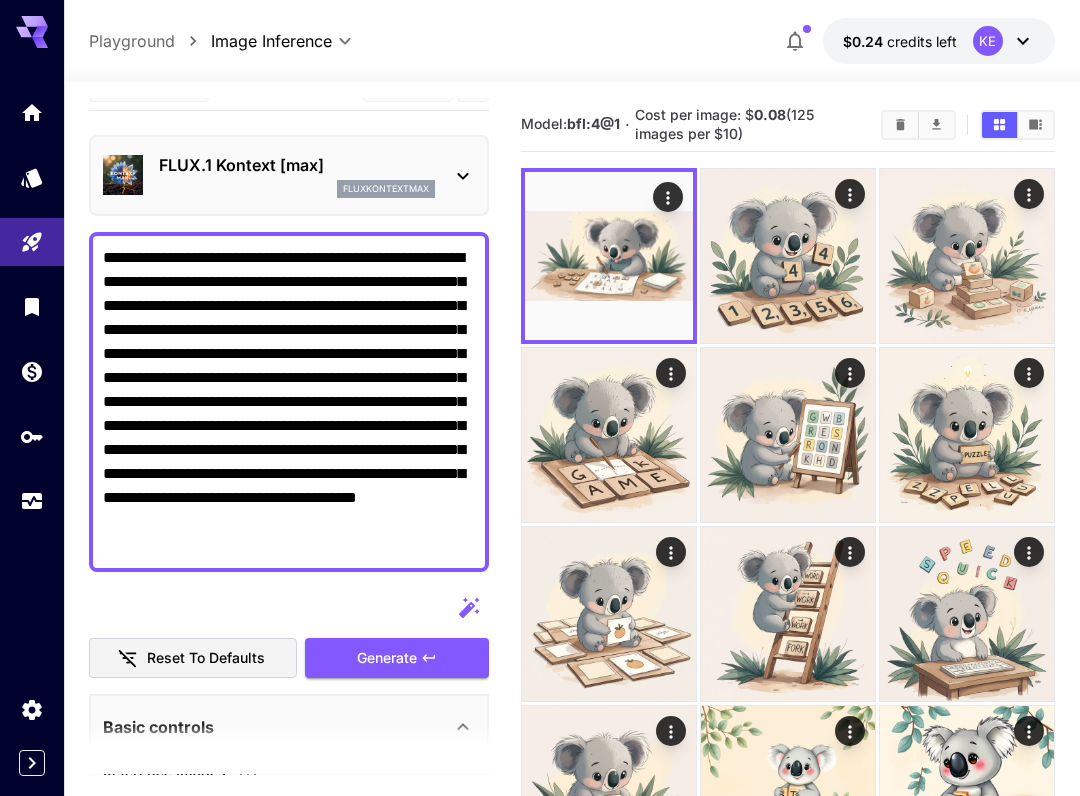 click on "**********" at bounding box center [289, 402] 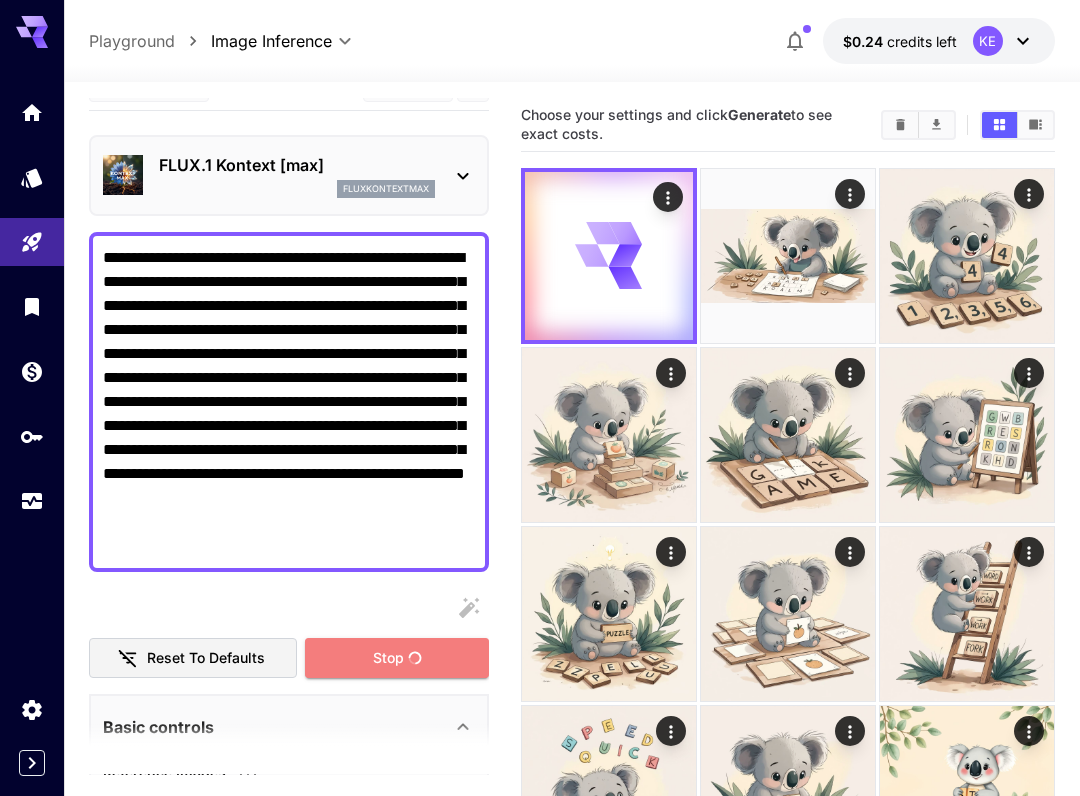 drag, startPoint x: 373, startPoint y: 654, endPoint x: 353, endPoint y: 618, distance: 41.18252 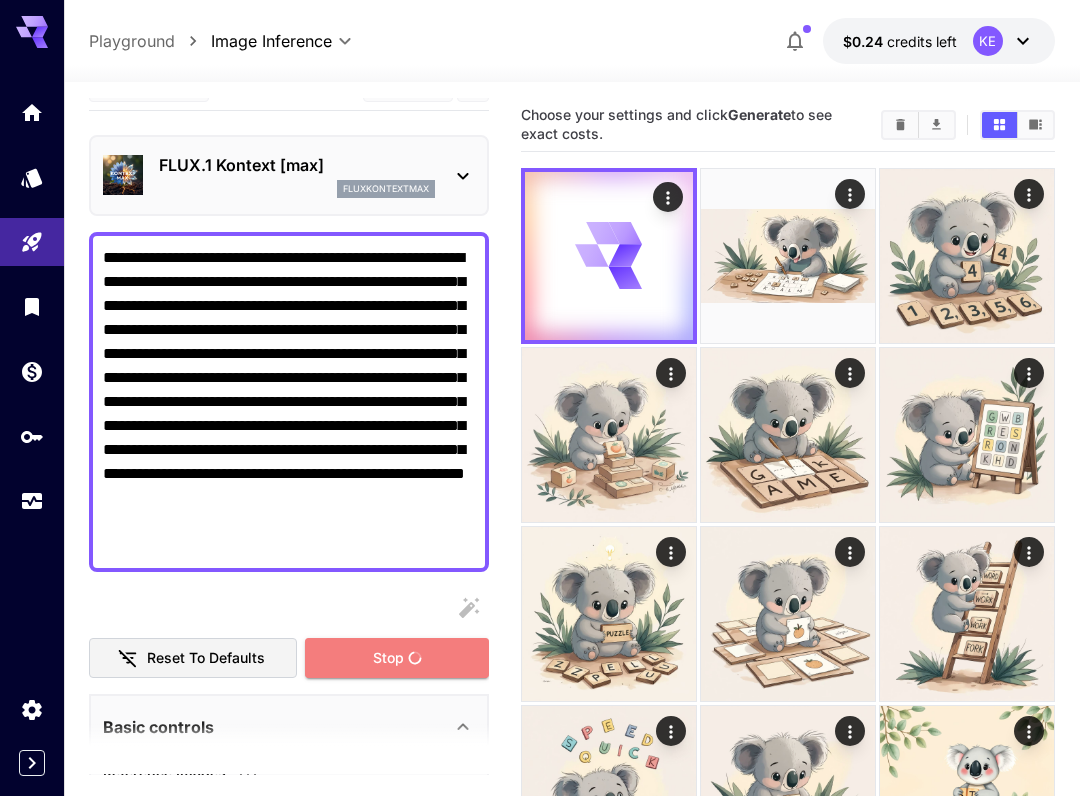 click on "Stop" at bounding box center [388, 658] 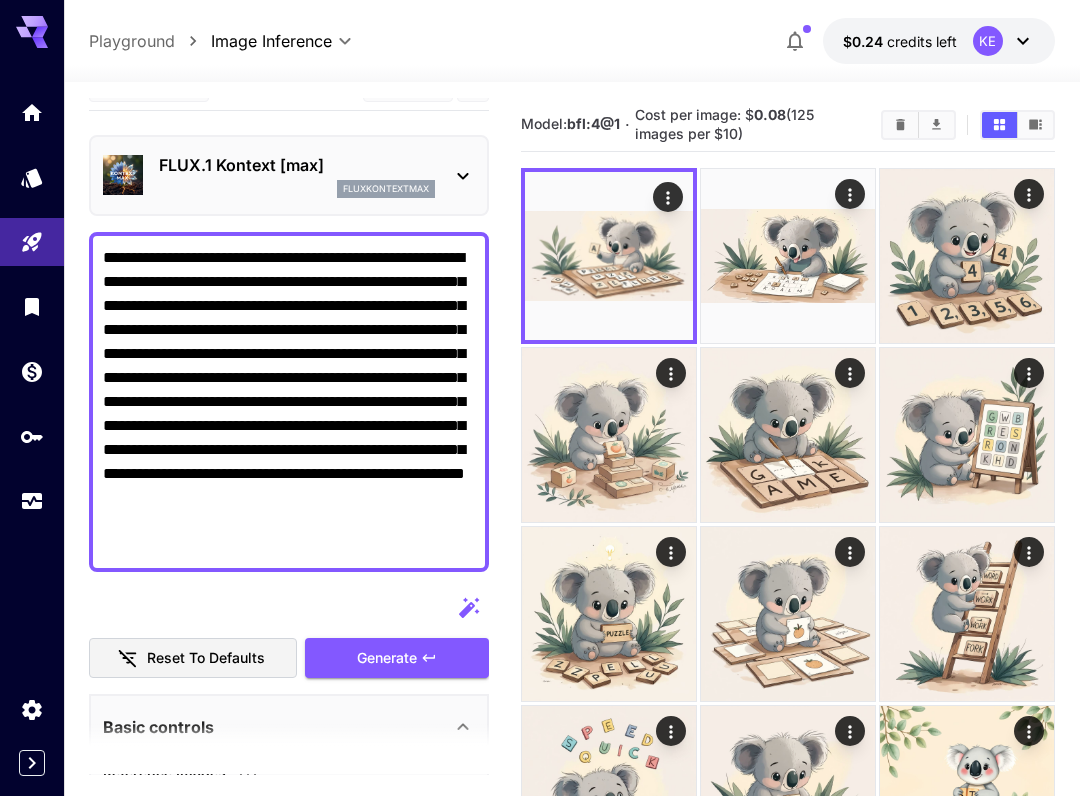 click on "**********" at bounding box center [289, 402] 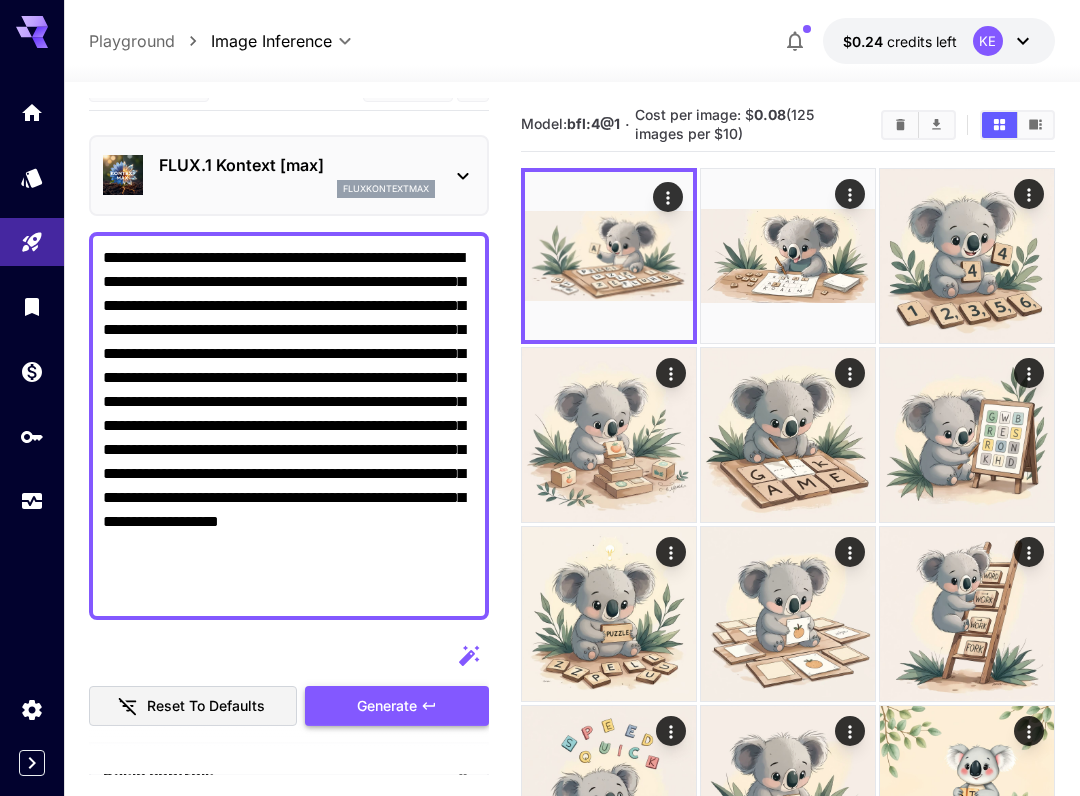type on "**********" 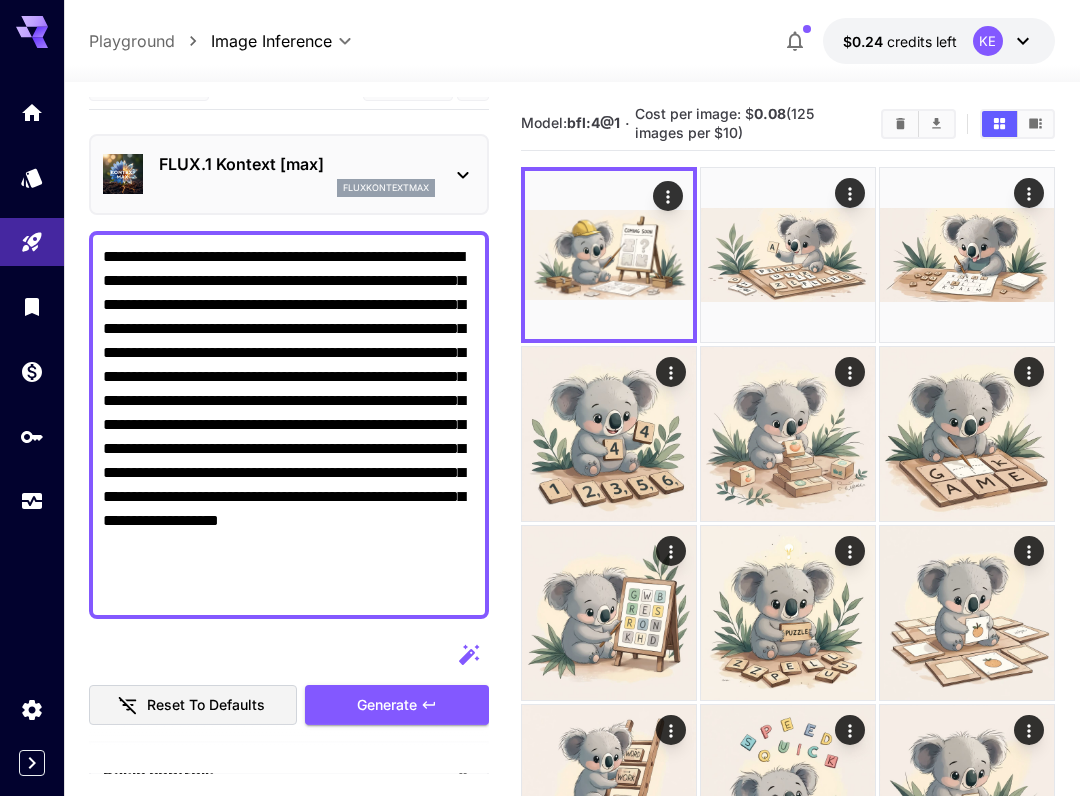 scroll, scrollTop: 0, scrollLeft: 0, axis: both 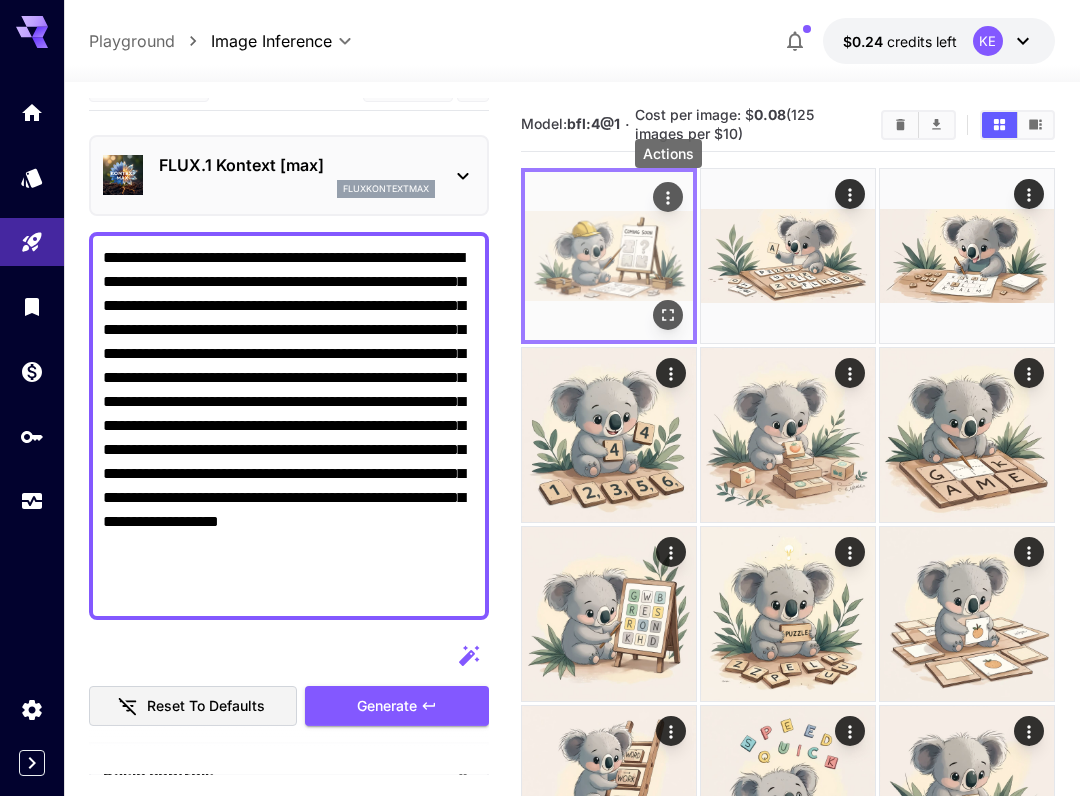 click 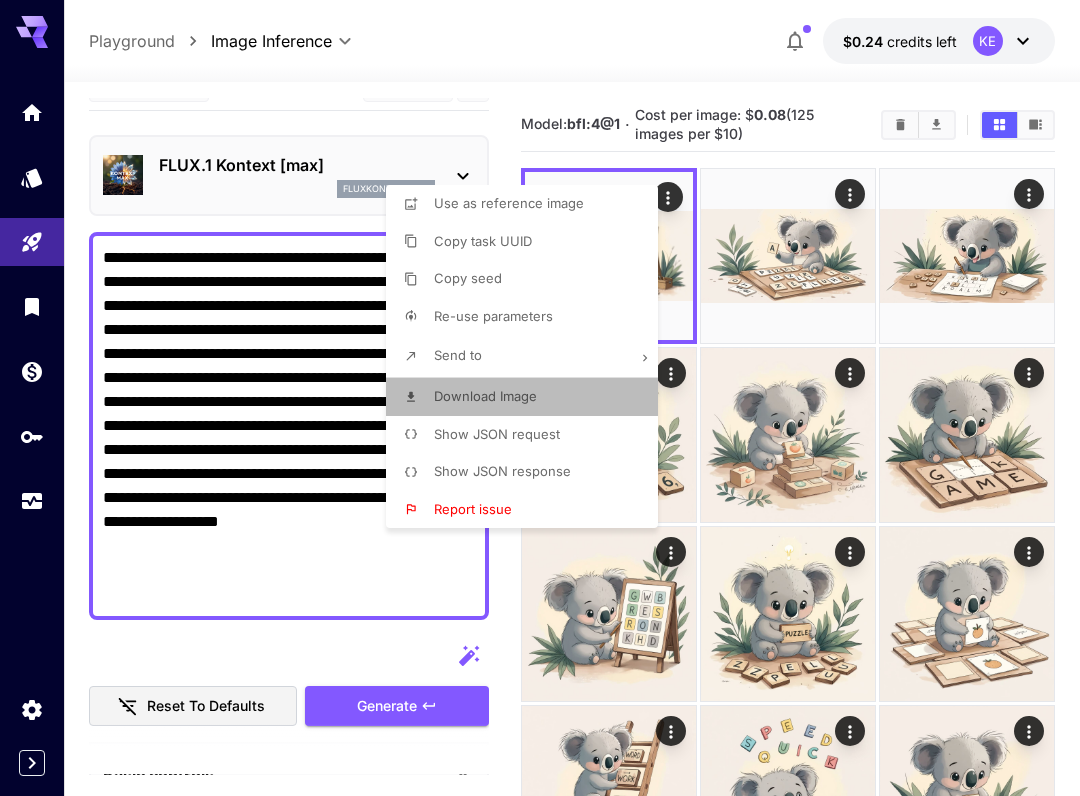 click on "Download Image" at bounding box center [485, 396] 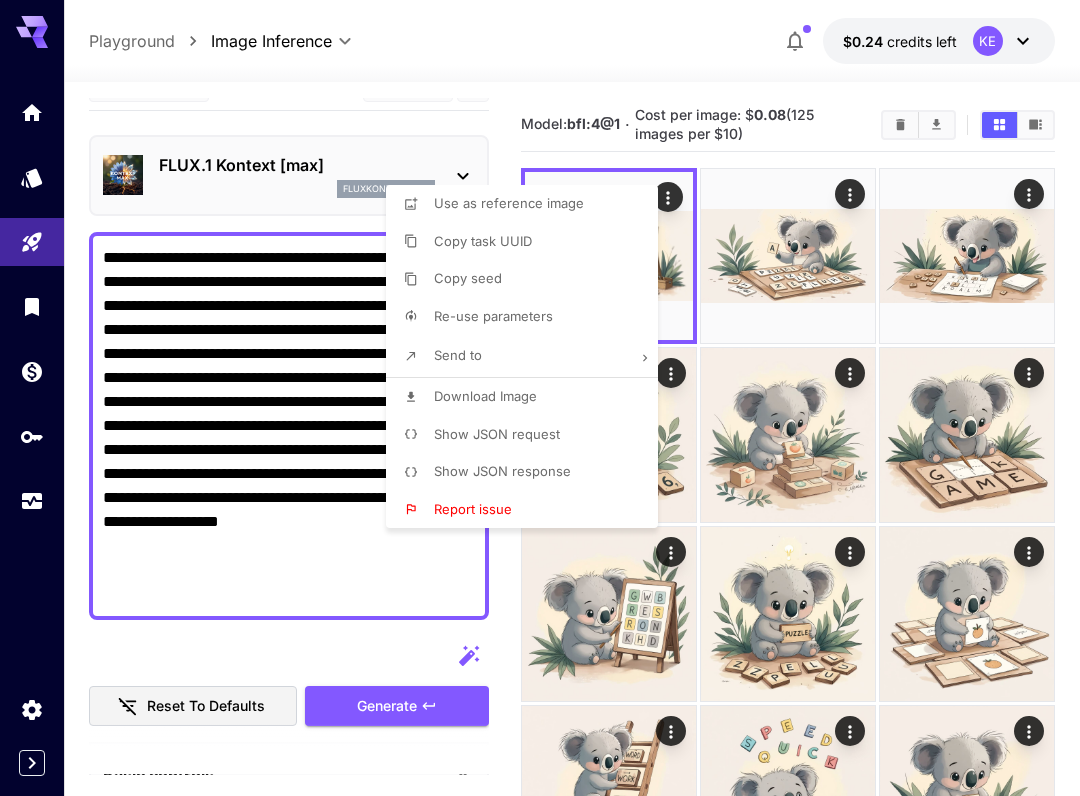 click at bounding box center [540, 398] 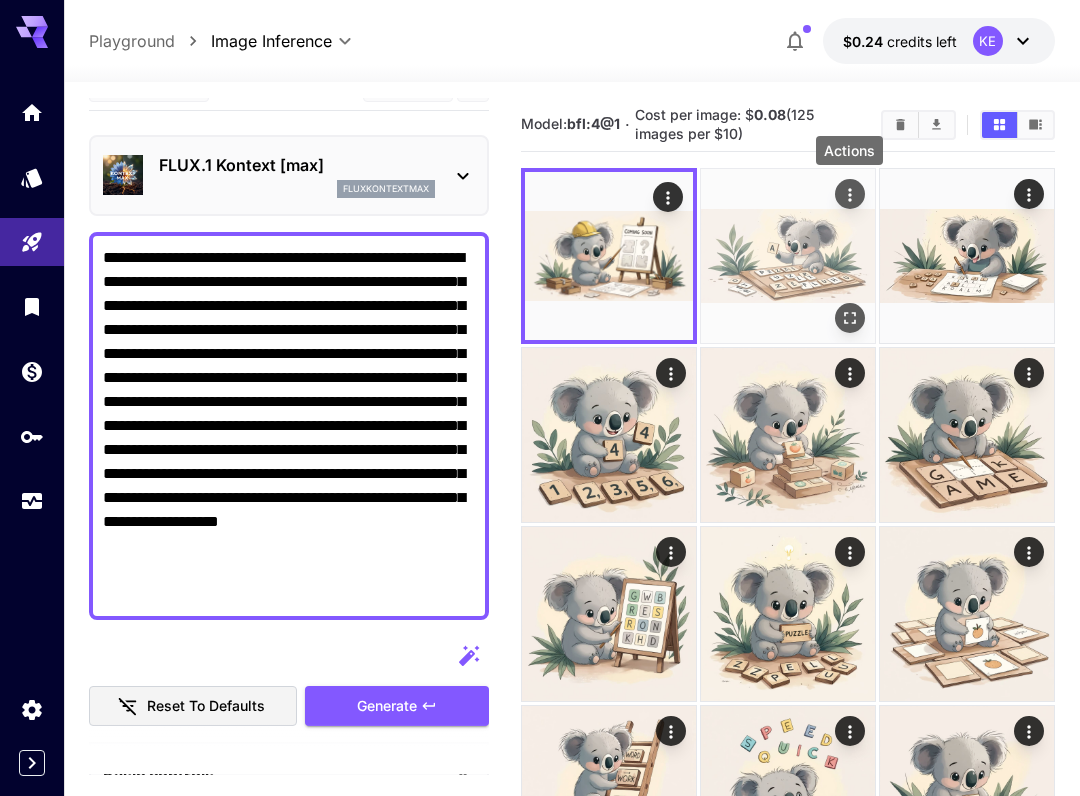 click 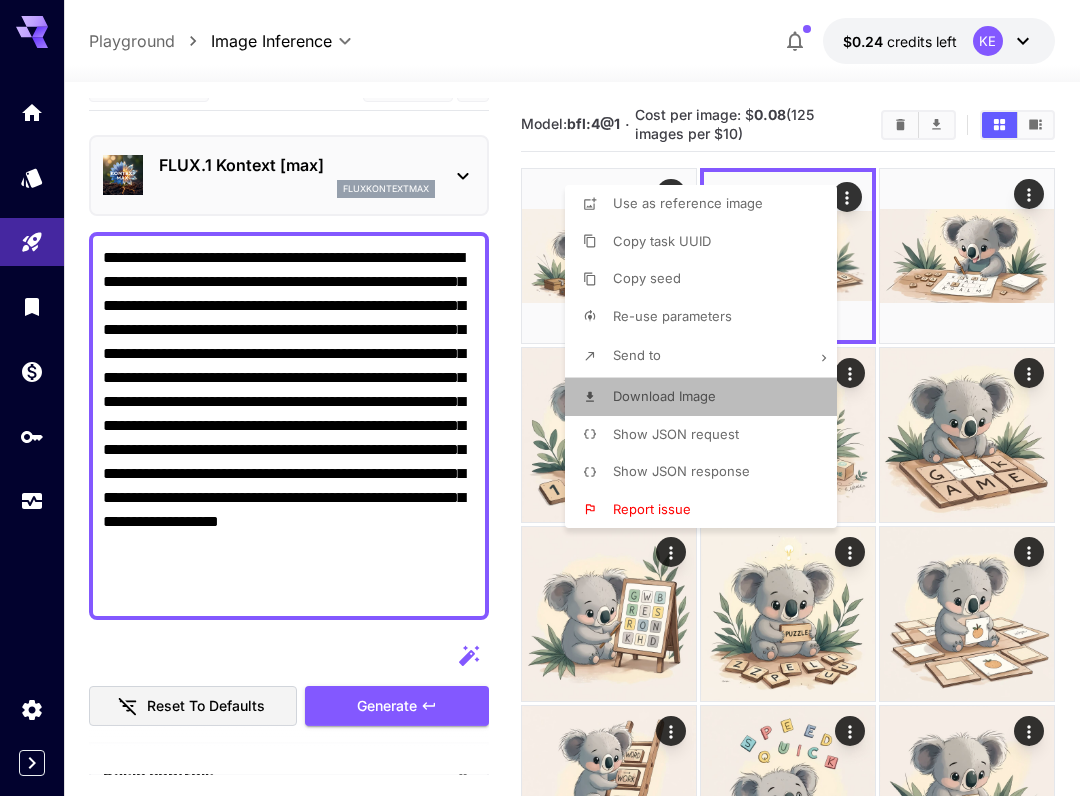 drag, startPoint x: 696, startPoint y: 407, endPoint x: 718, endPoint y: 398, distance: 23.769728 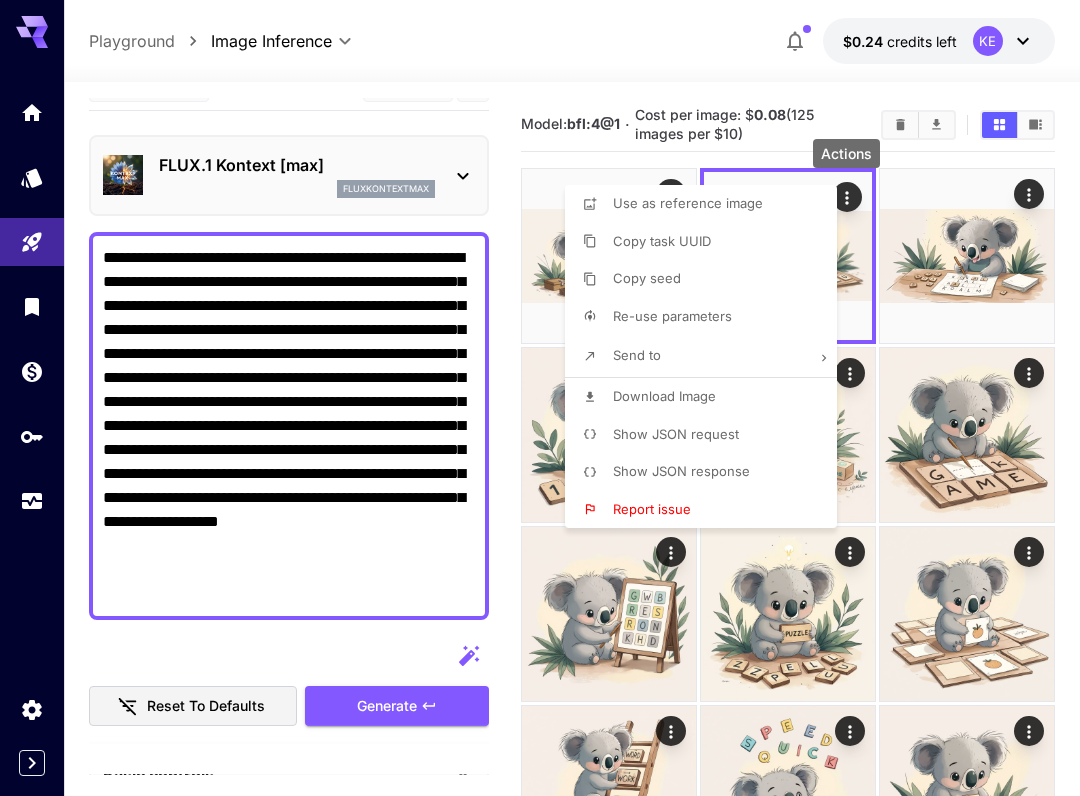 click at bounding box center (540, 398) 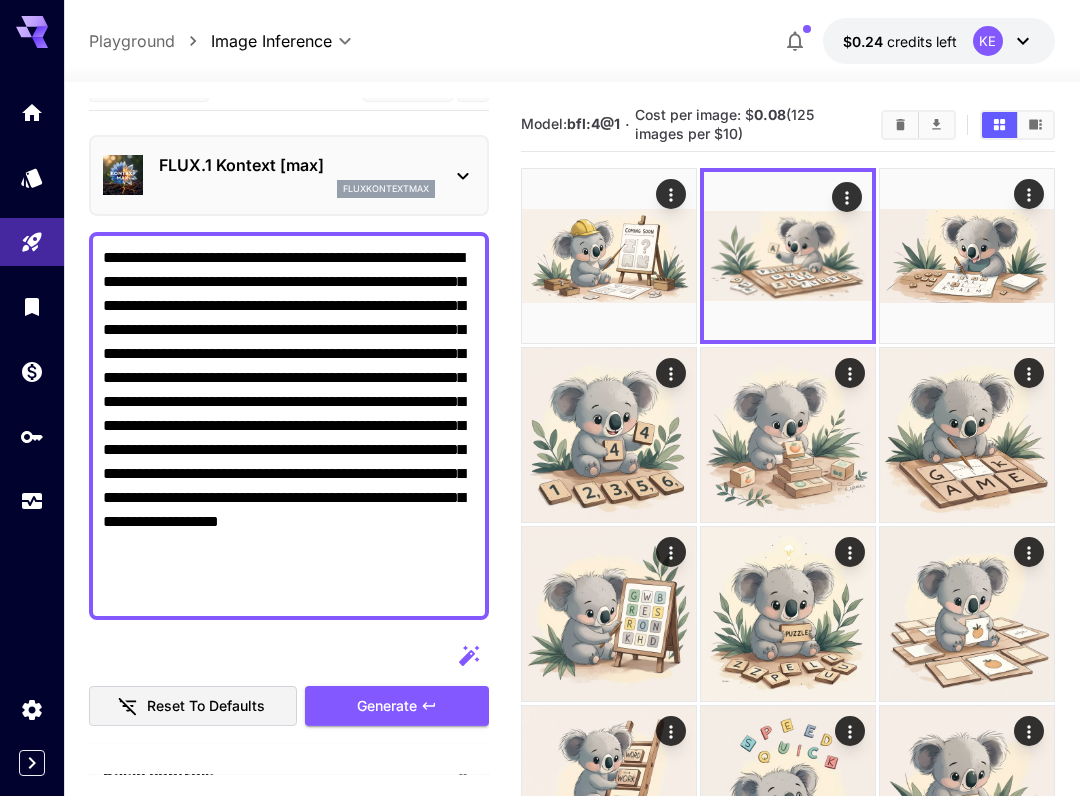 click 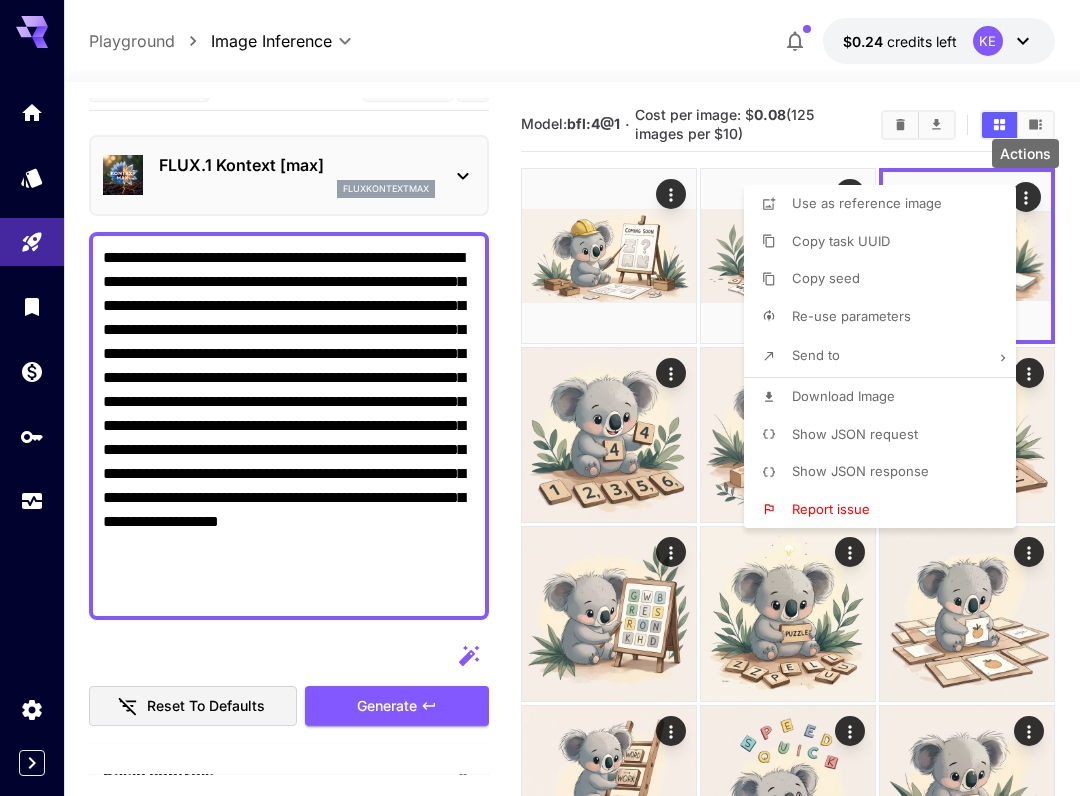 click on "Download Image" at bounding box center (843, 396) 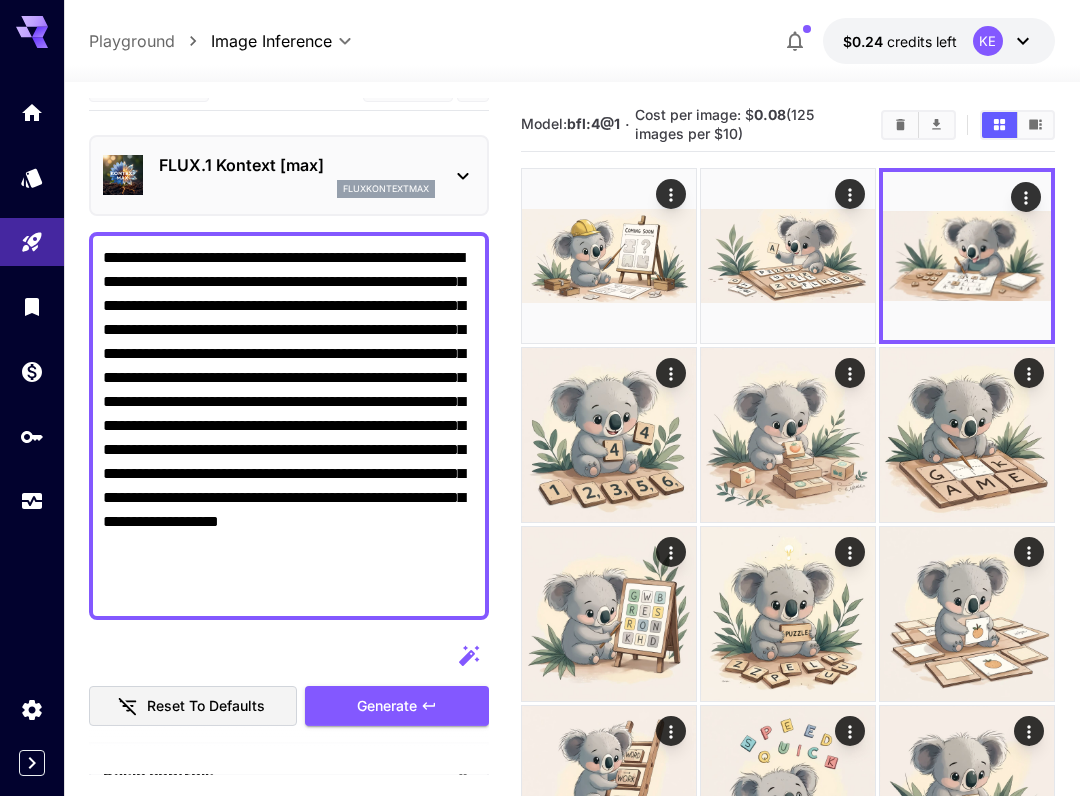click 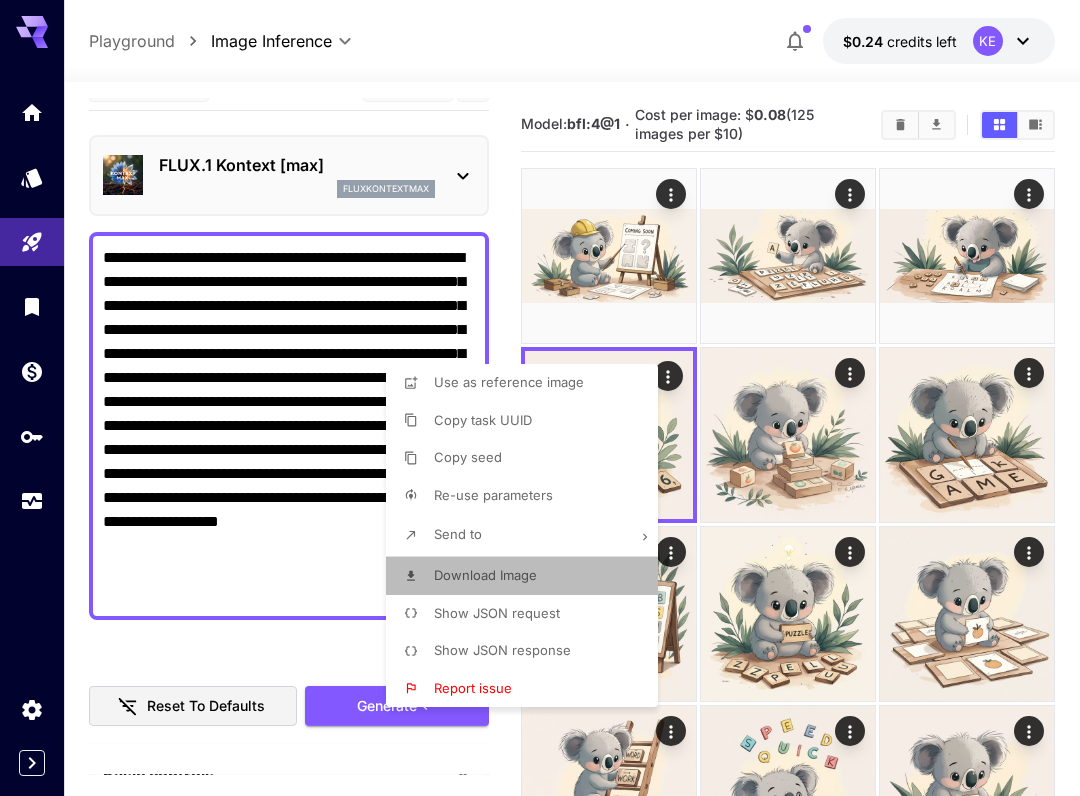 click on "Download Image" at bounding box center [528, 576] 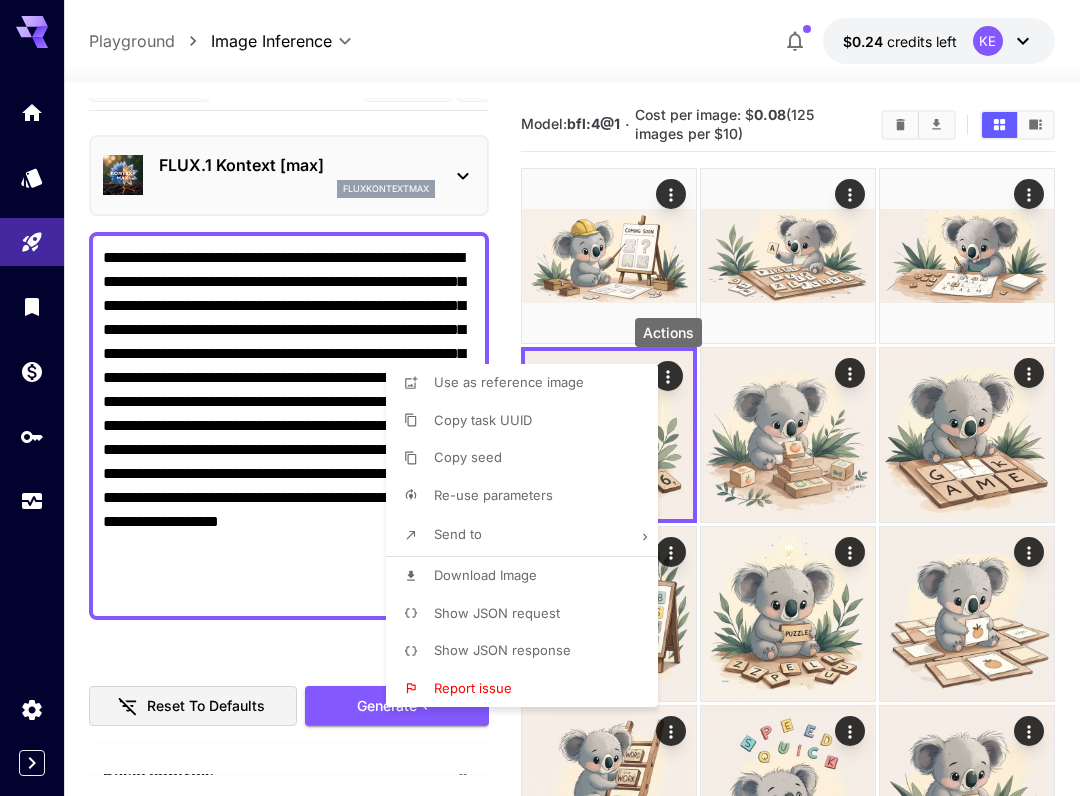 click at bounding box center [540, 398] 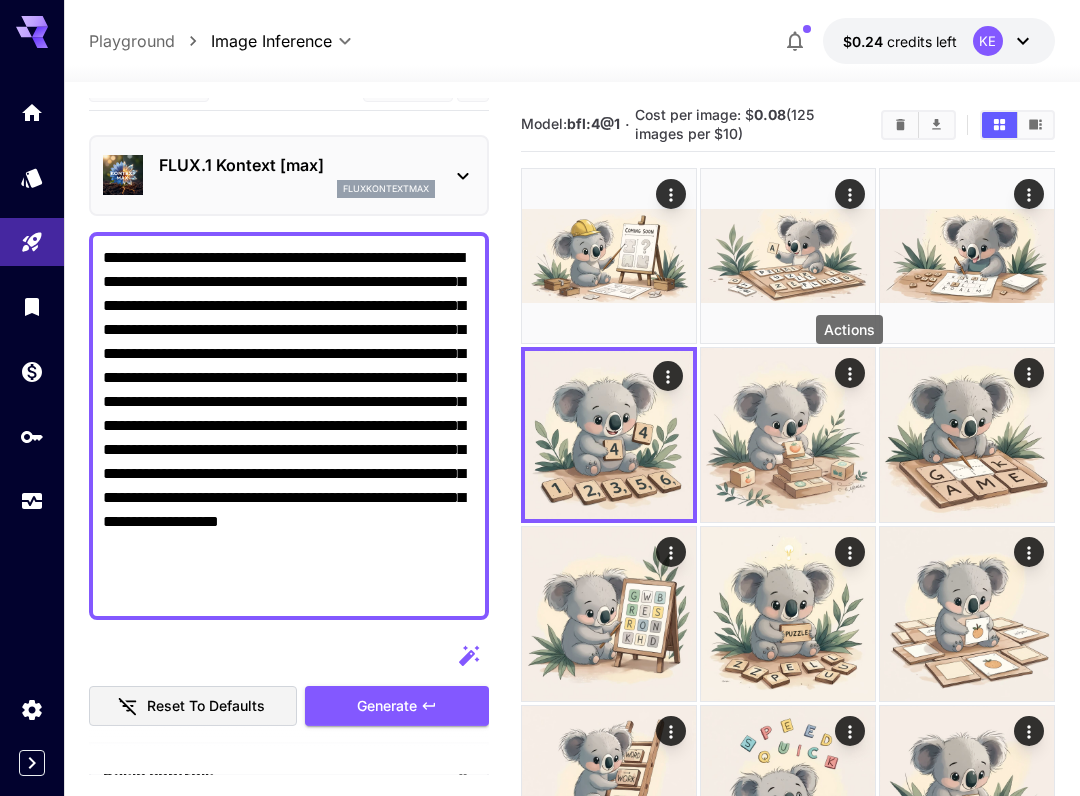 click 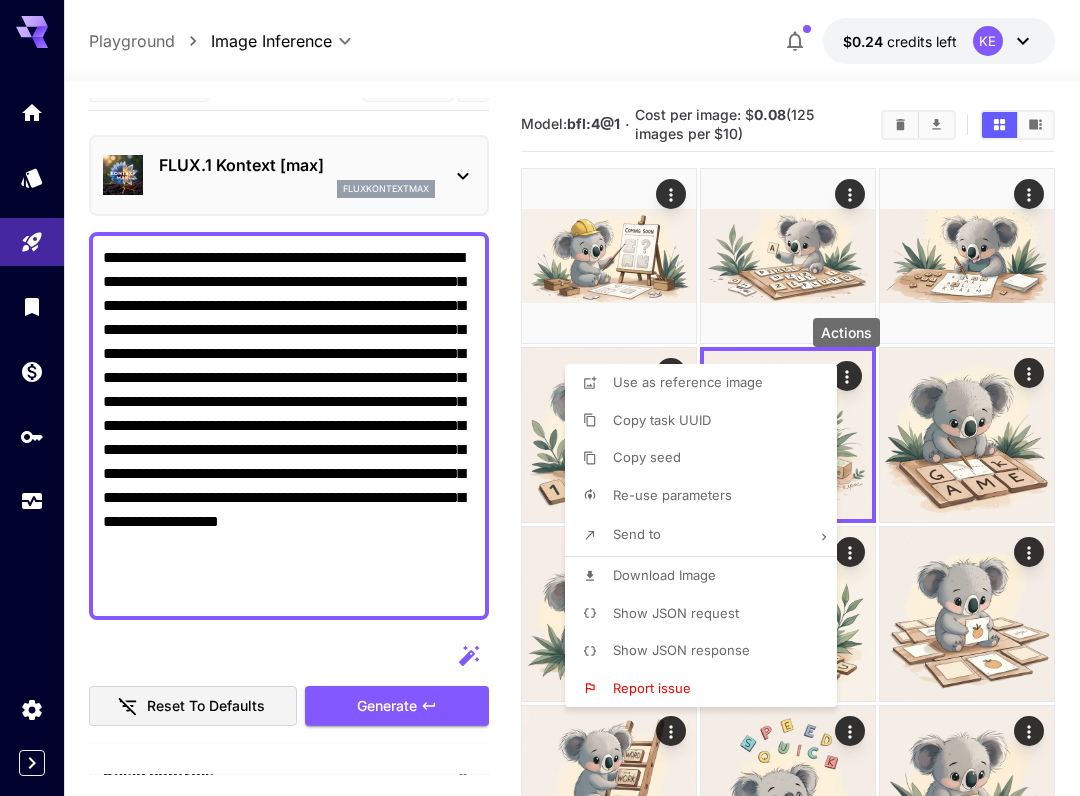 click on "Download Image" at bounding box center (707, 576) 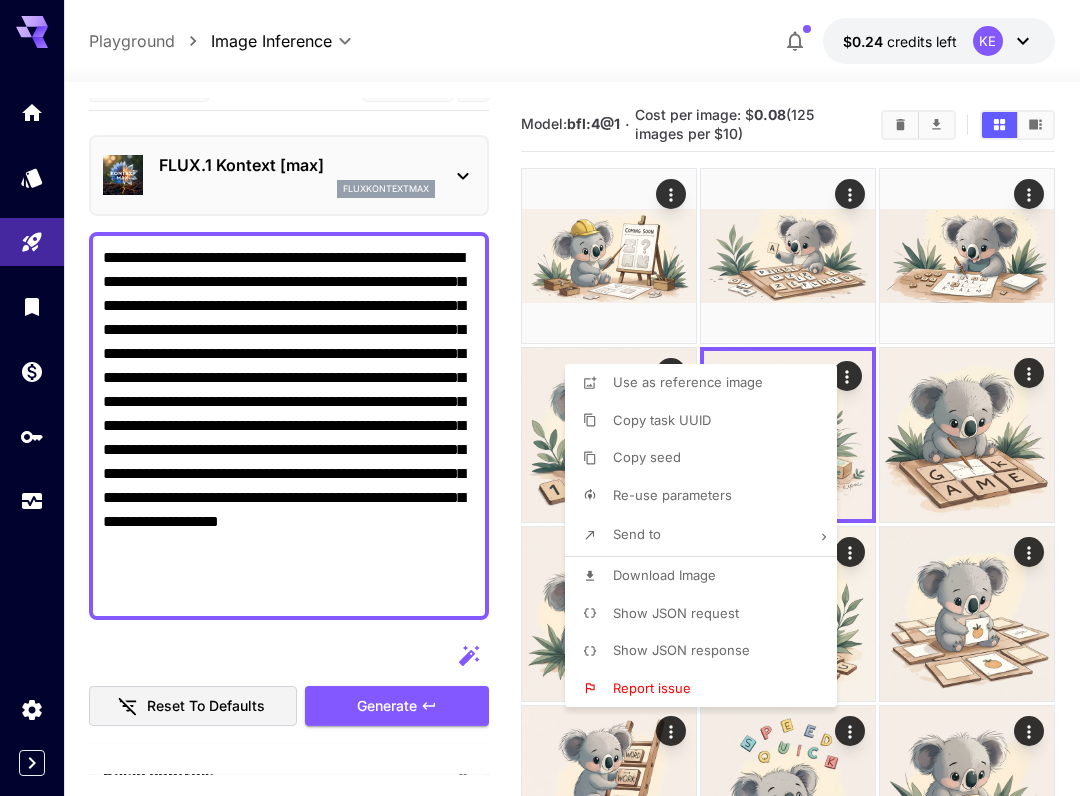 click at bounding box center (540, 398) 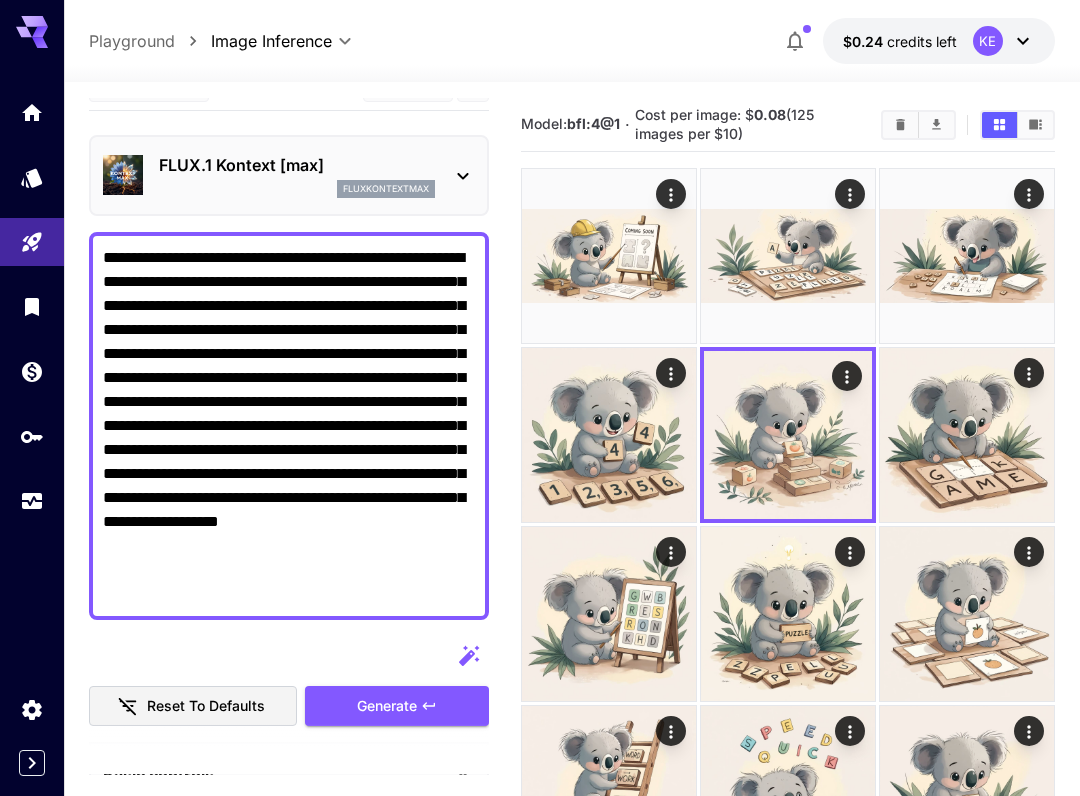 click 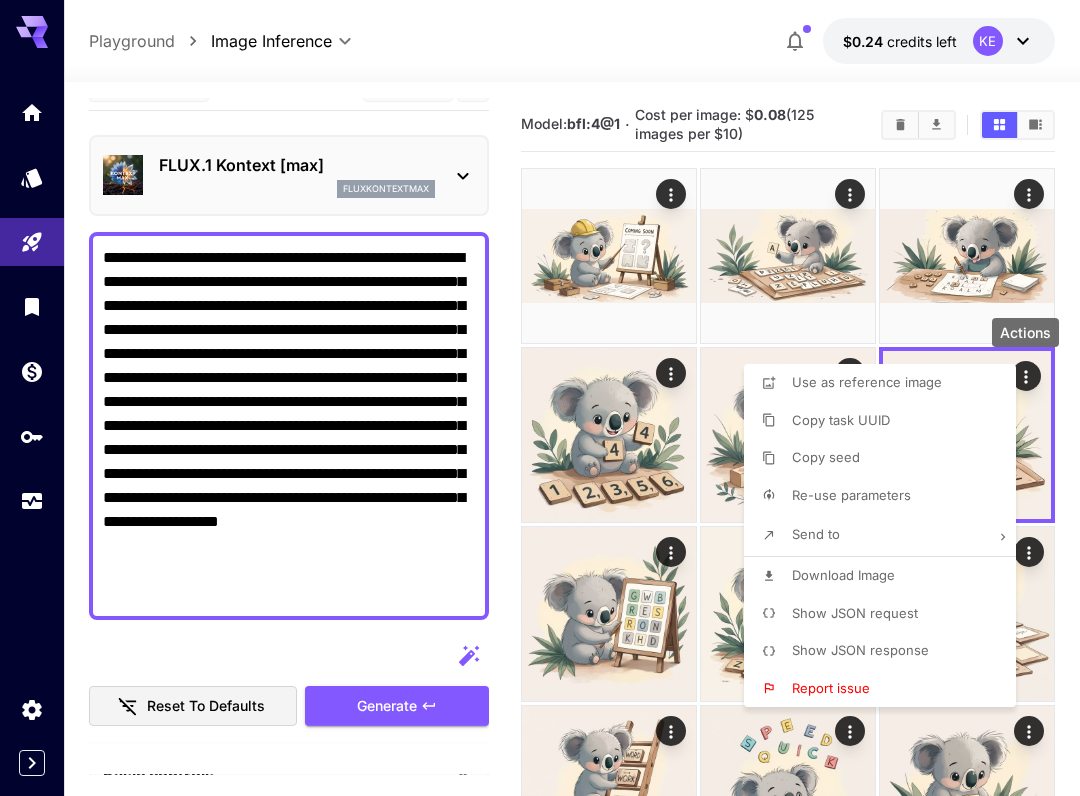 drag, startPoint x: 876, startPoint y: 571, endPoint x: 827, endPoint y: 582, distance: 50.219517 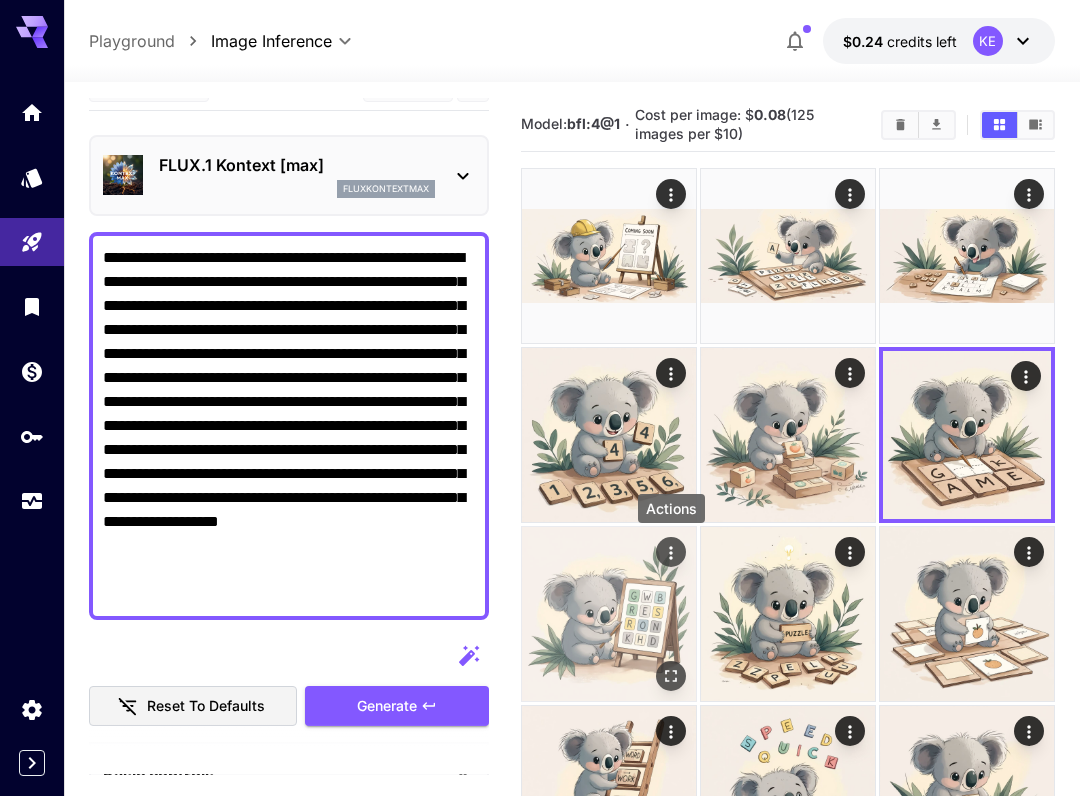 click 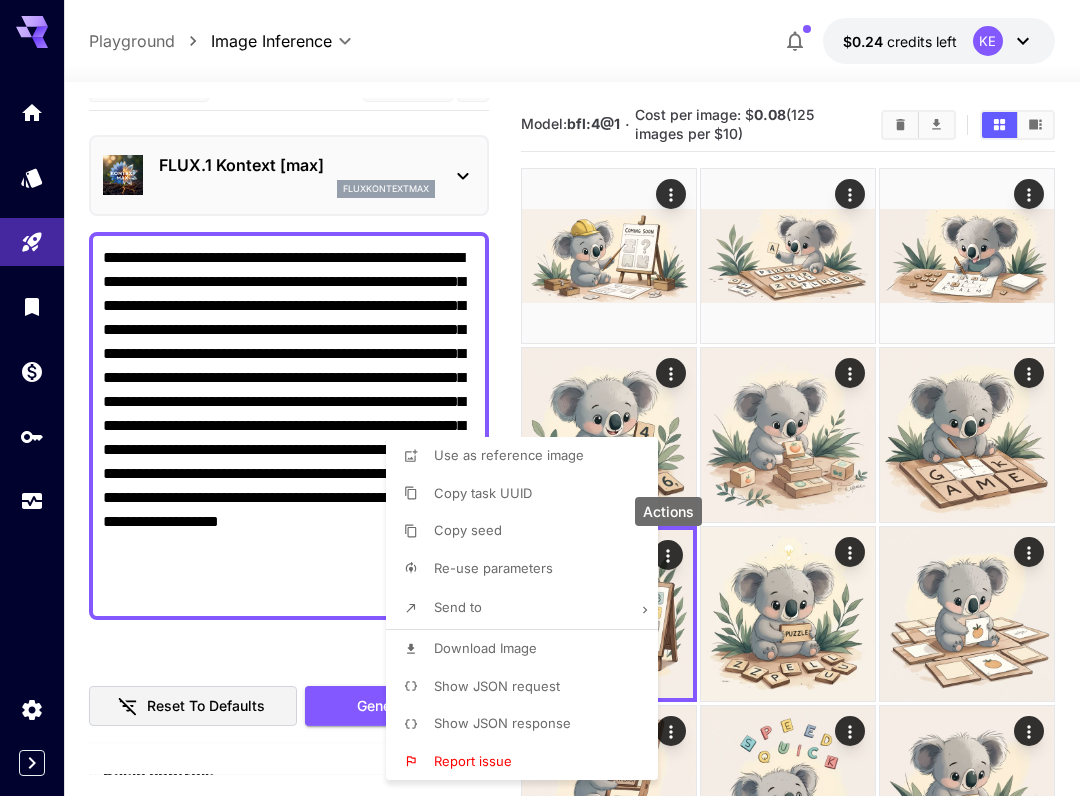 click on "Download Image" at bounding box center (528, 649) 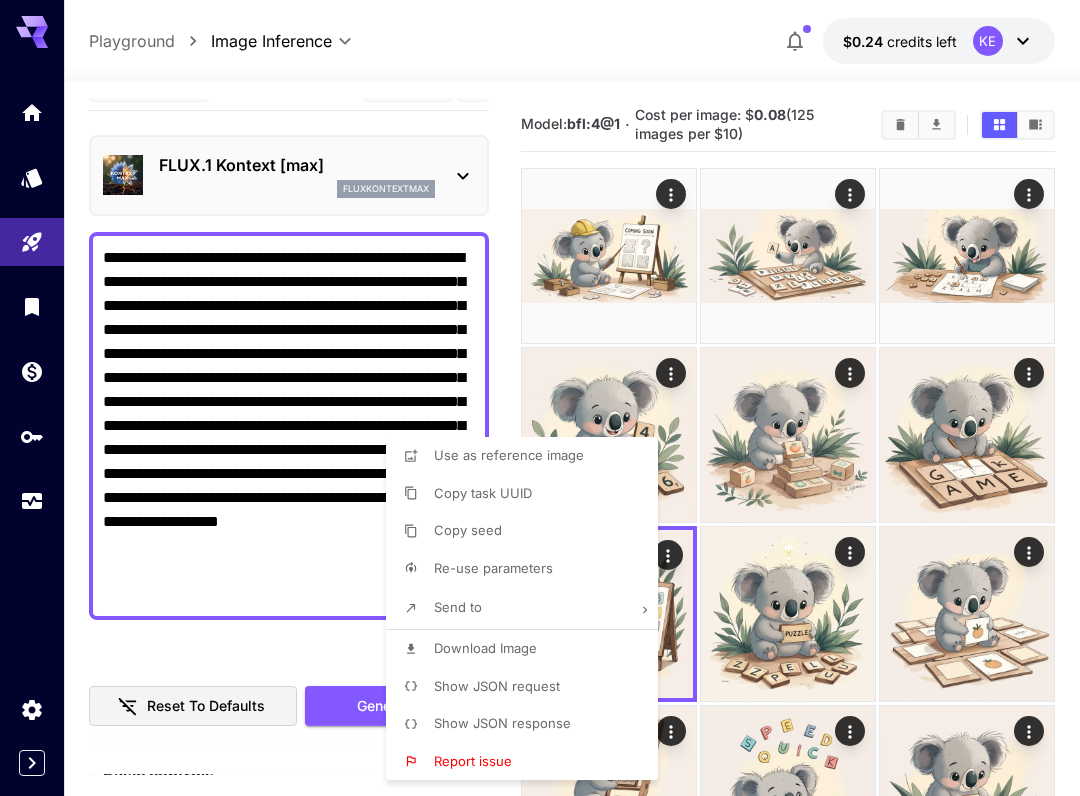 click at bounding box center [540, 398] 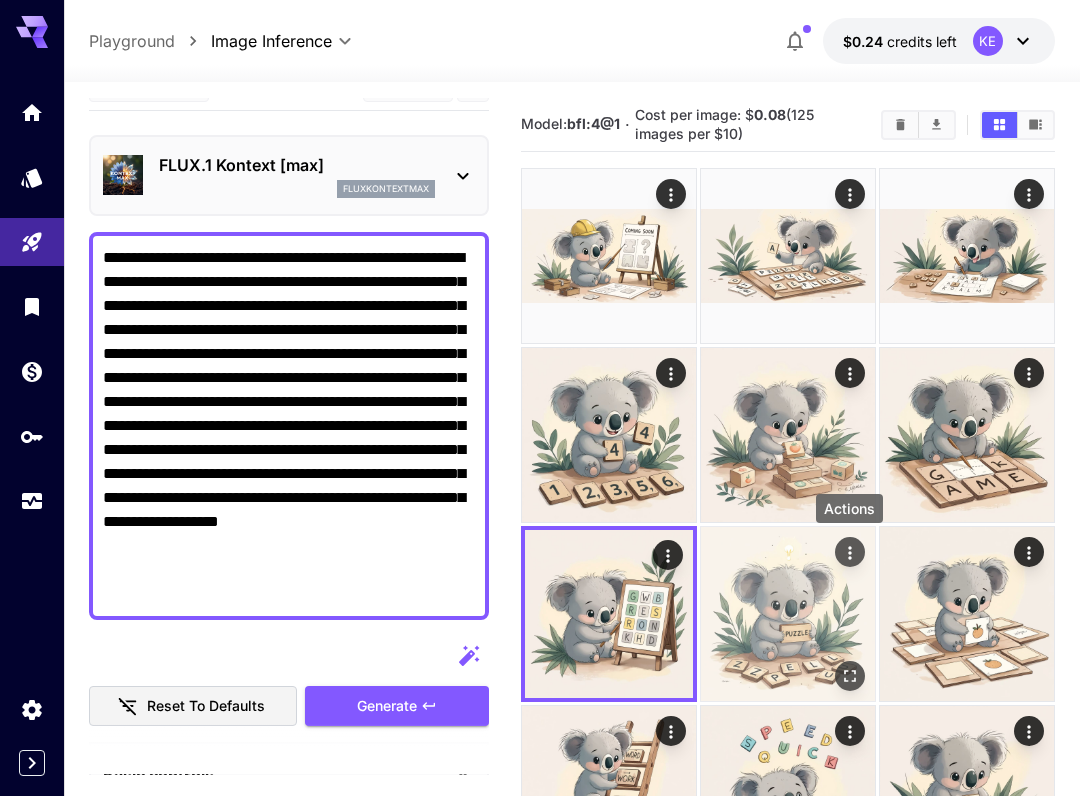 click 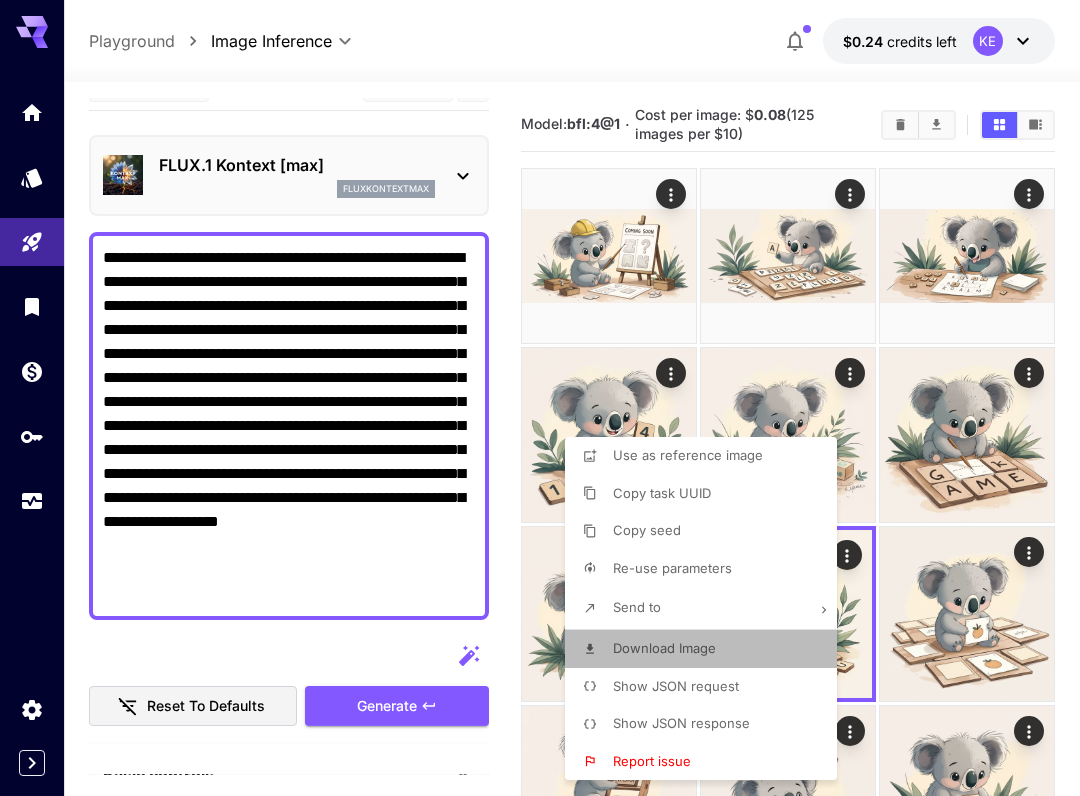 click on "Download Image" at bounding box center [664, 648] 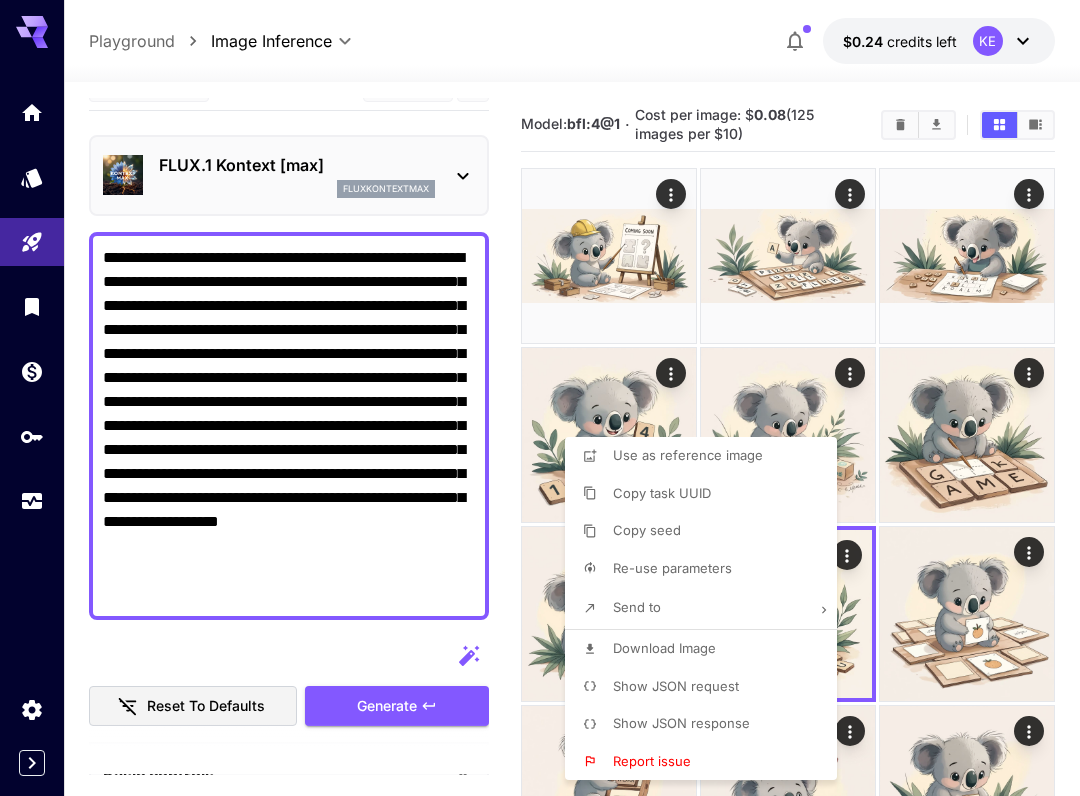 click at bounding box center [540, 398] 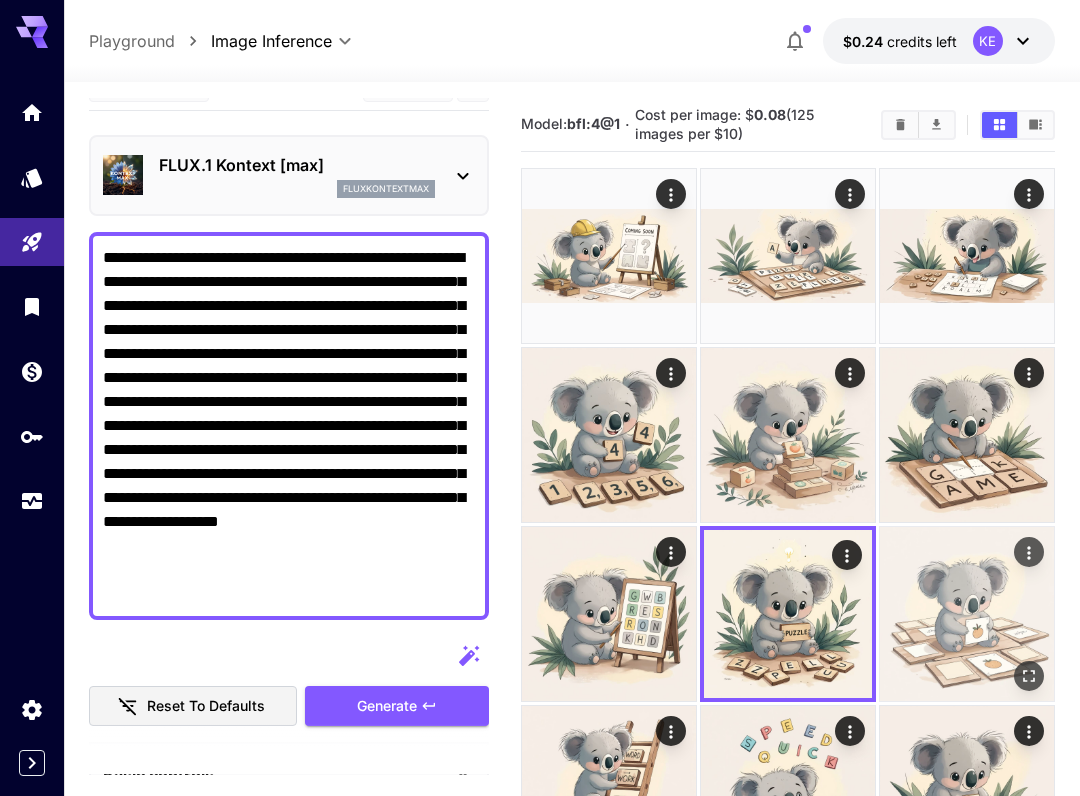 click 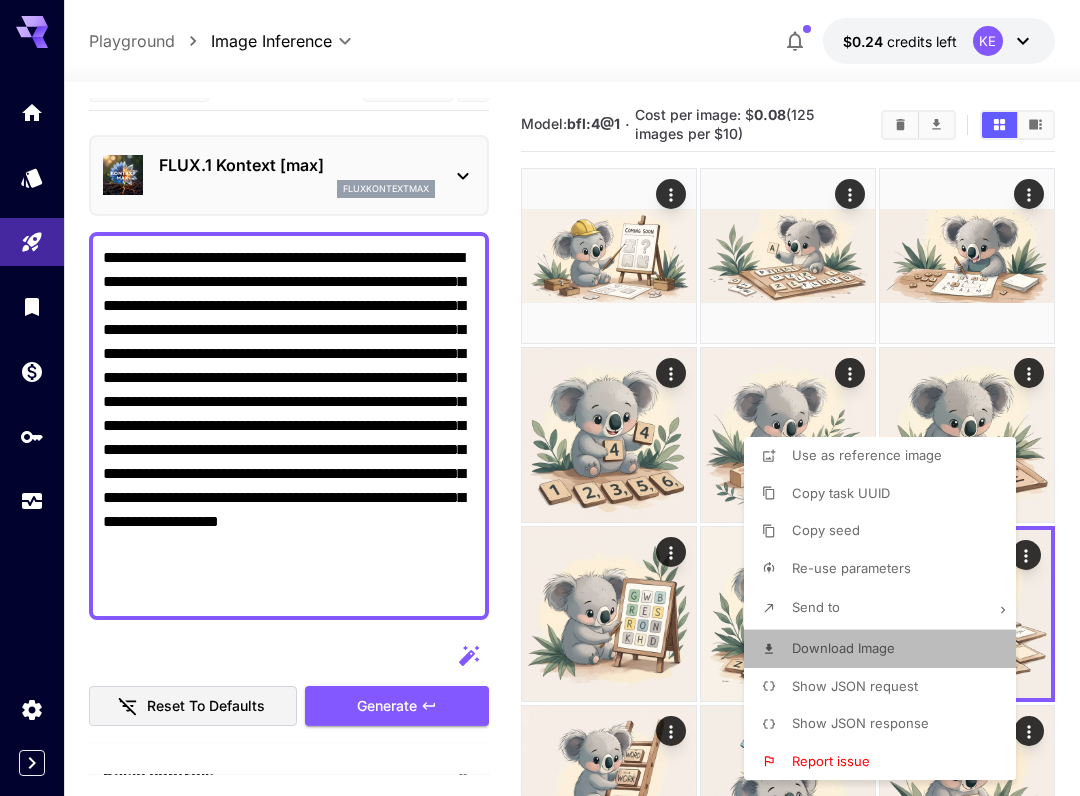 drag, startPoint x: 897, startPoint y: 637, endPoint x: 886, endPoint y: 636, distance: 11.045361 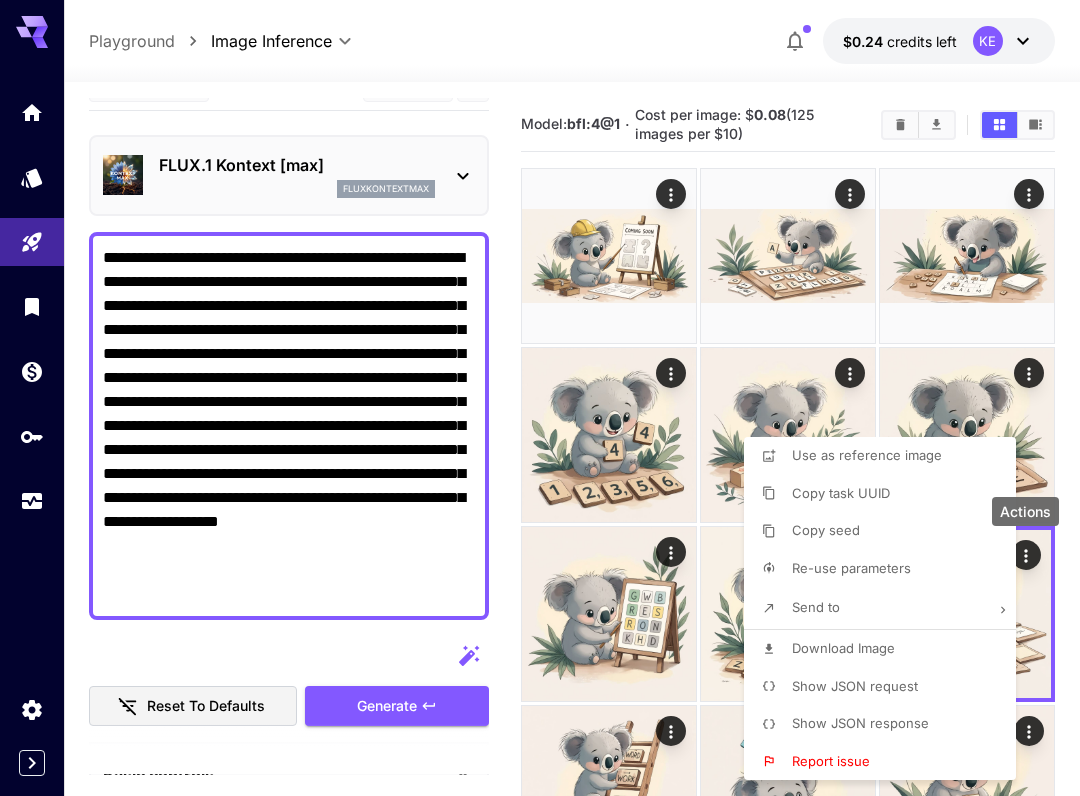 click at bounding box center [540, 398] 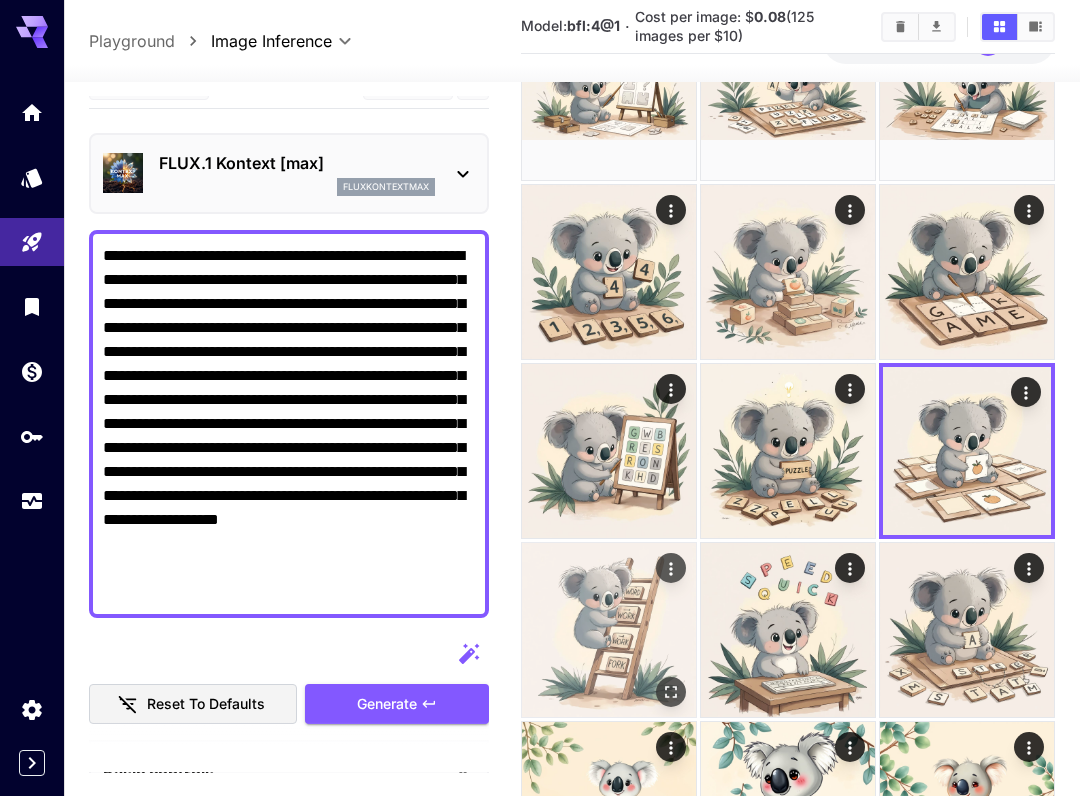 scroll, scrollTop: 172, scrollLeft: 0, axis: vertical 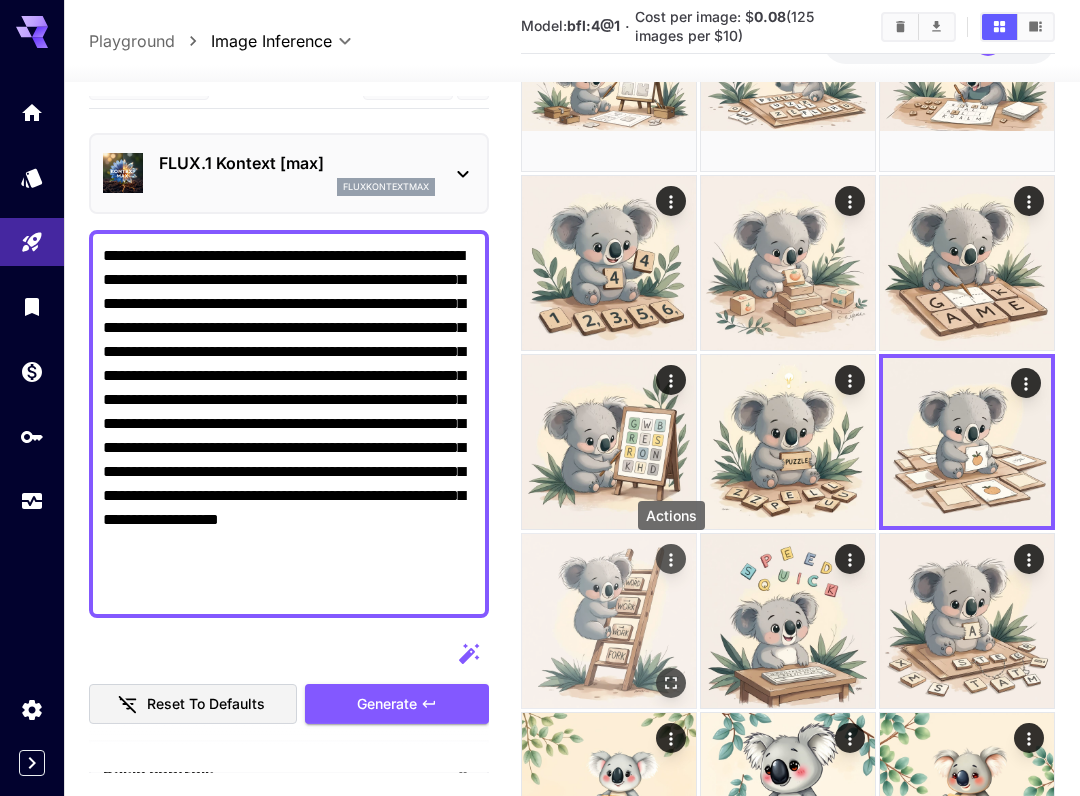 click 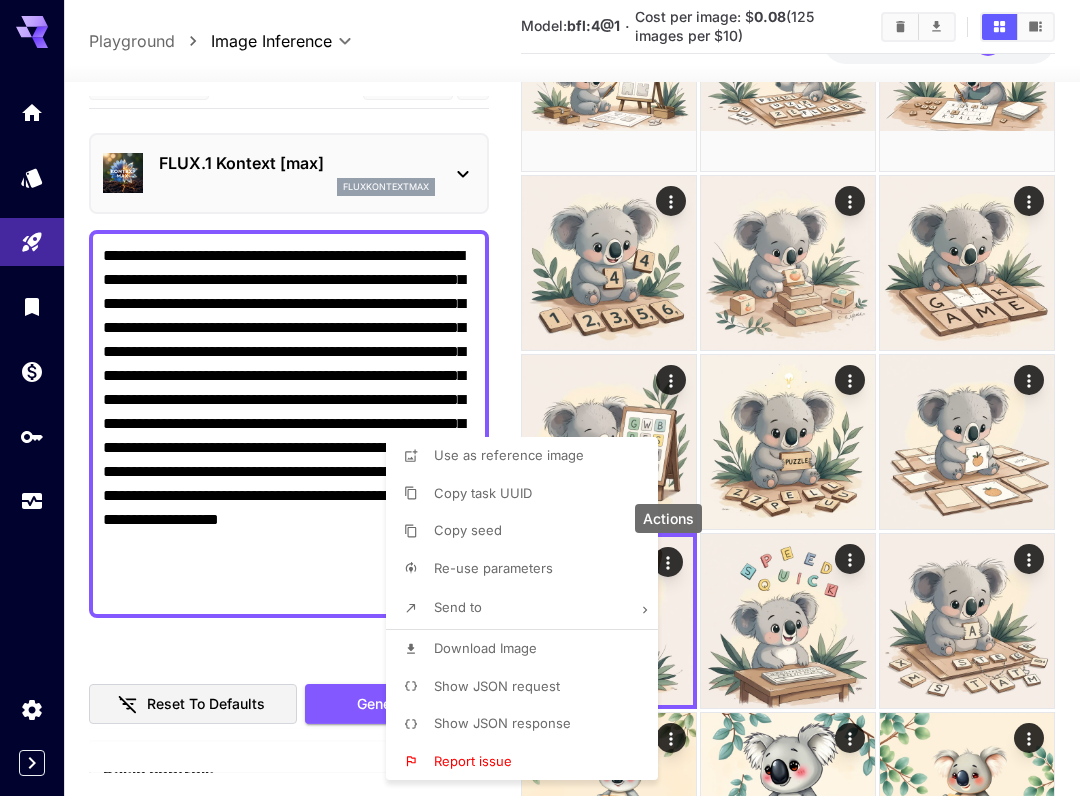 click on "Download Image" at bounding box center [528, 649] 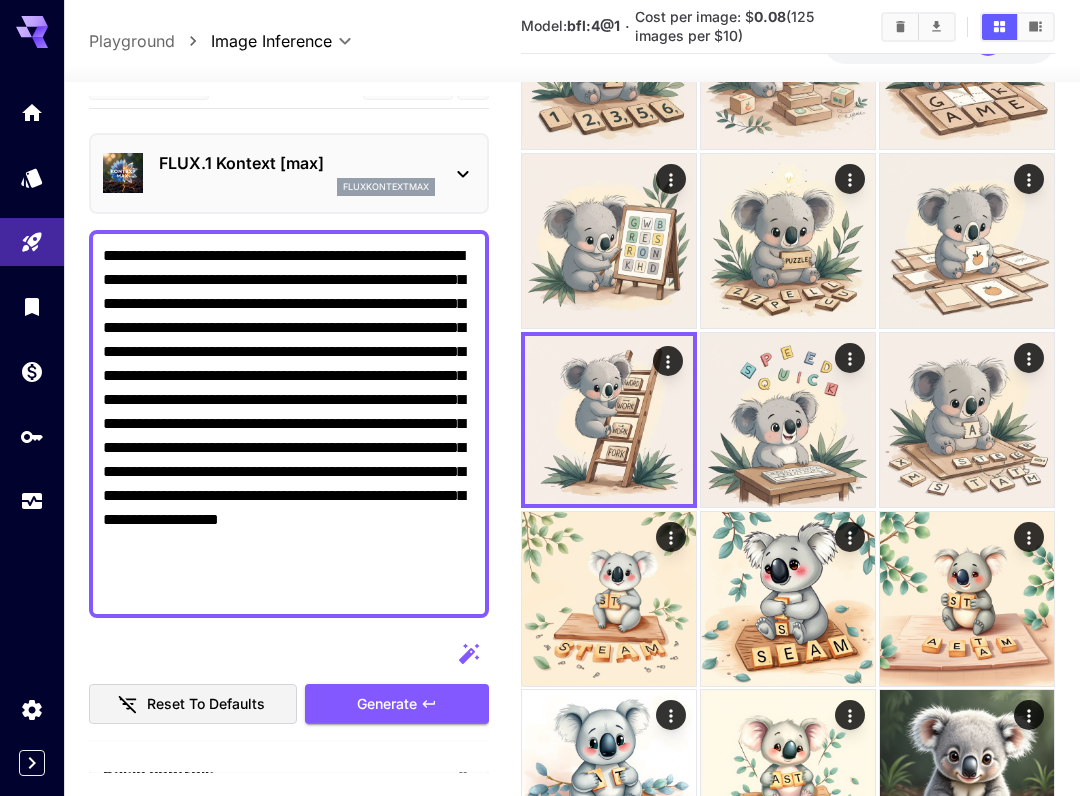 scroll, scrollTop: 368, scrollLeft: 0, axis: vertical 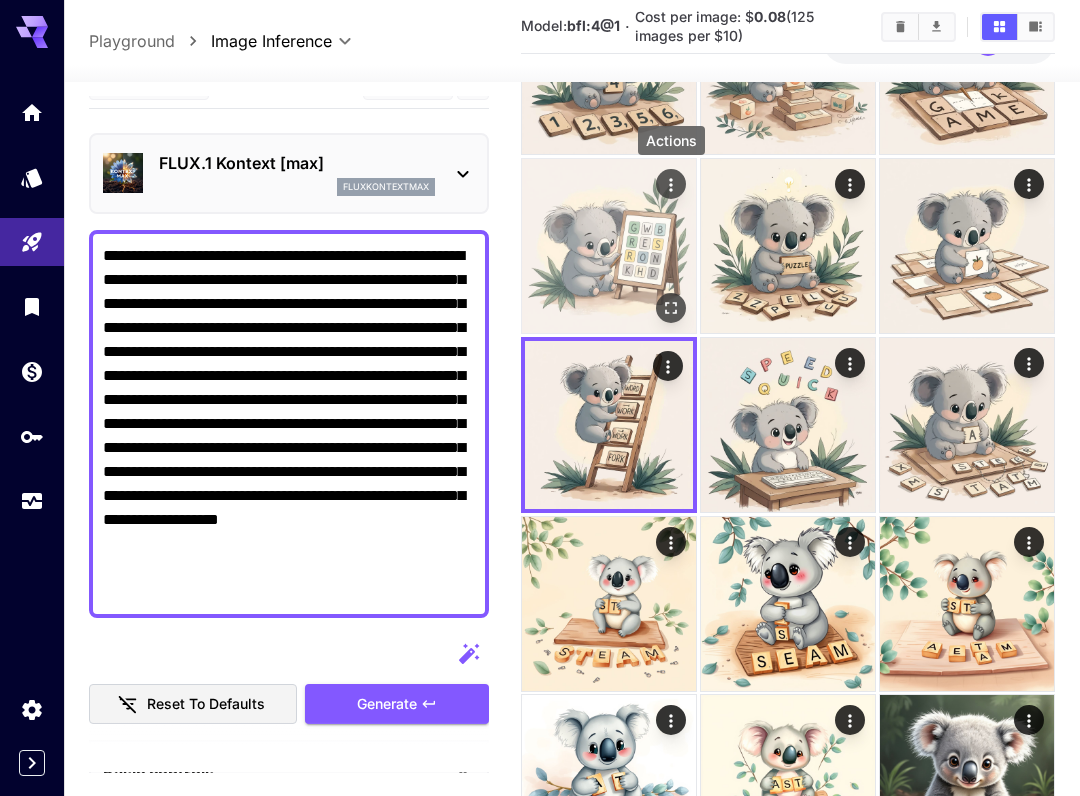 click 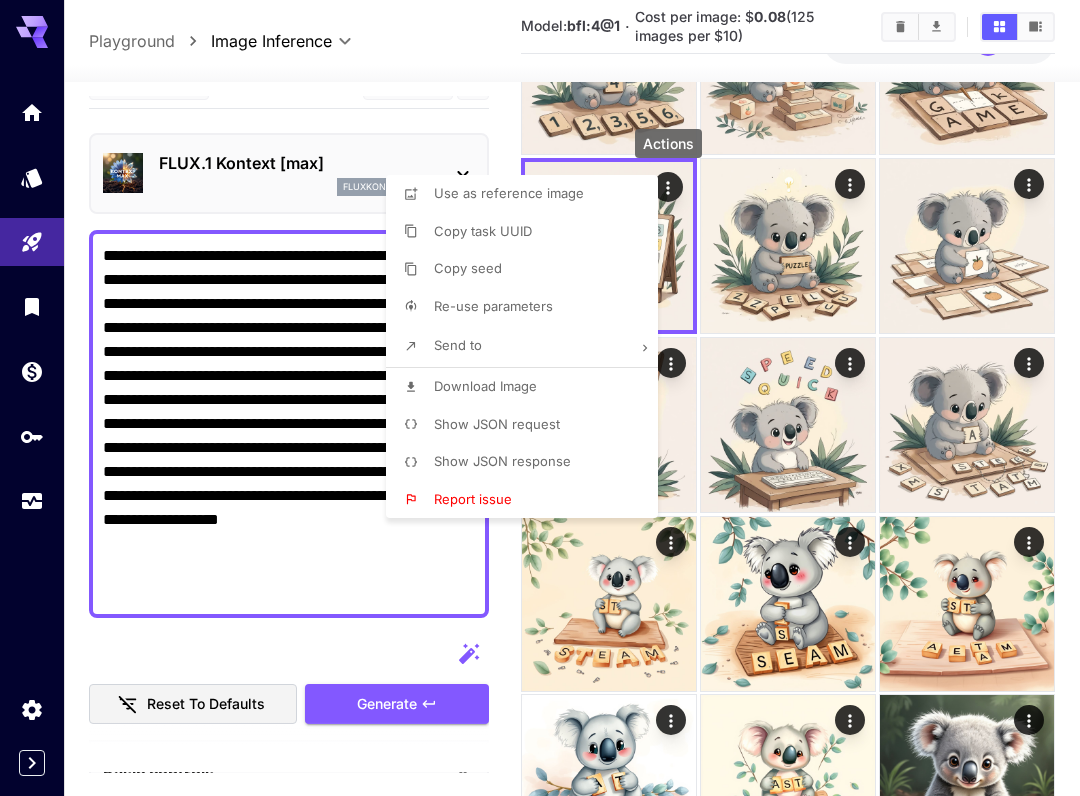 click on "Download Image" at bounding box center (485, 386) 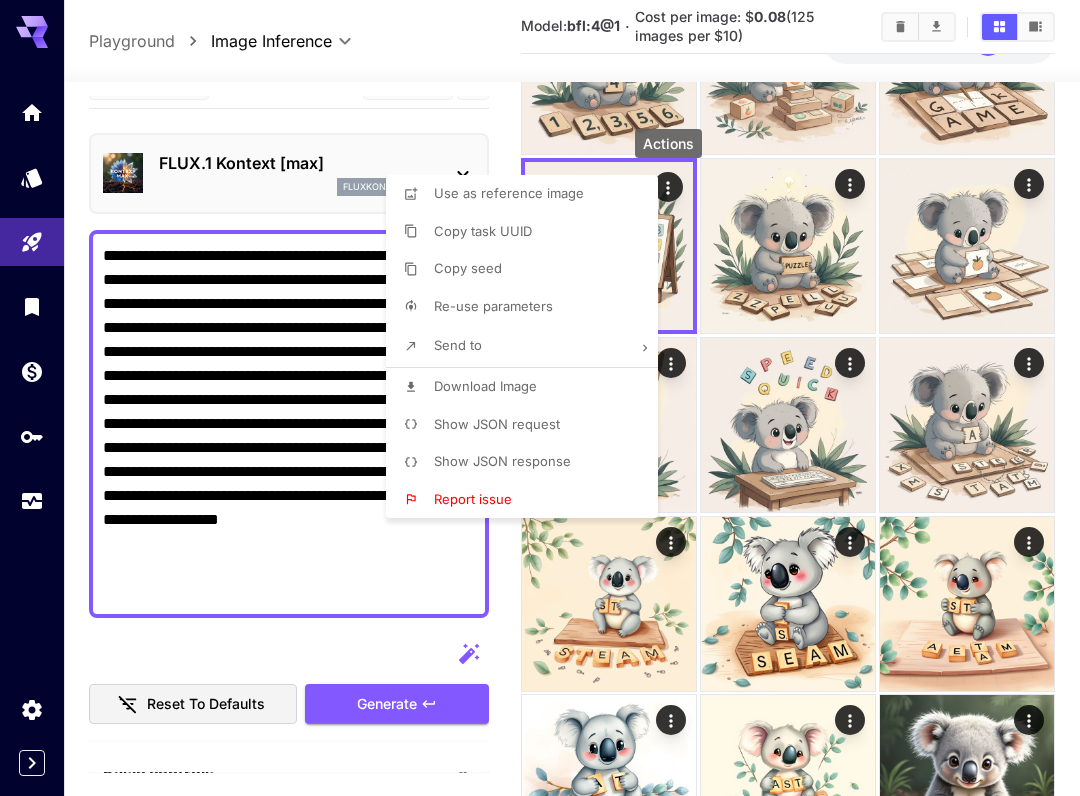 click at bounding box center (540, 398) 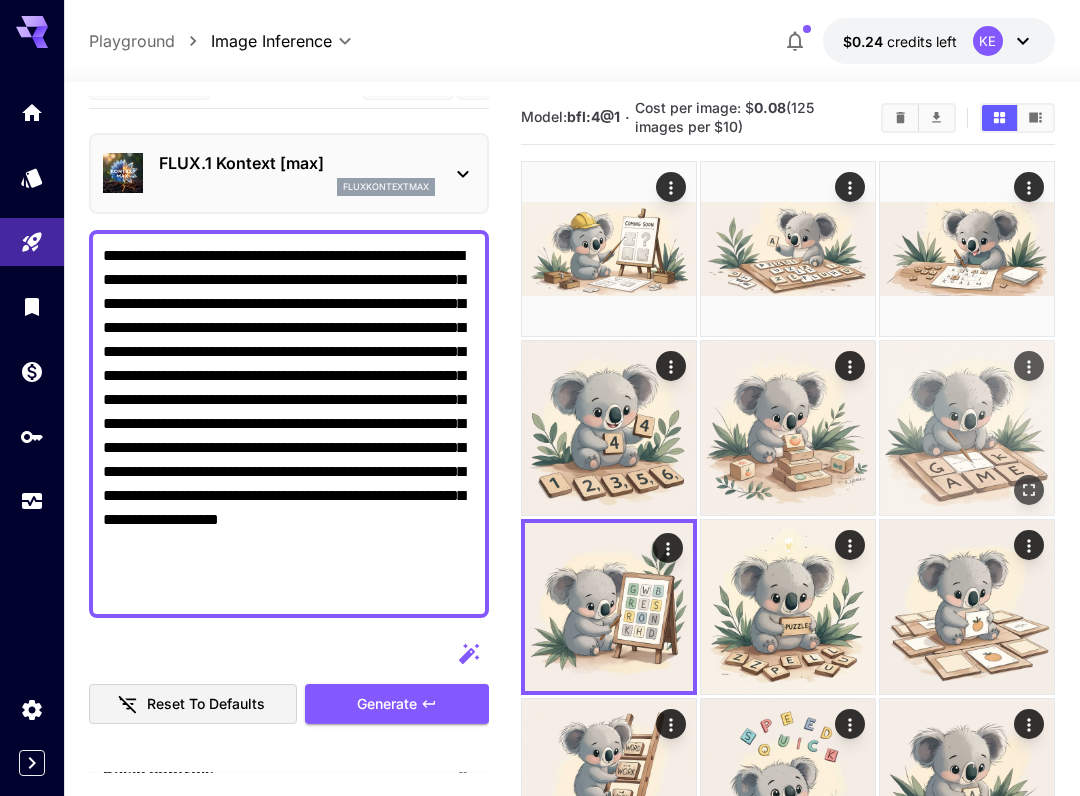 scroll, scrollTop: 0, scrollLeft: 0, axis: both 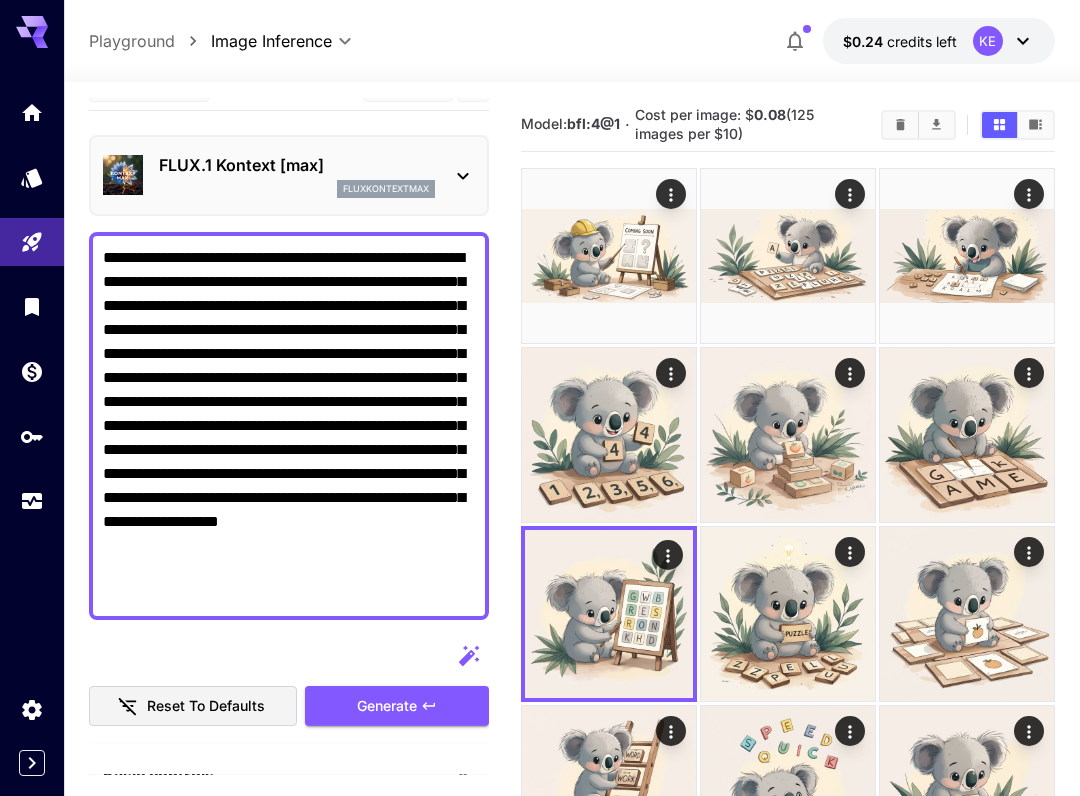click at bounding box center (572, 70) 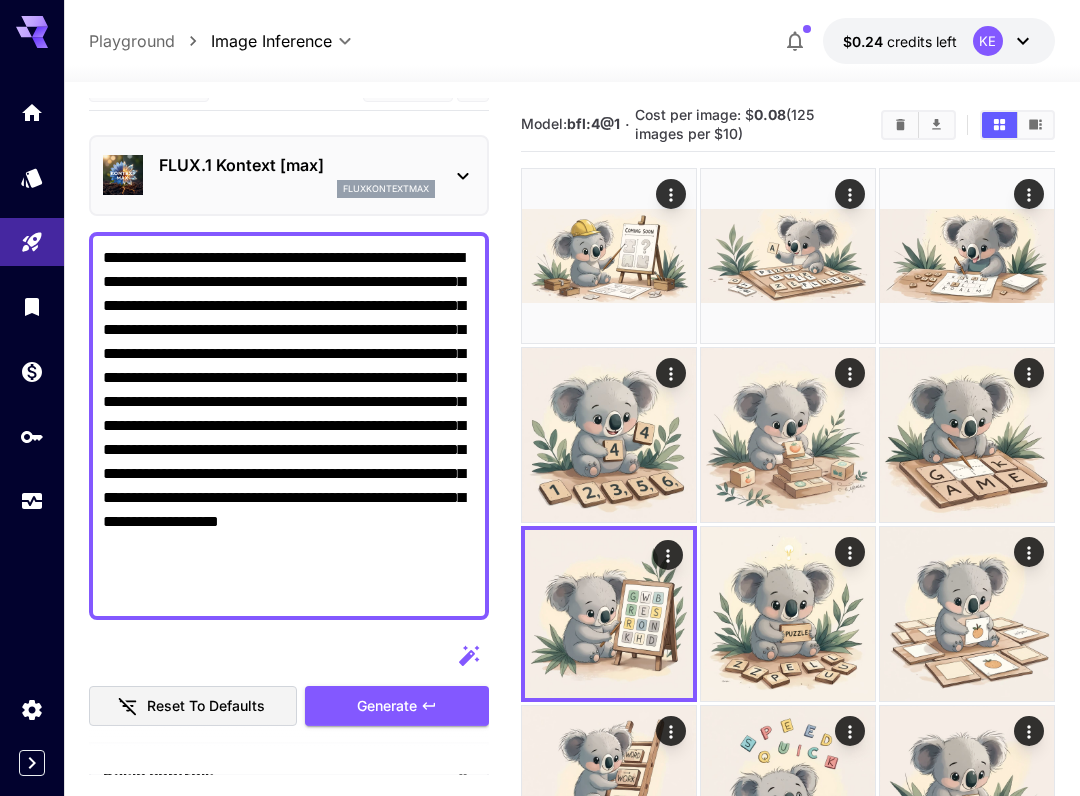 click on "**********" at bounding box center [571, 41] 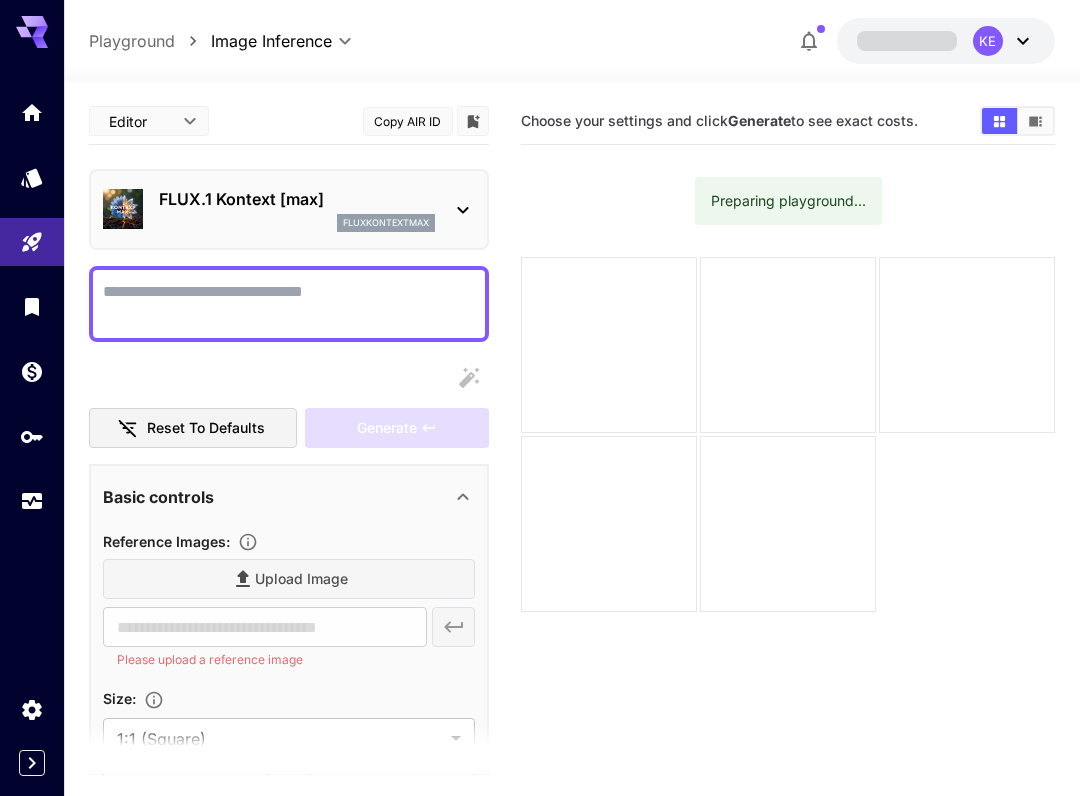 scroll, scrollTop: 0, scrollLeft: 0, axis: both 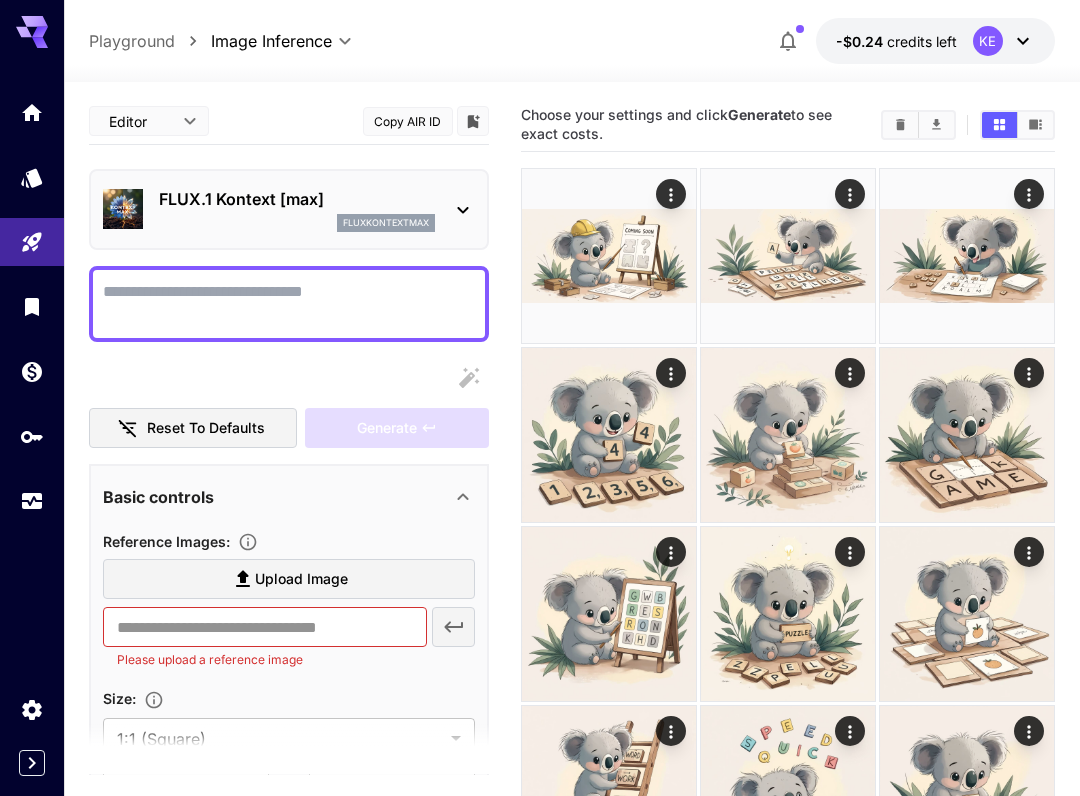 click on "KE" at bounding box center [988, 41] 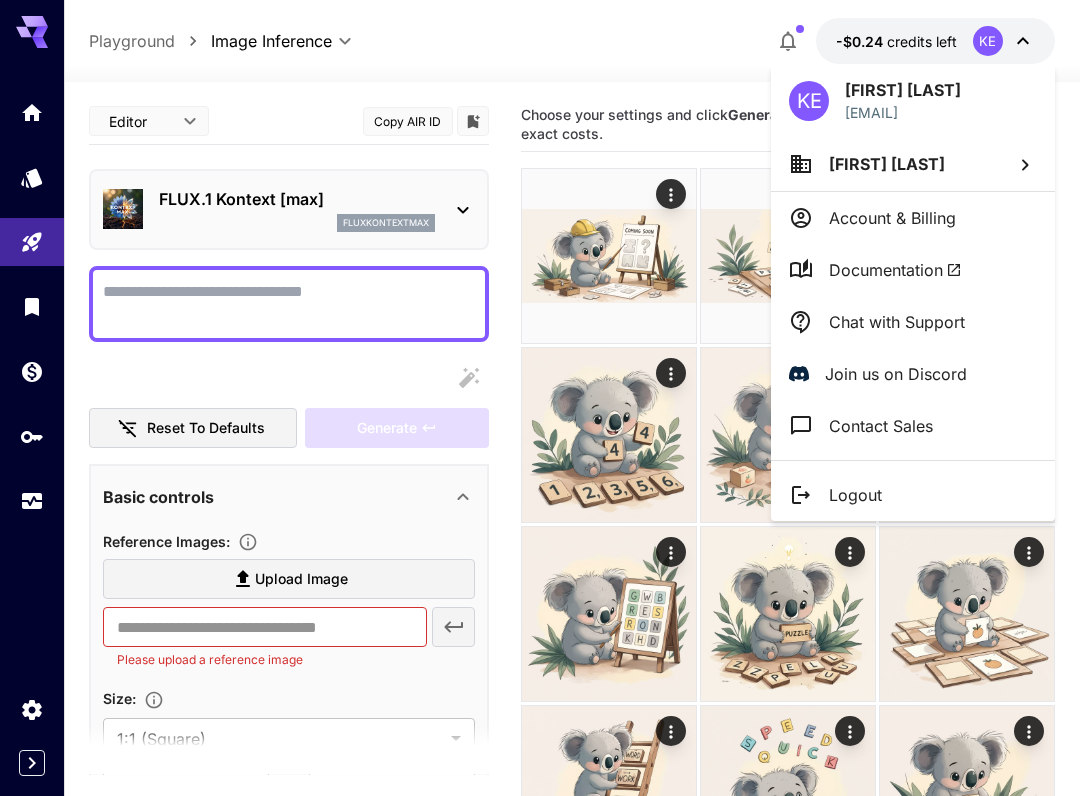 click on "Account & Billing" at bounding box center [892, 218] 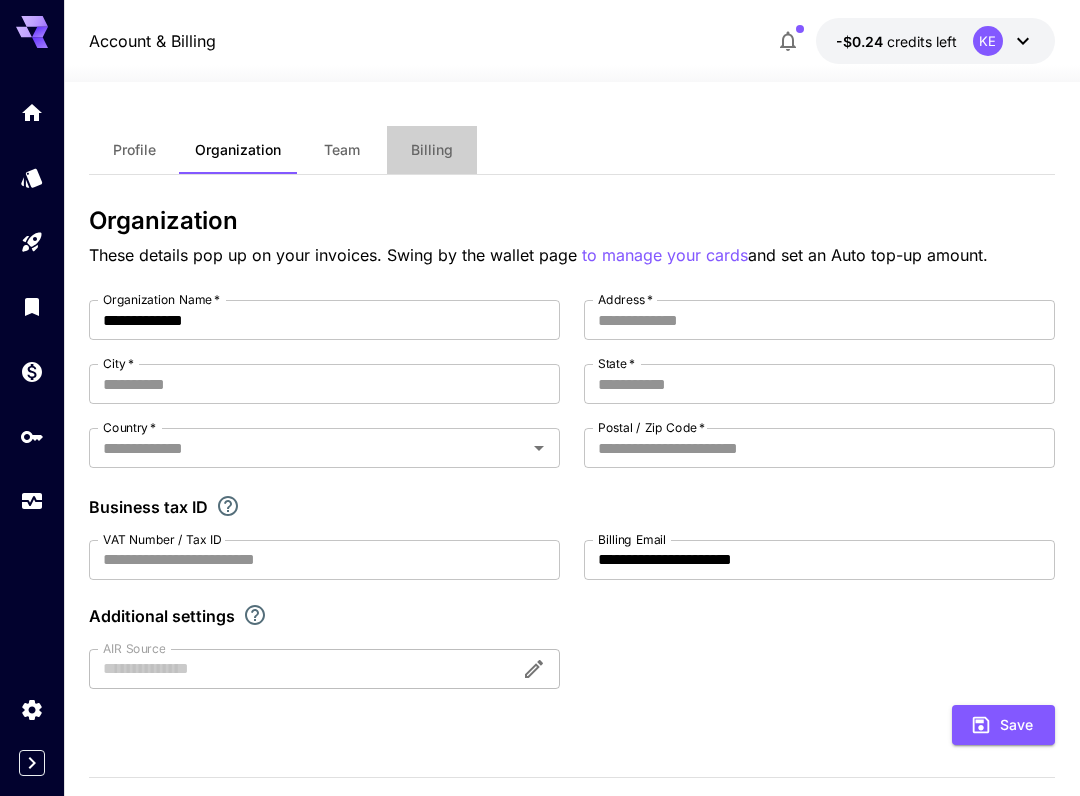 click on "Billing" at bounding box center (432, 150) 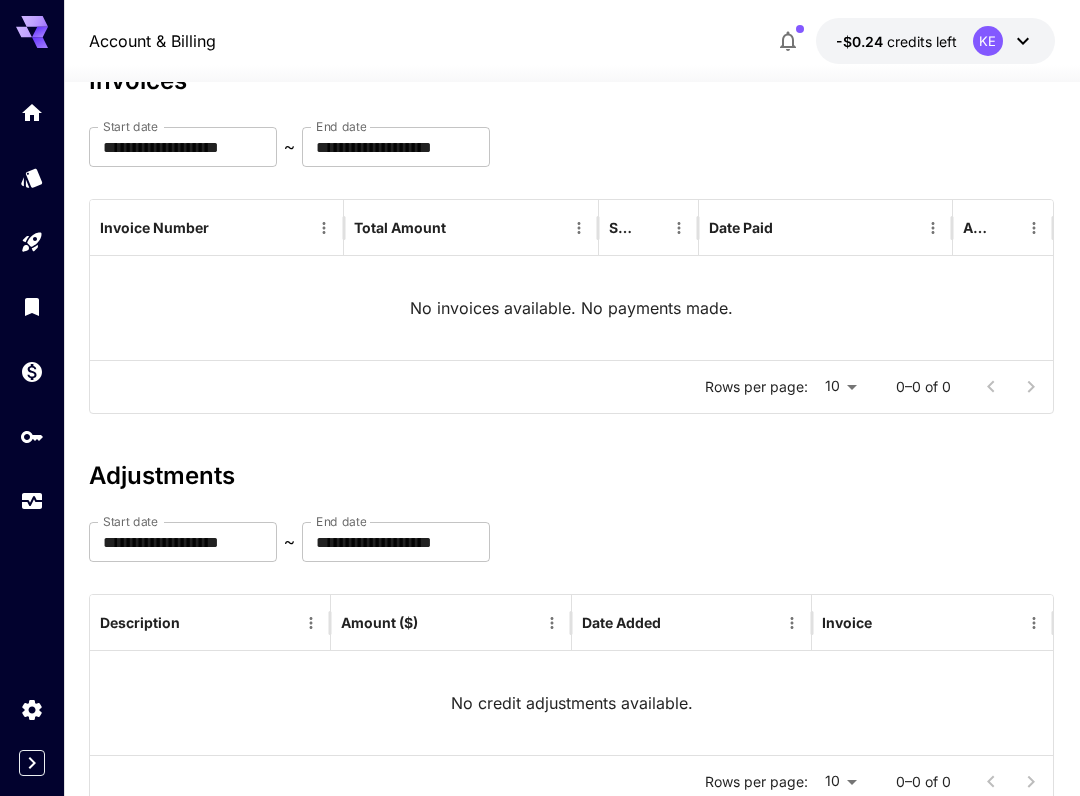 scroll, scrollTop: 0, scrollLeft: 0, axis: both 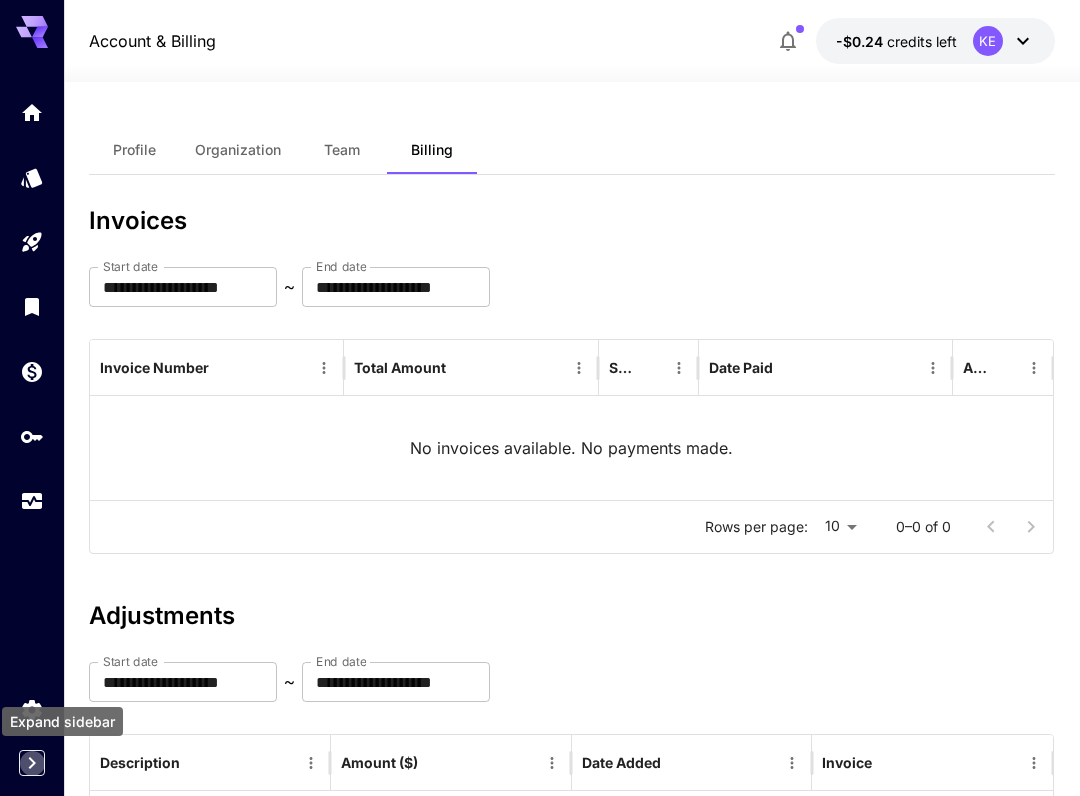 click 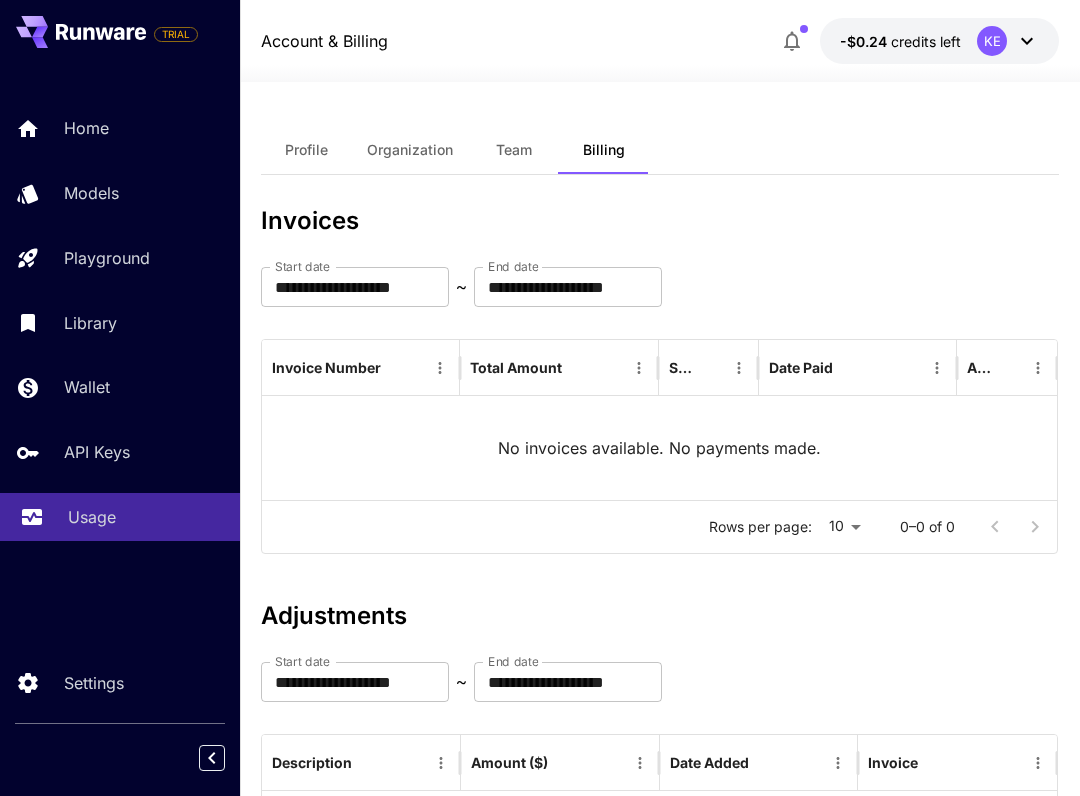 click on "Usage" at bounding box center (120, 517) 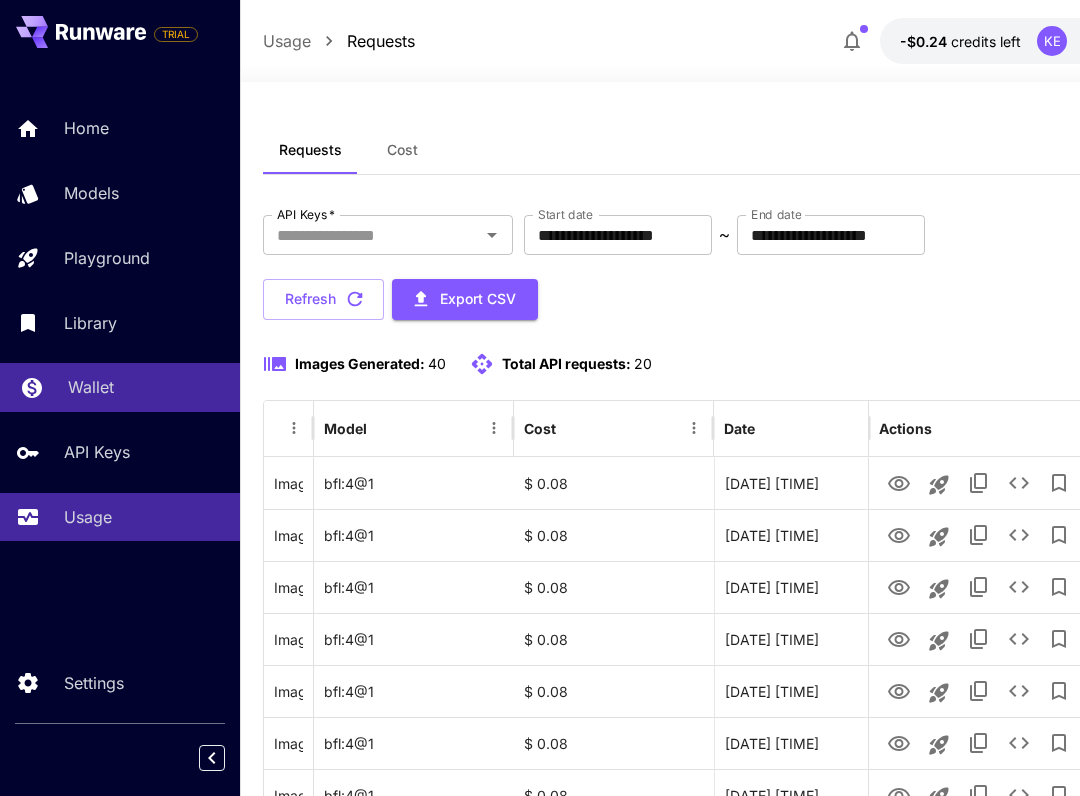 click on "Wallet" at bounding box center (120, 387) 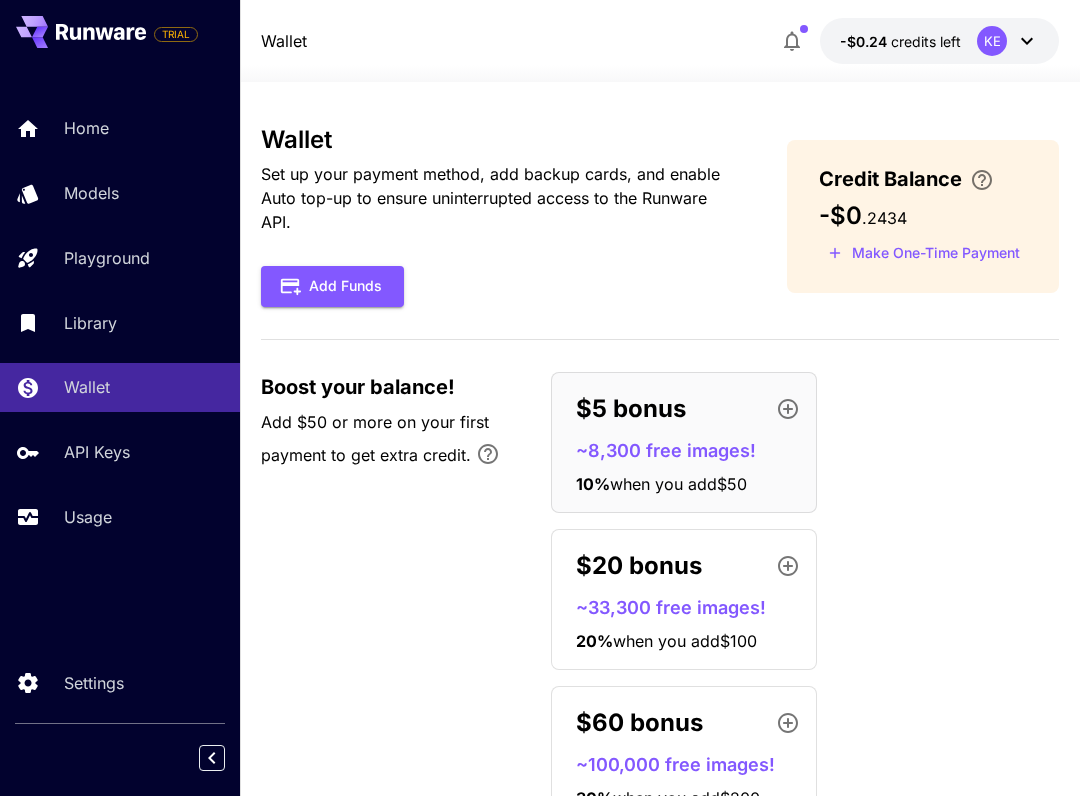 scroll, scrollTop: 91, scrollLeft: 0, axis: vertical 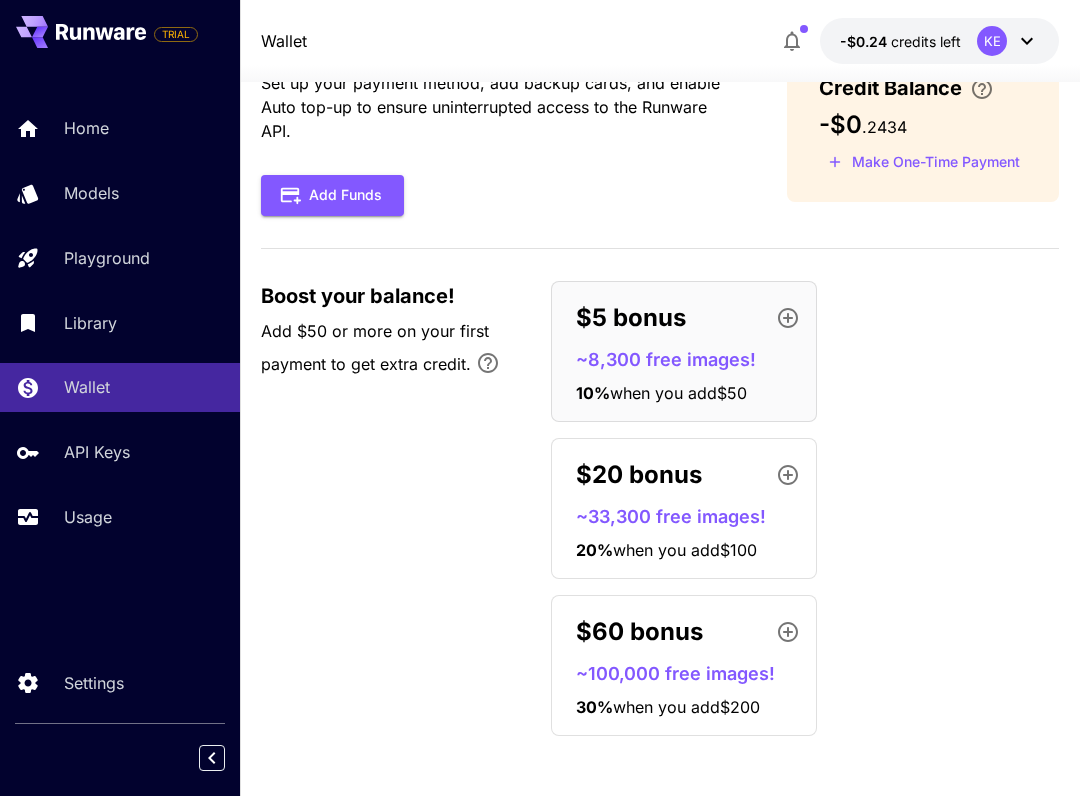 click on "$5 bonus" at bounding box center (631, 318) 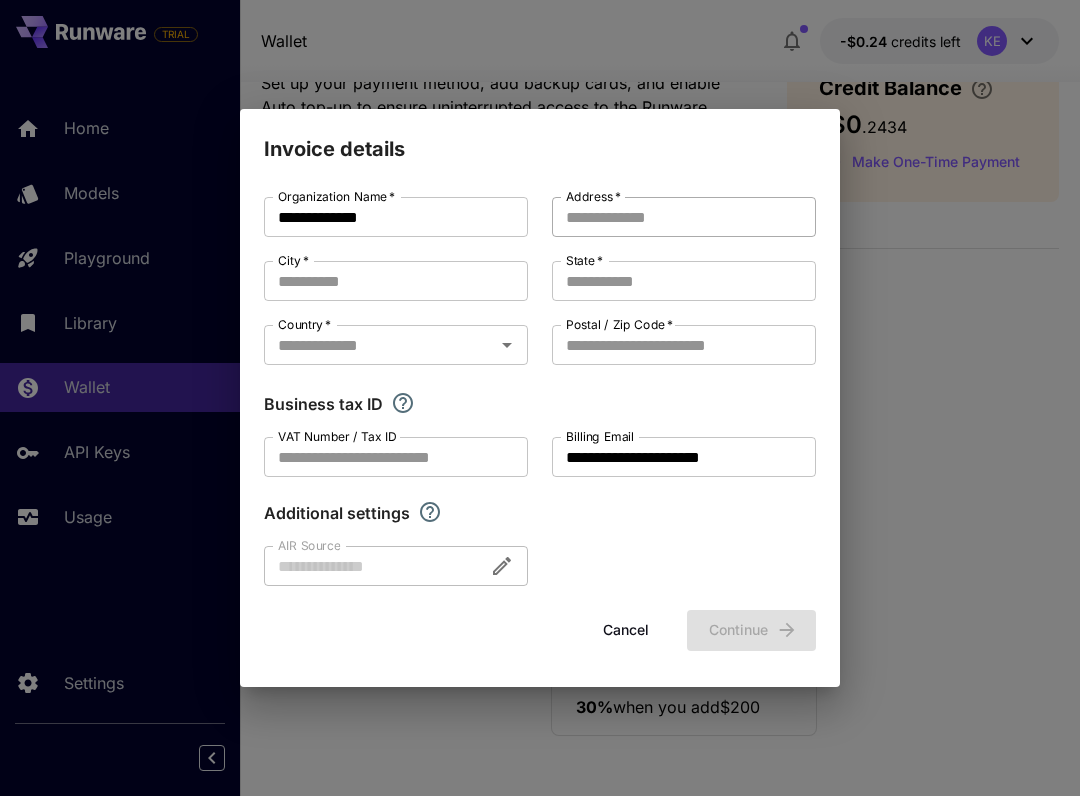 click on "Address   *" at bounding box center (684, 217) 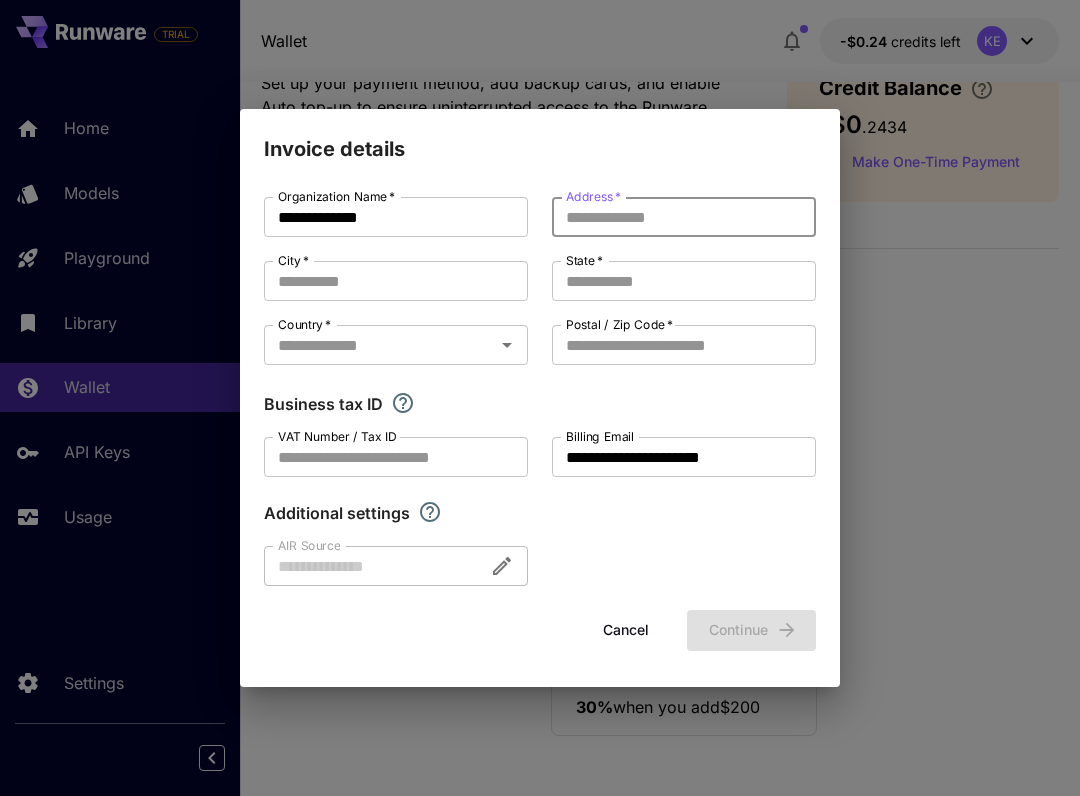 click on "Address   *" at bounding box center [684, 217] 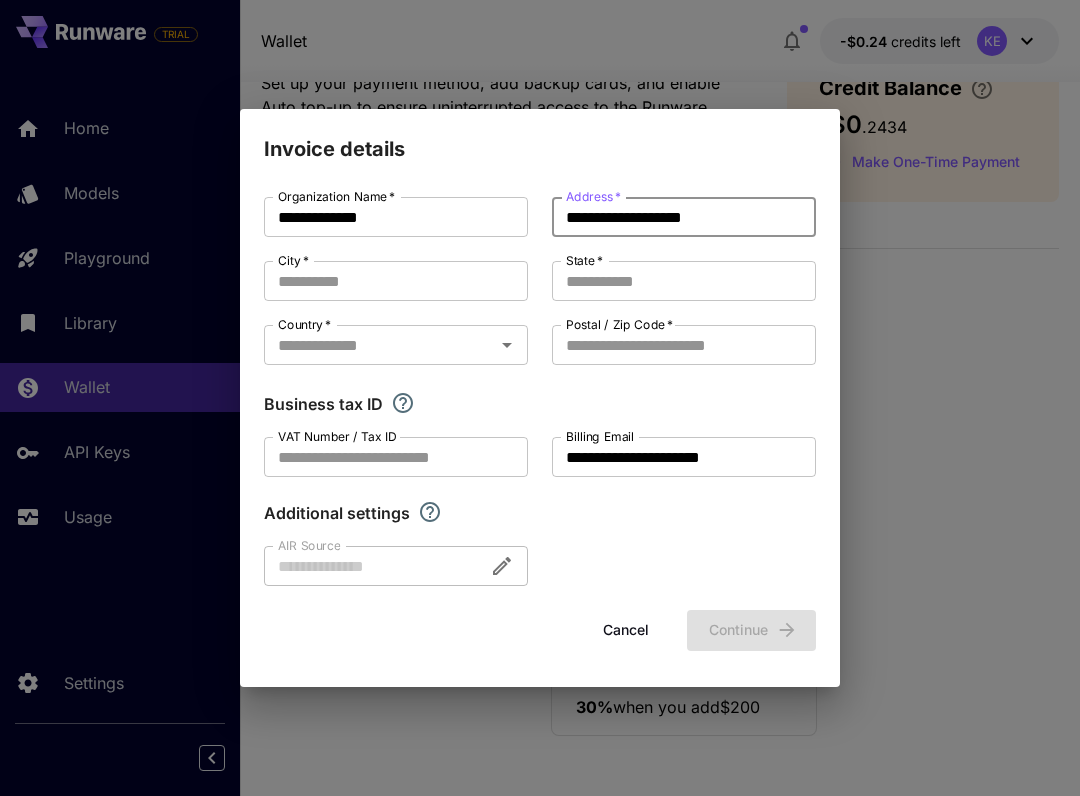 type on "**********" 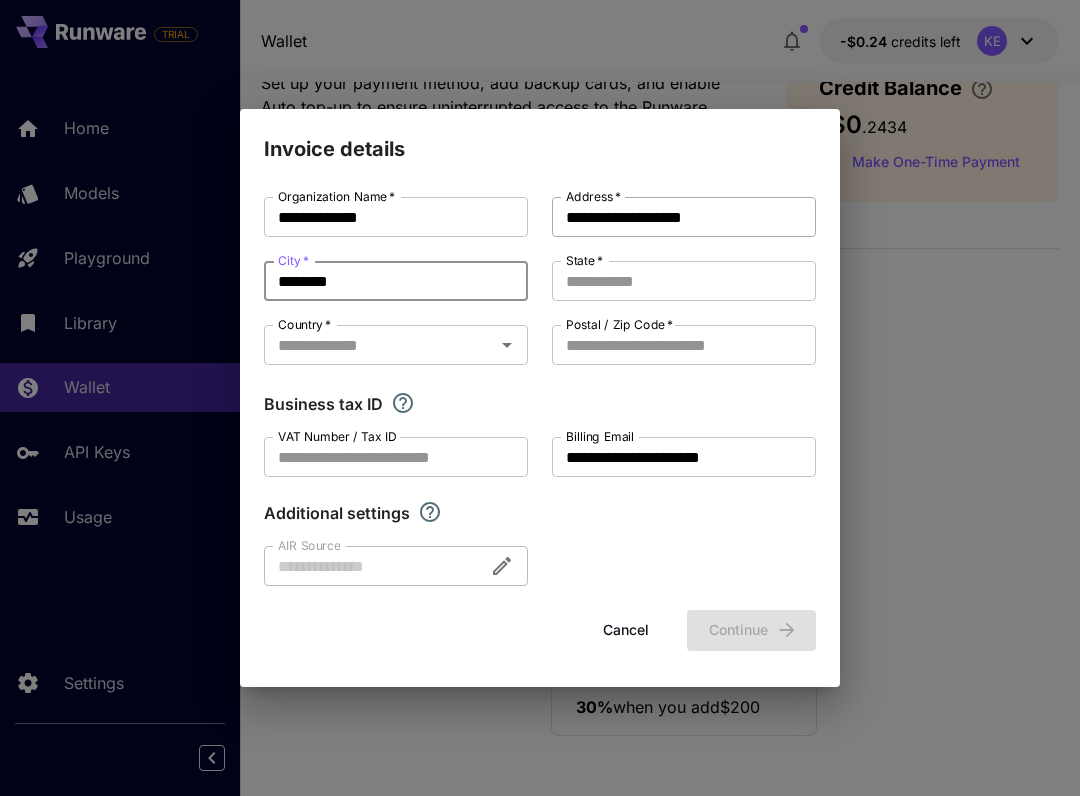 type on "********" 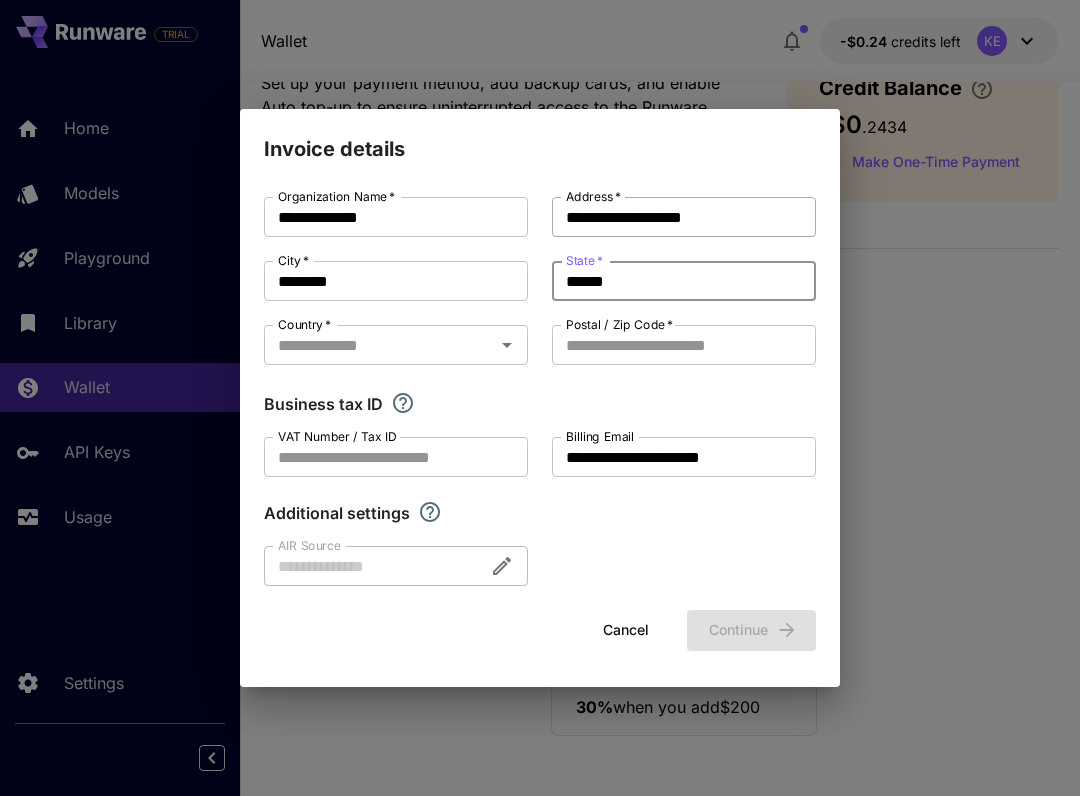 type on "******" 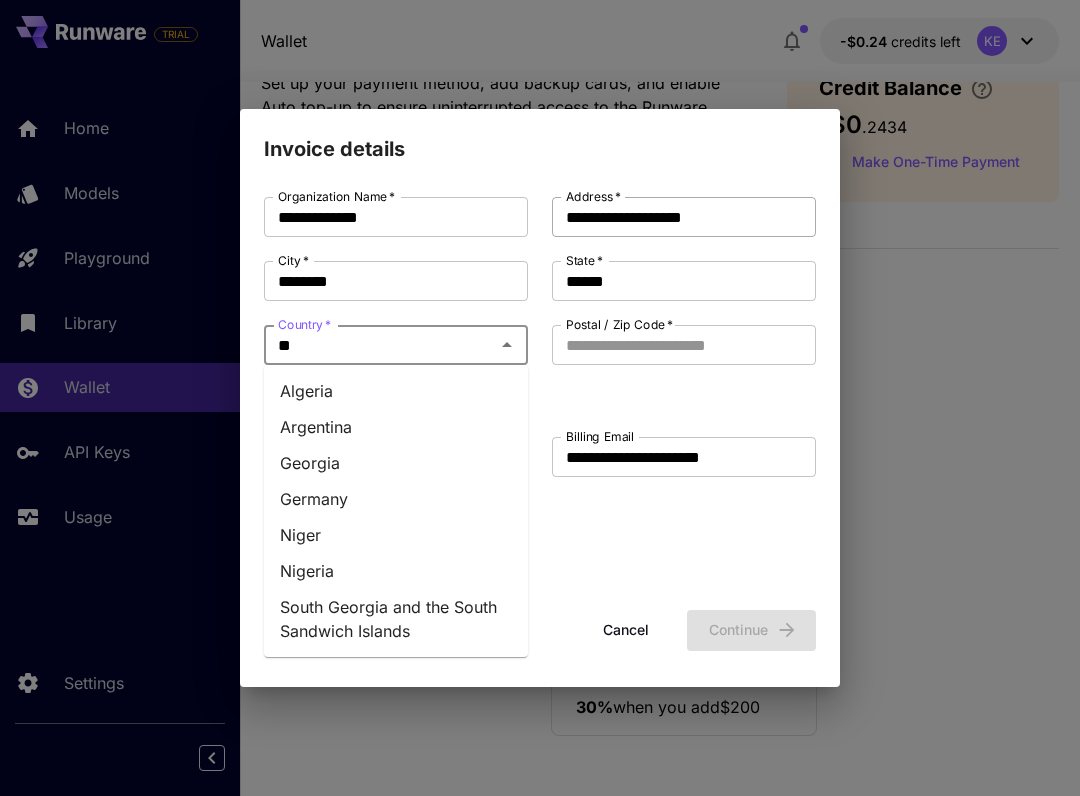 type on "***" 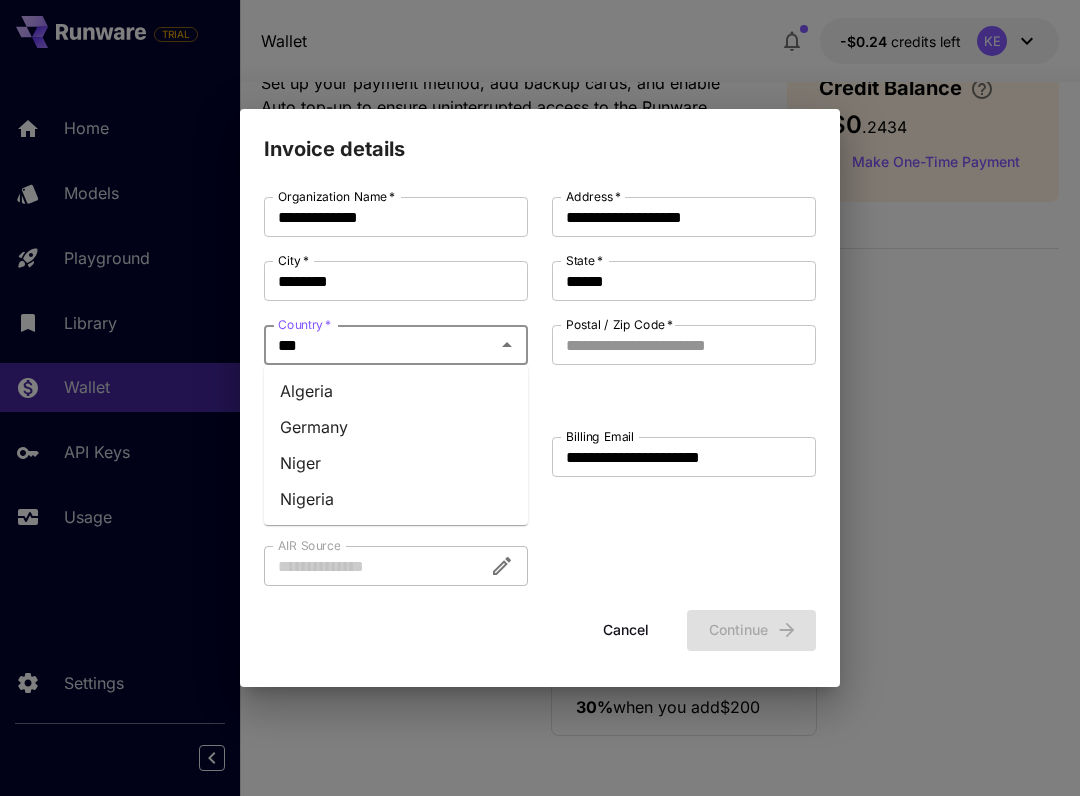 click on "Germany" at bounding box center (396, 427) 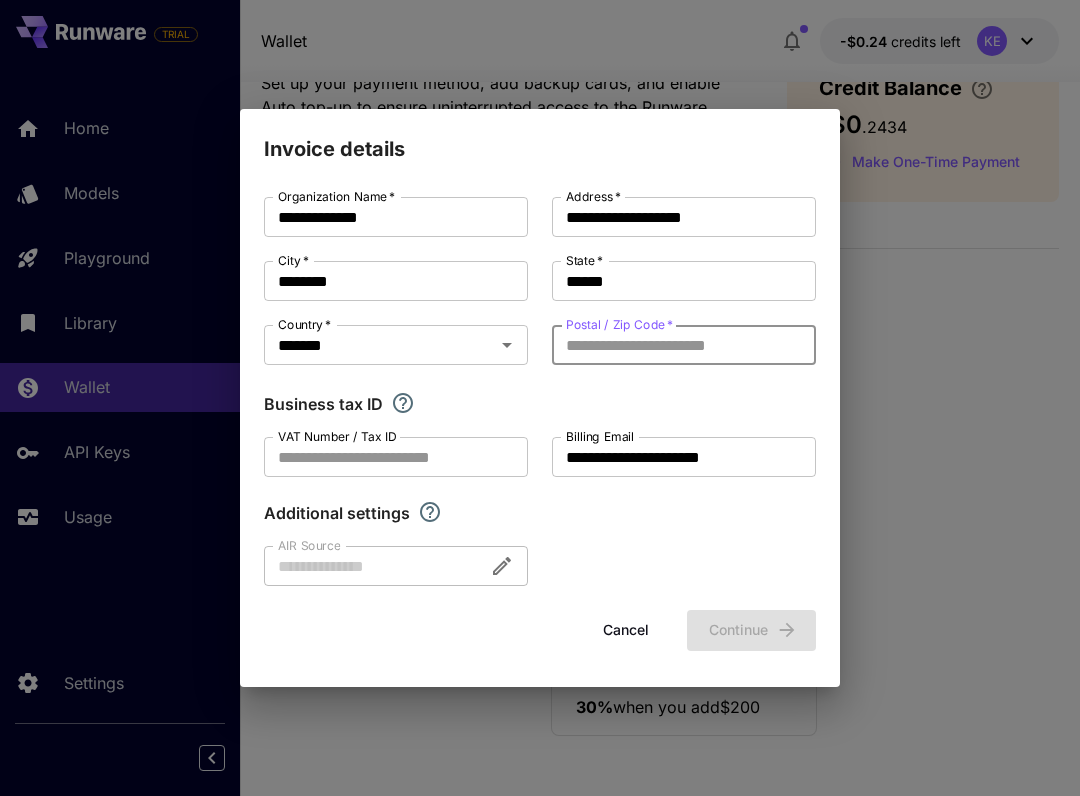 click on "Postal / Zip Code   *" at bounding box center (684, 345) 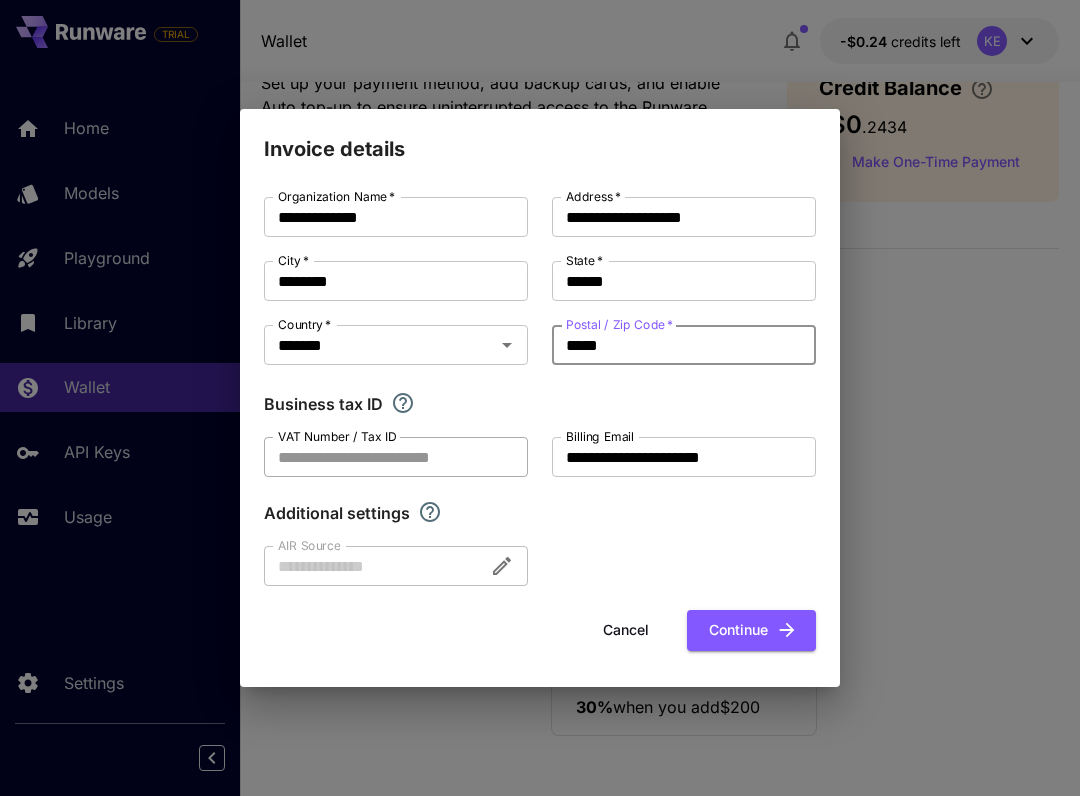 type on "*****" 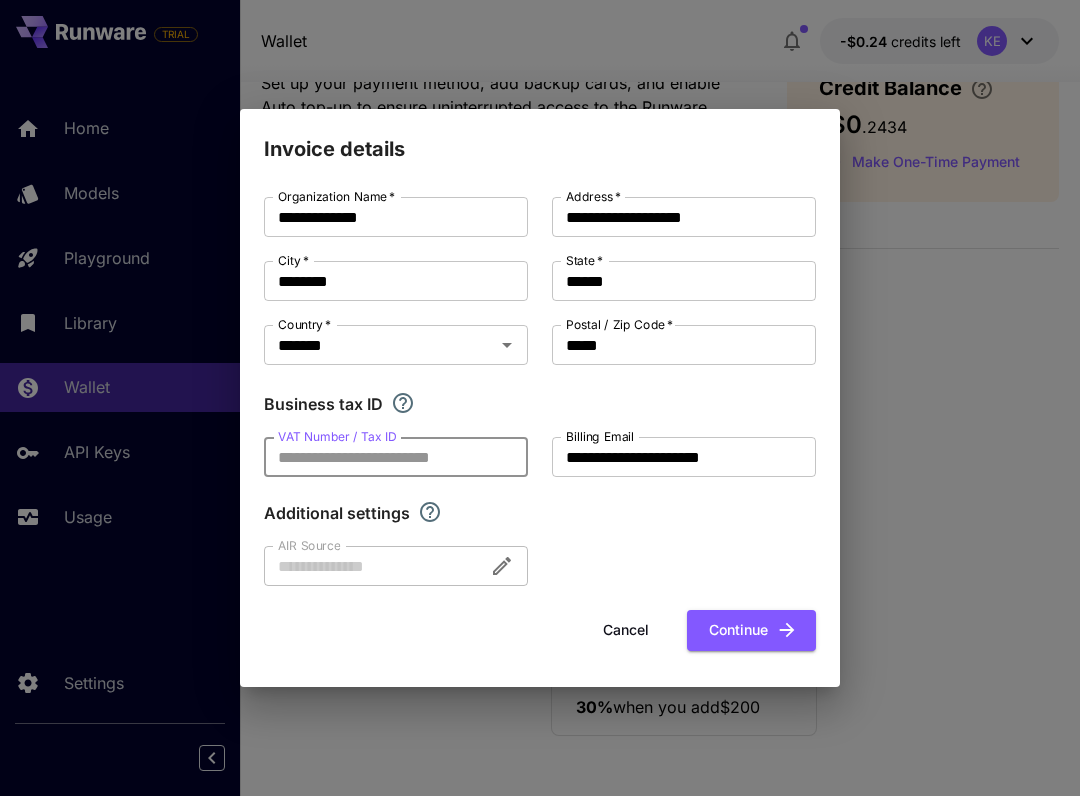 click on "VAT Number / Tax ID" at bounding box center (396, 457) 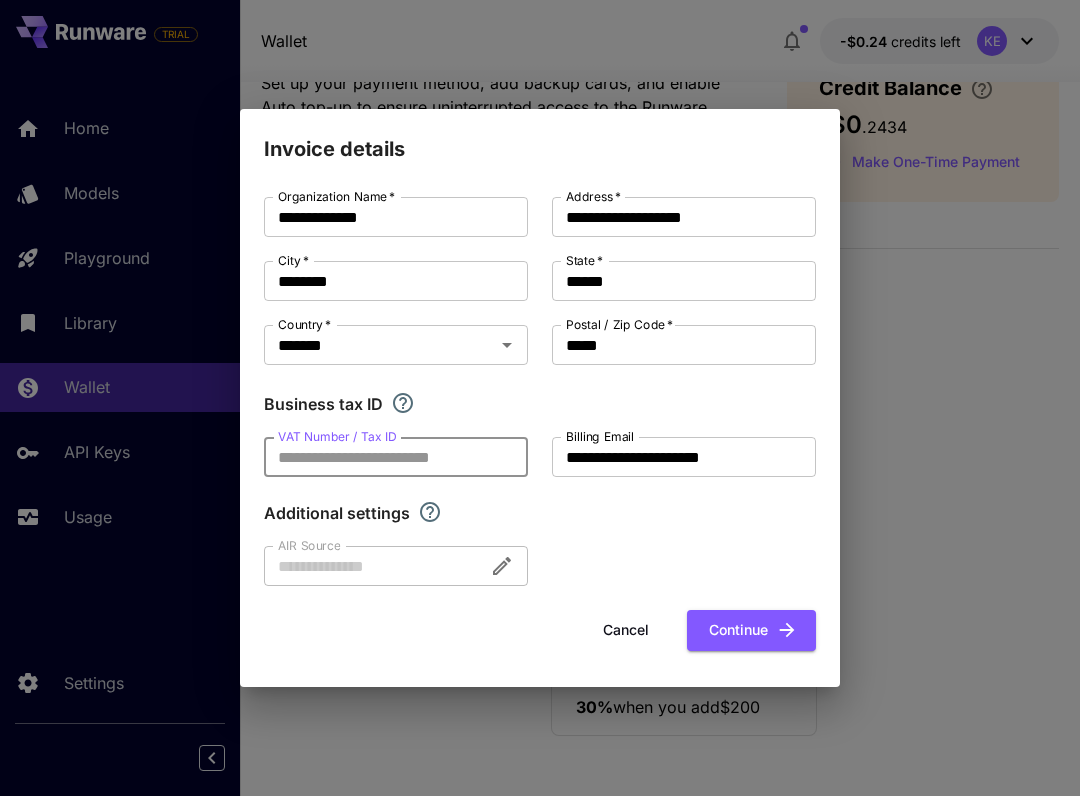 paste on "**********" 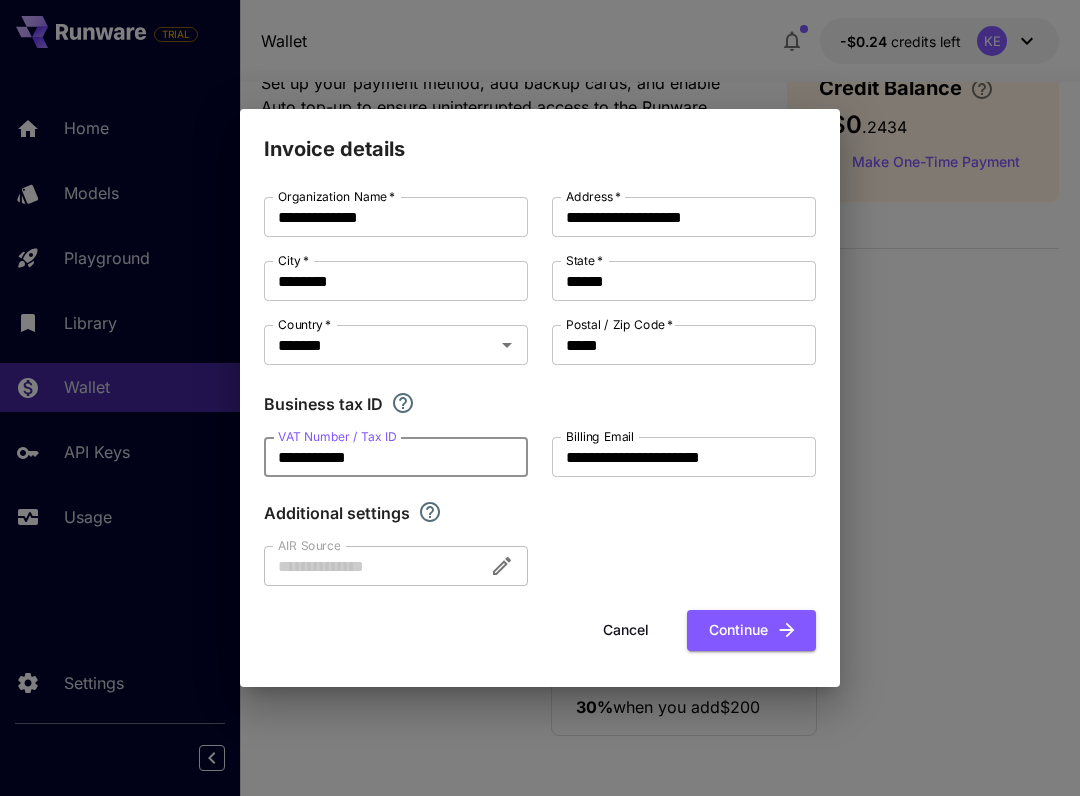 type on "**********" 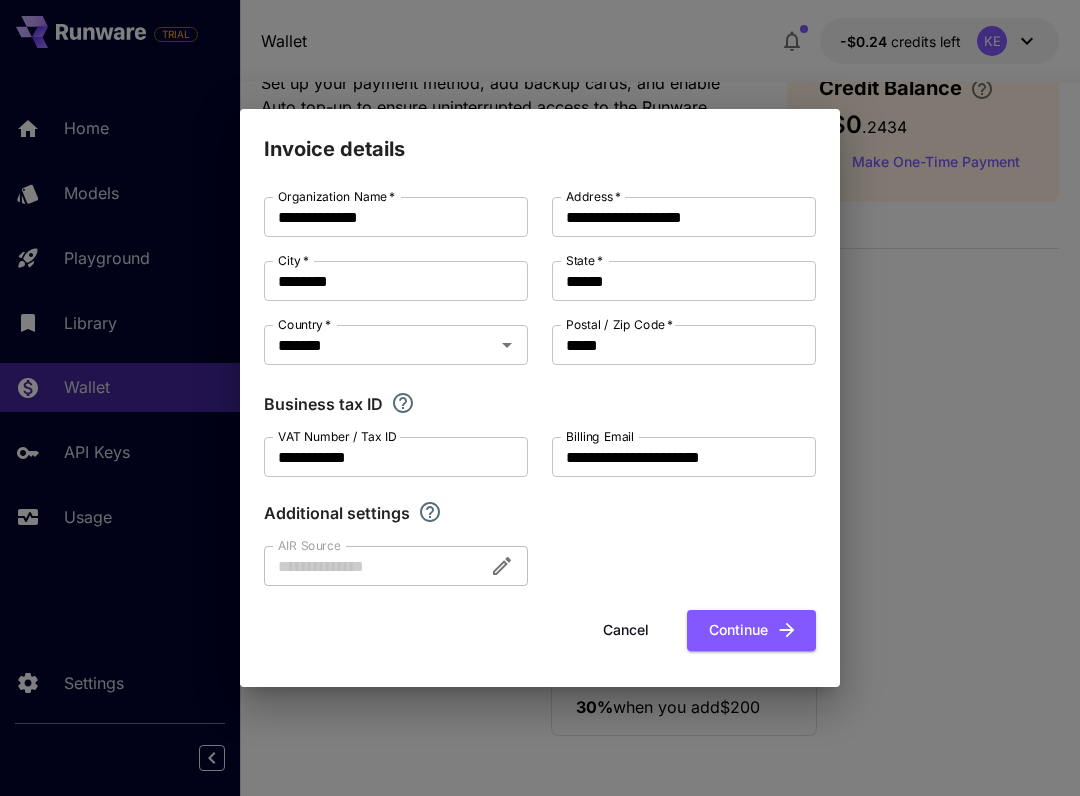 click on "Additional settings" at bounding box center (540, 513) 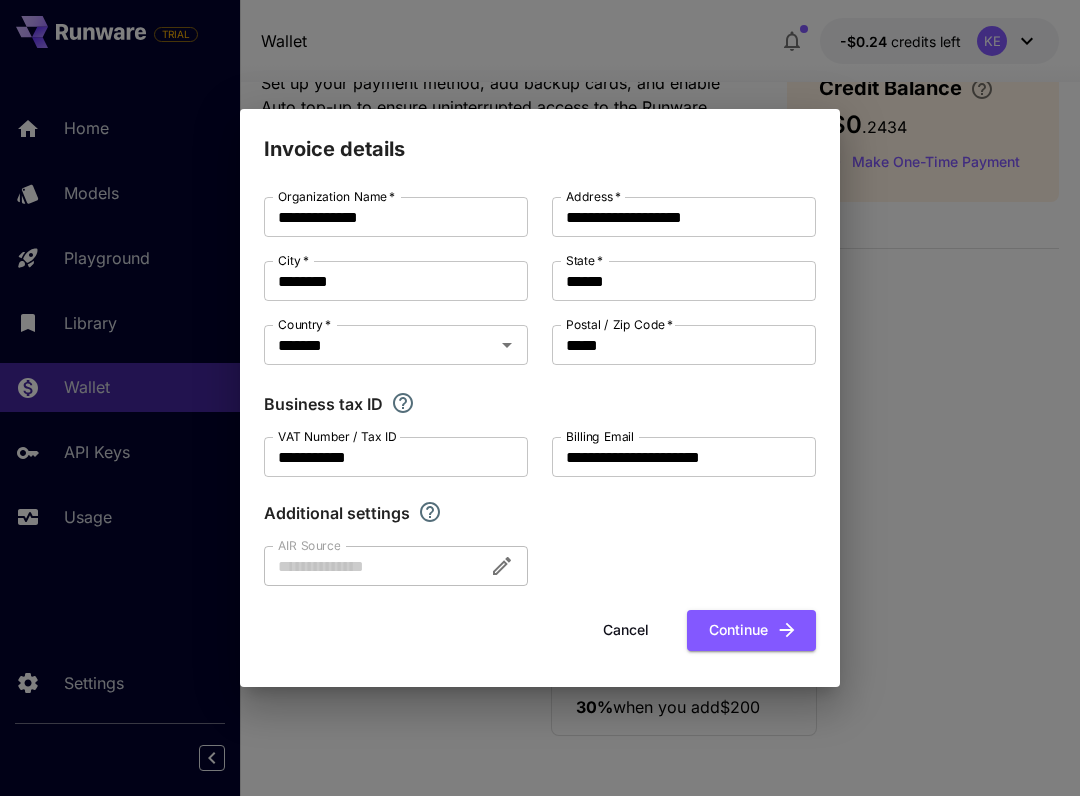 click on "Continue" at bounding box center (751, 630) 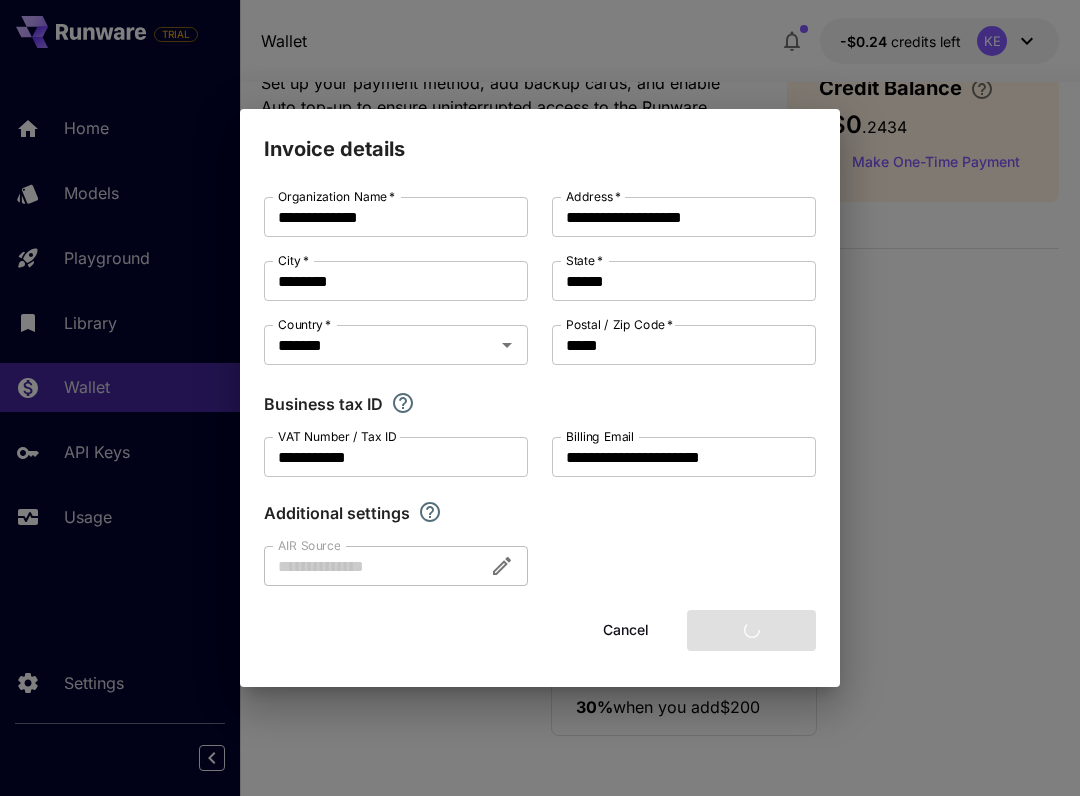 type 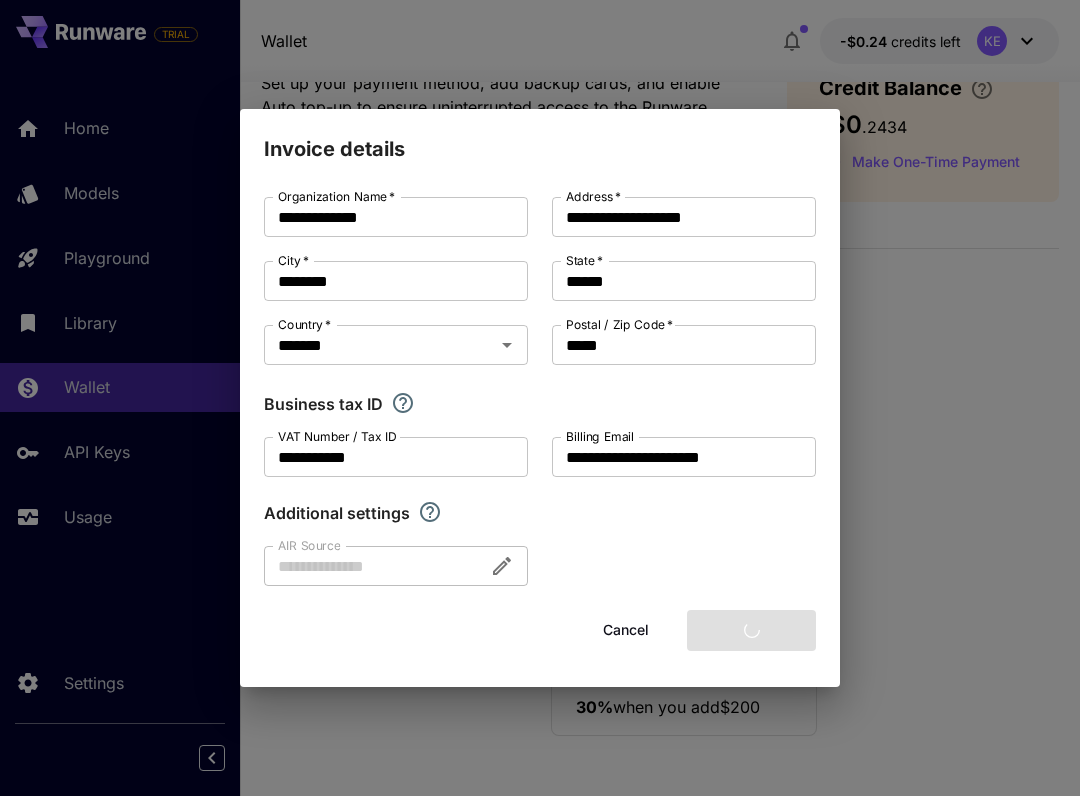 type 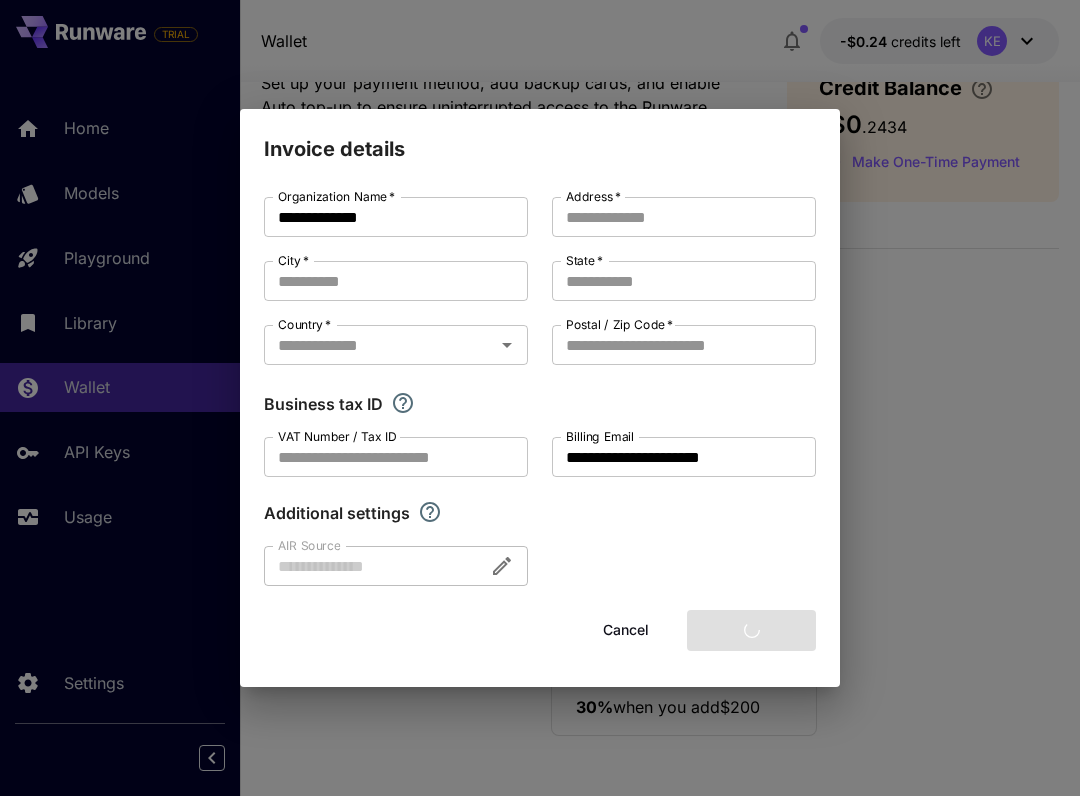 type on "**********" 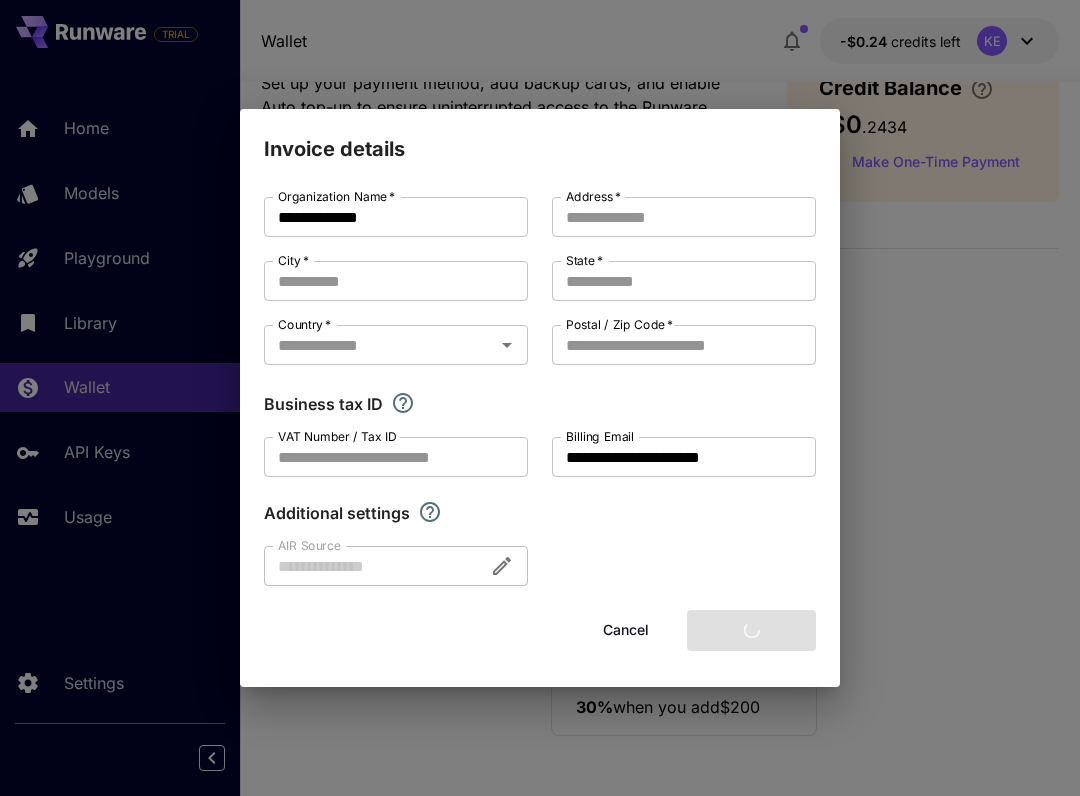 type on "********" 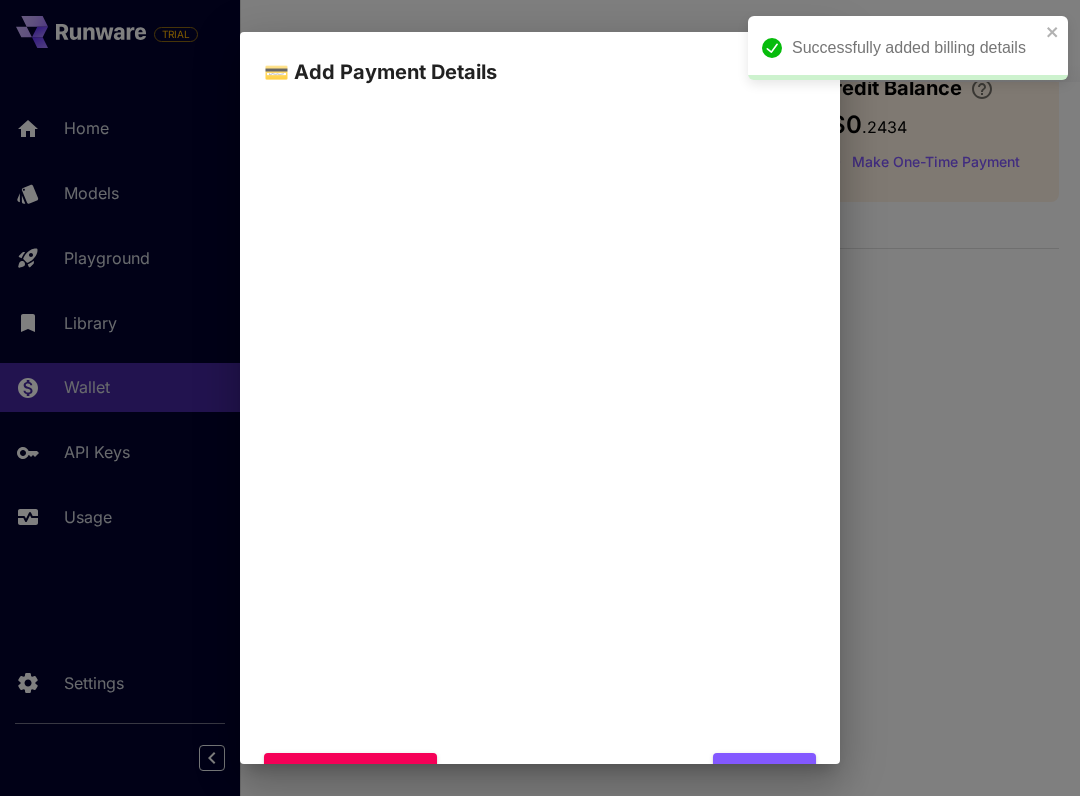 scroll, scrollTop: 127, scrollLeft: 0, axis: vertical 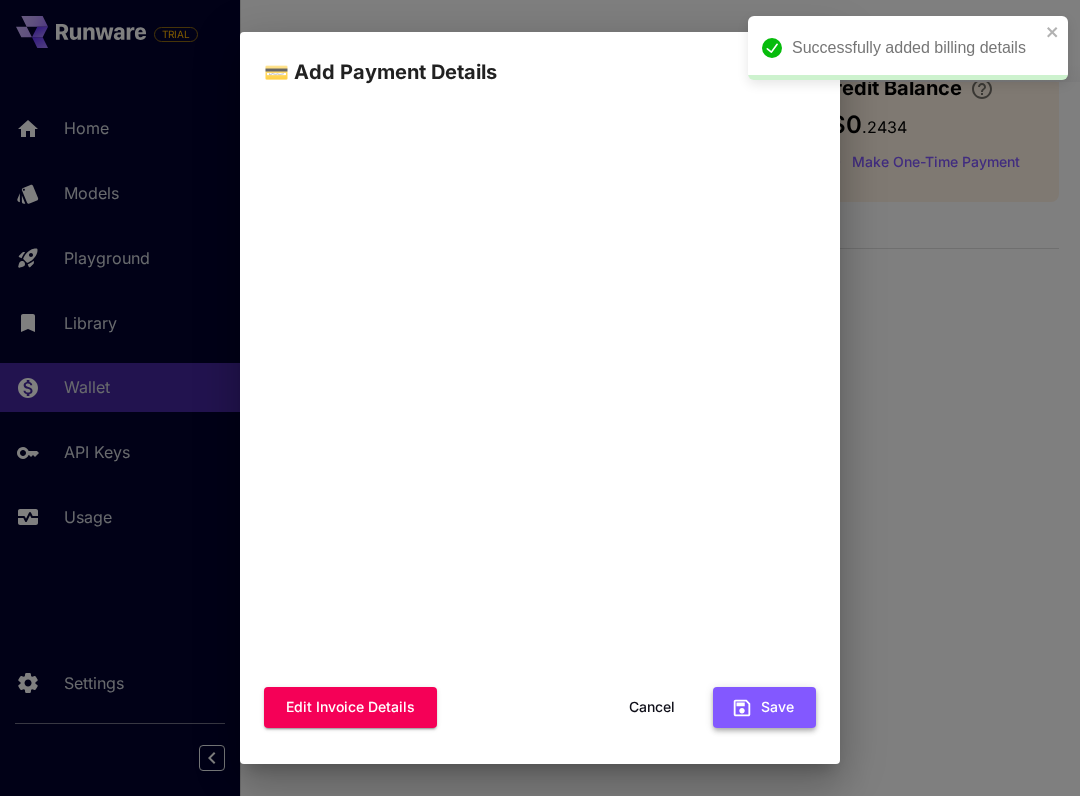 click on "Save" at bounding box center (764, 707) 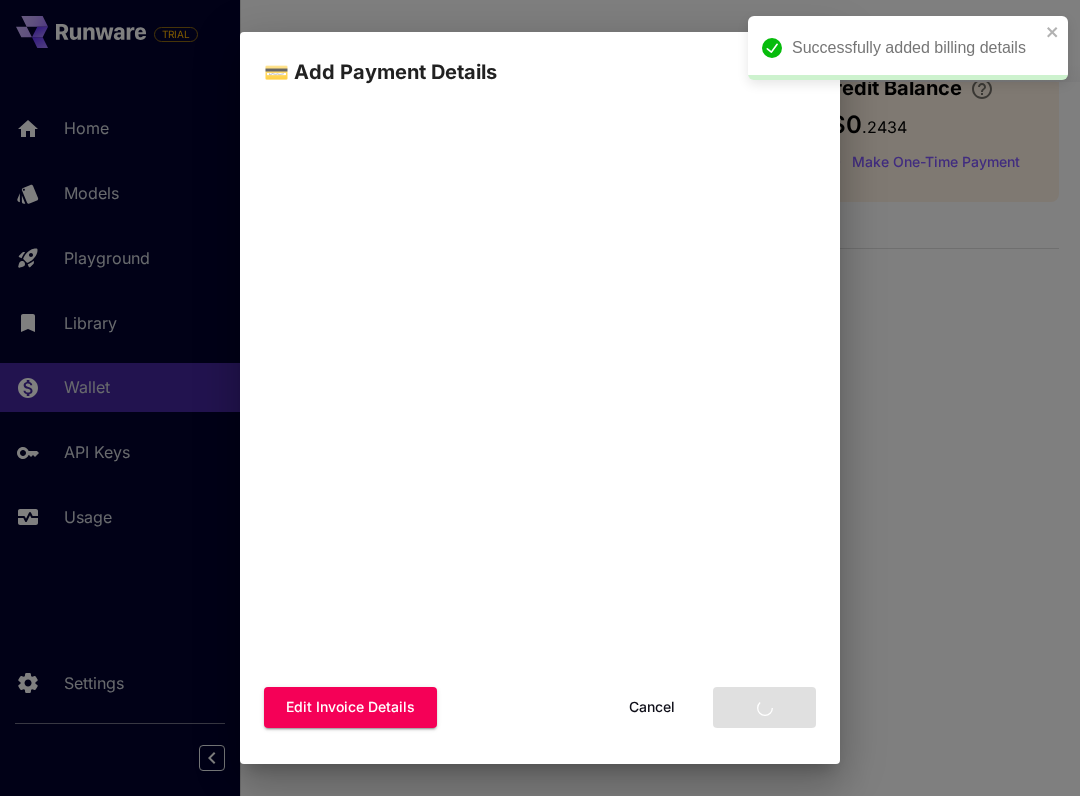 scroll, scrollTop: 0, scrollLeft: 0, axis: both 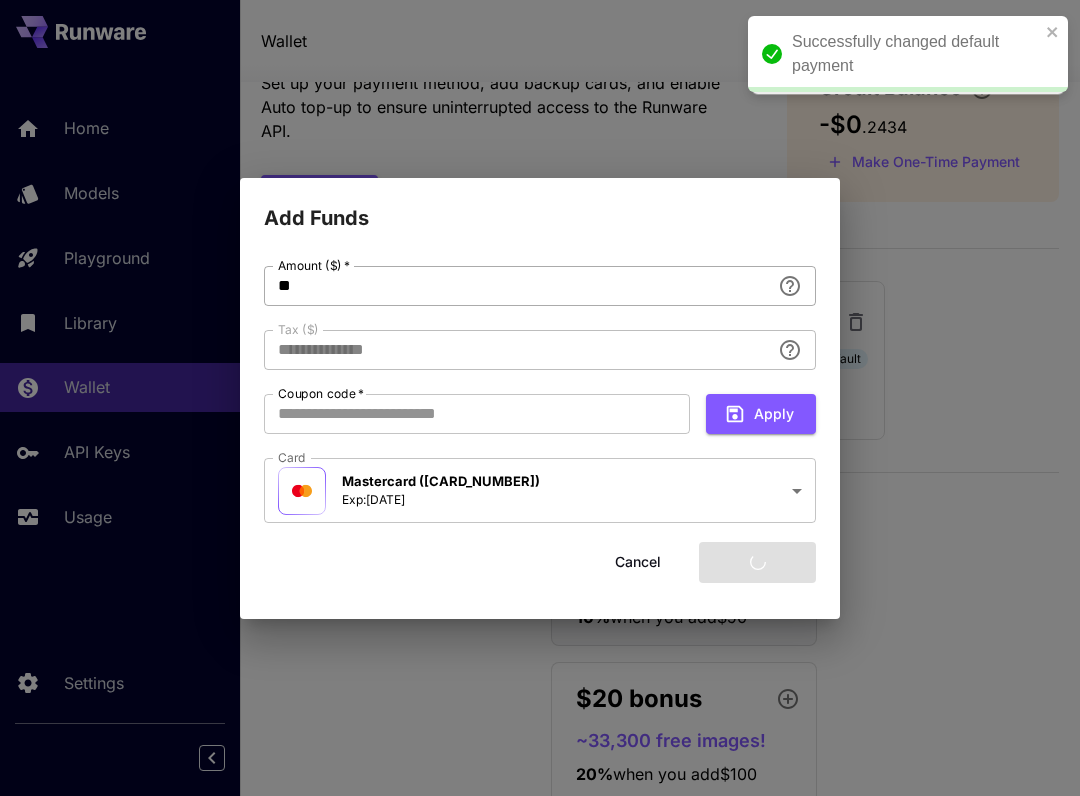 type on "****" 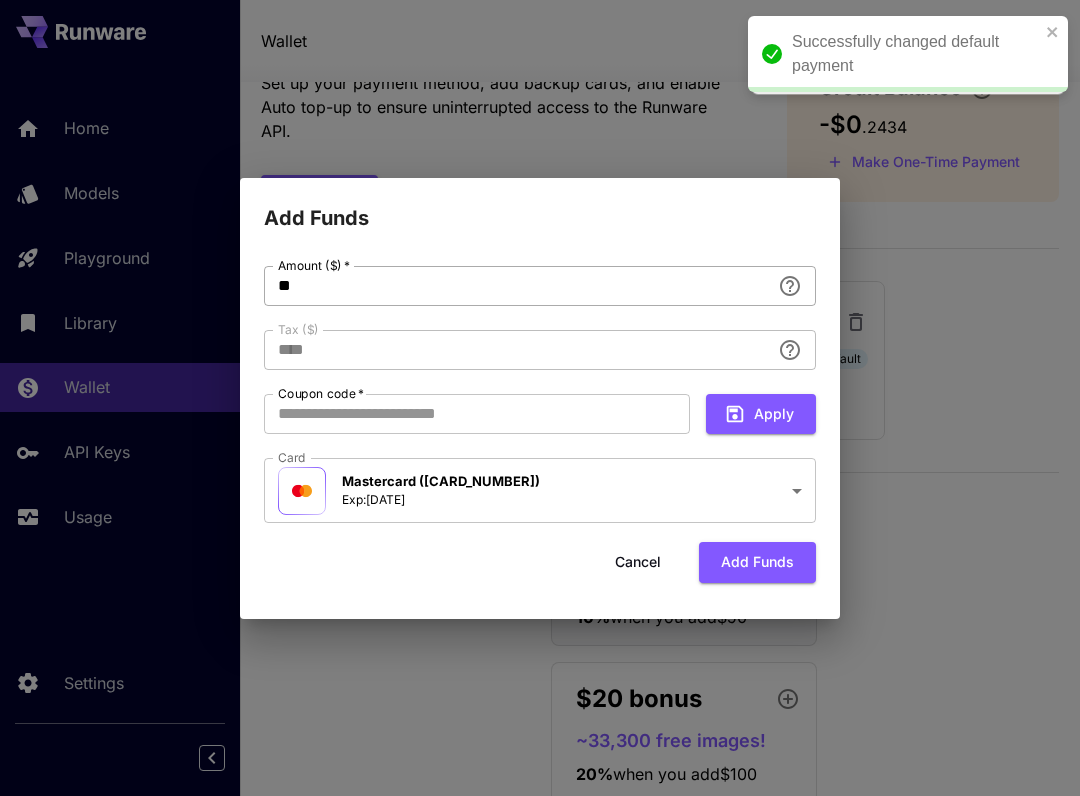 click on "**" at bounding box center (517, 286) 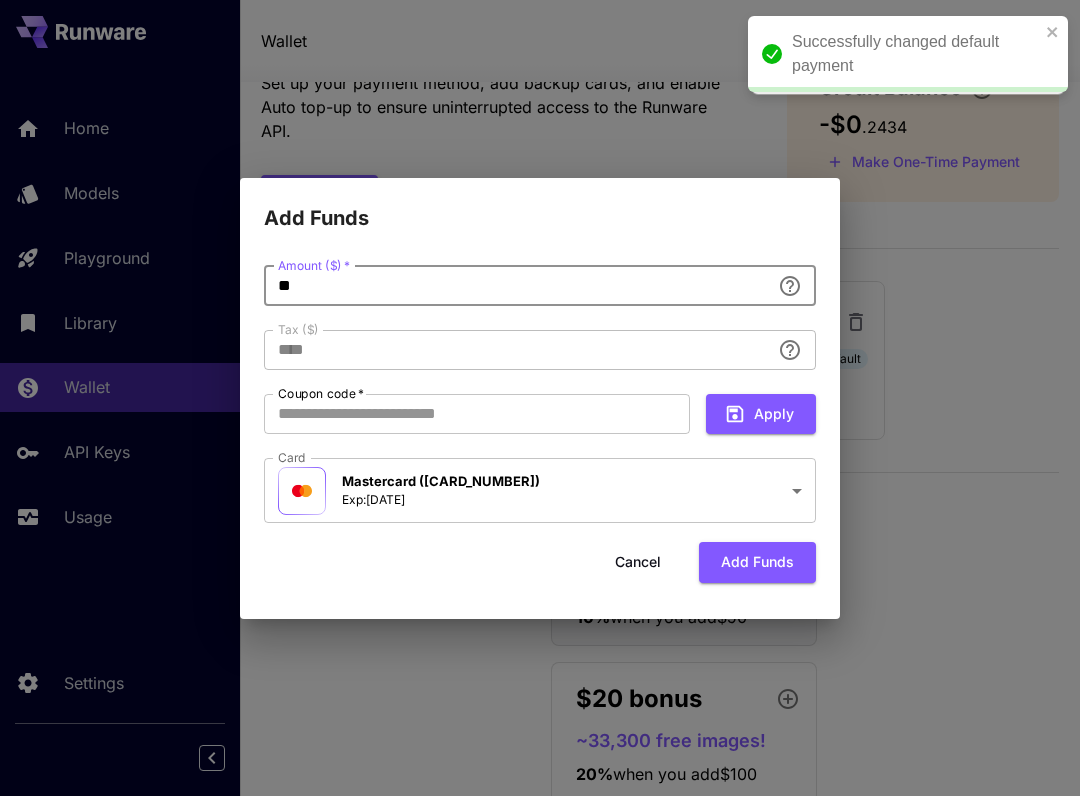 click on "**" at bounding box center (517, 286) 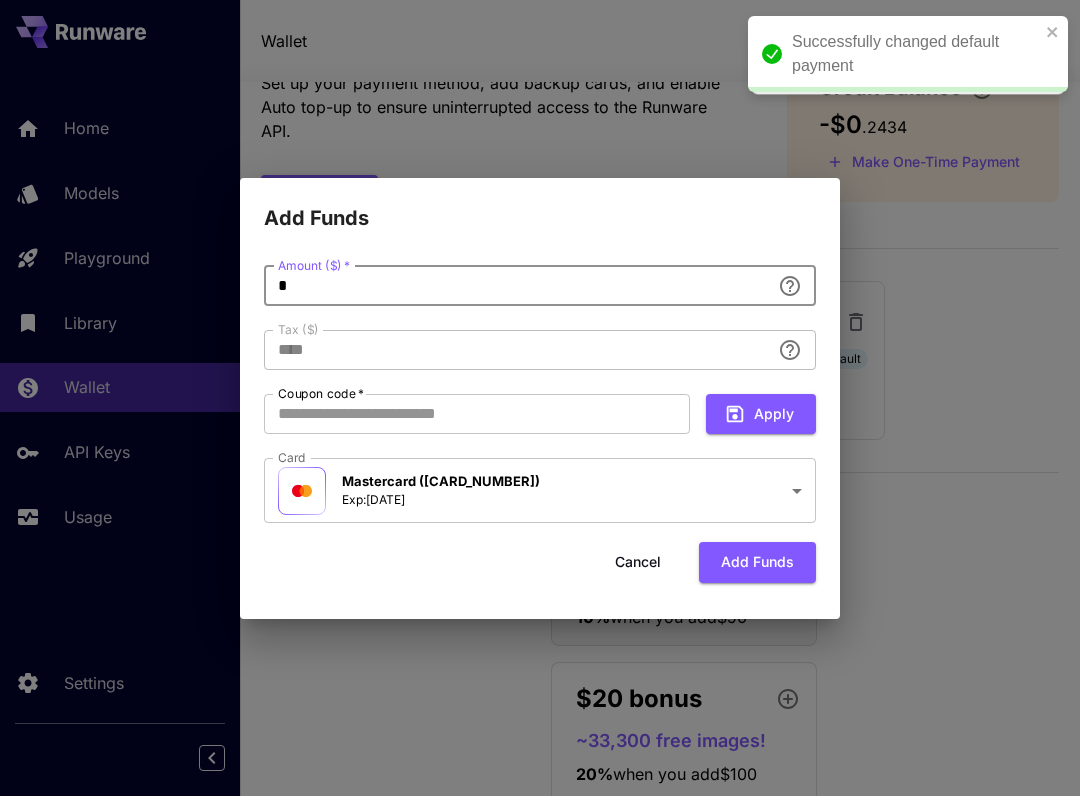 type on "**" 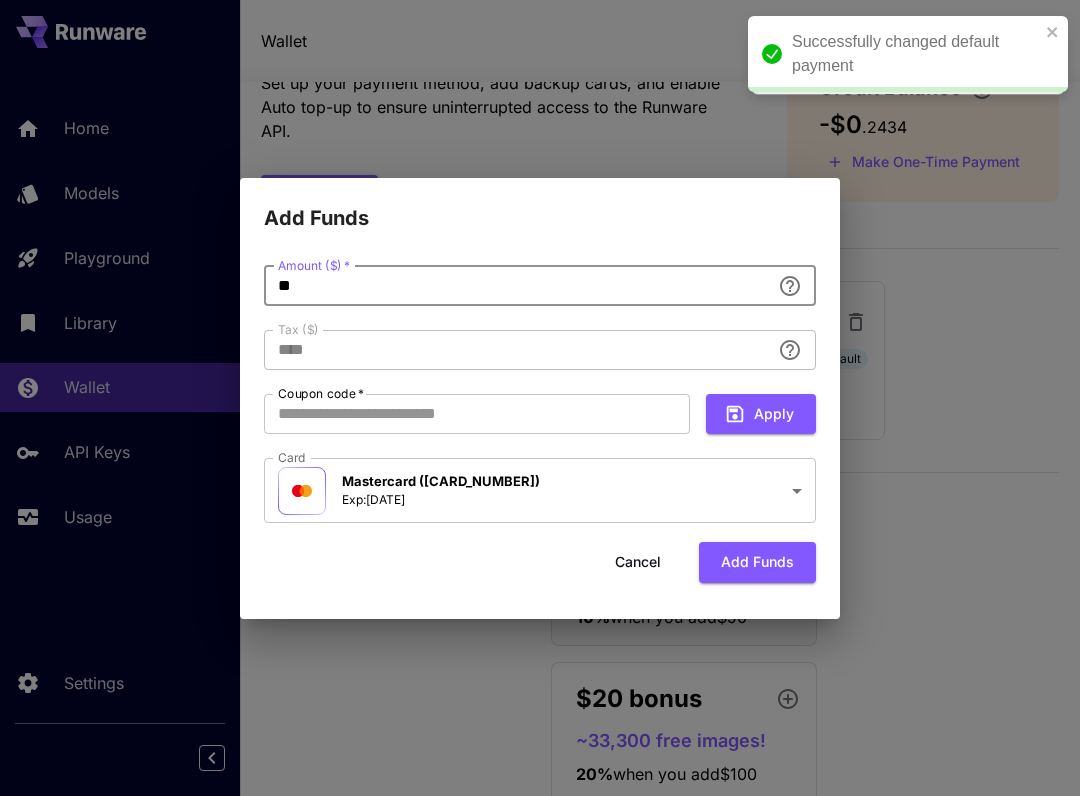 type on "**********" 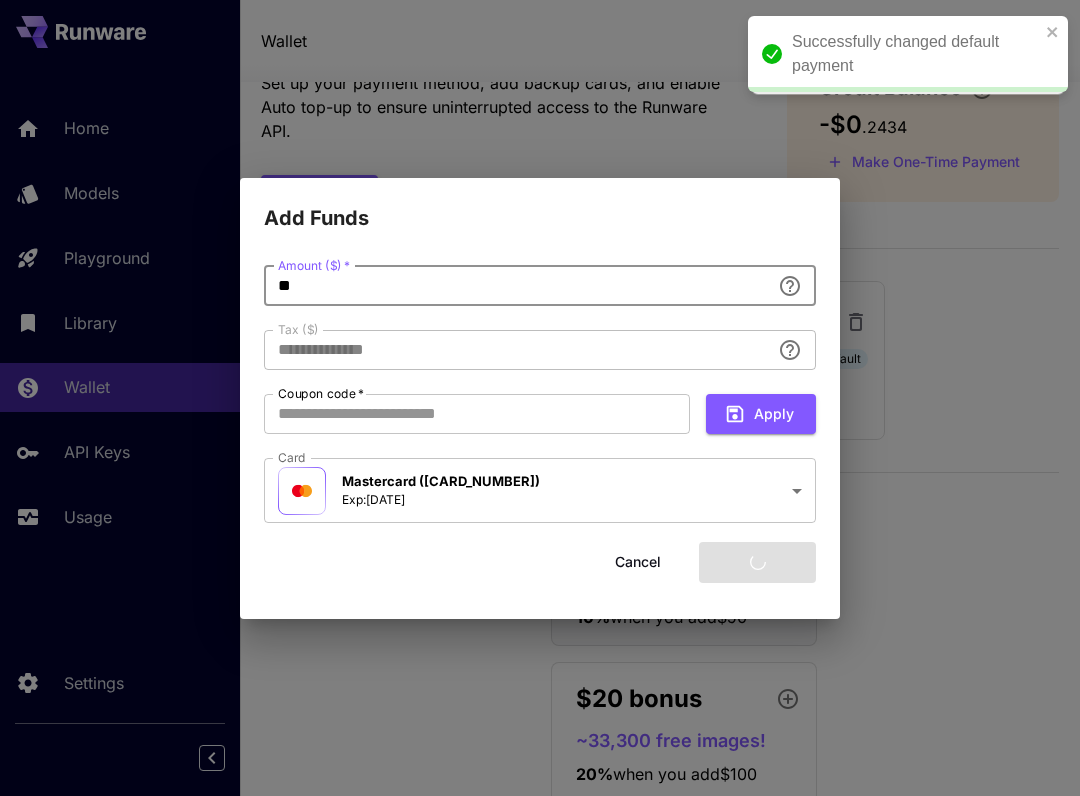 type on "**" 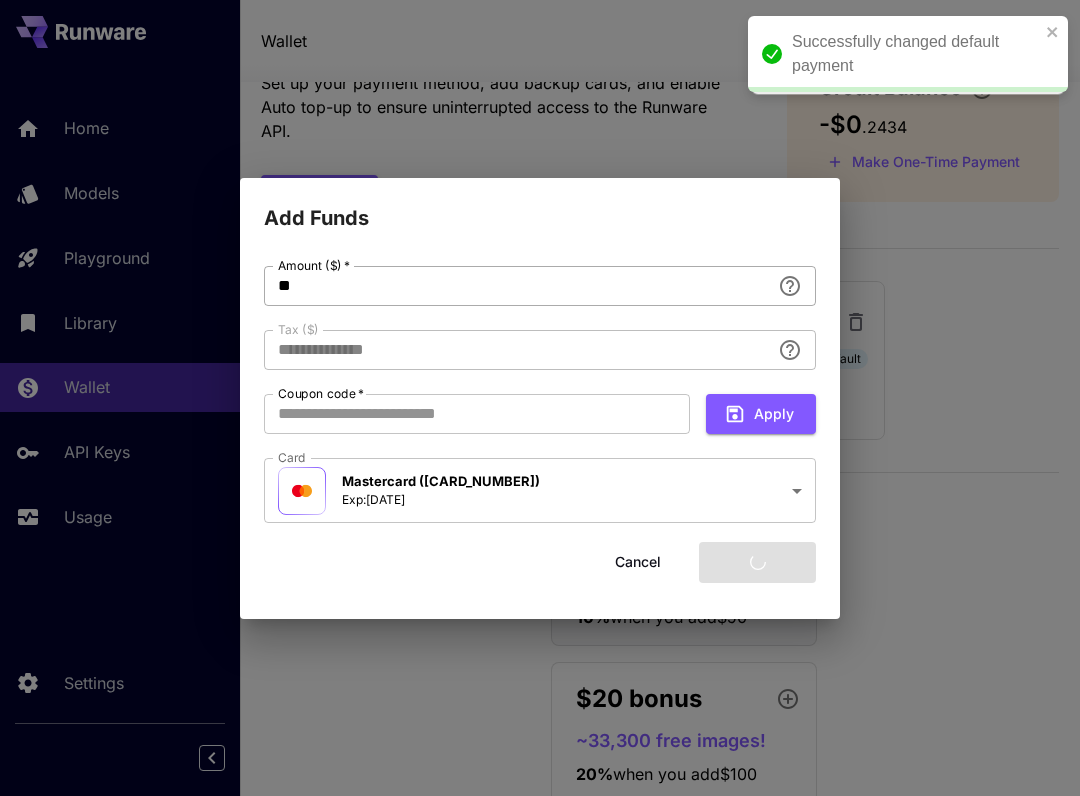 type on "****" 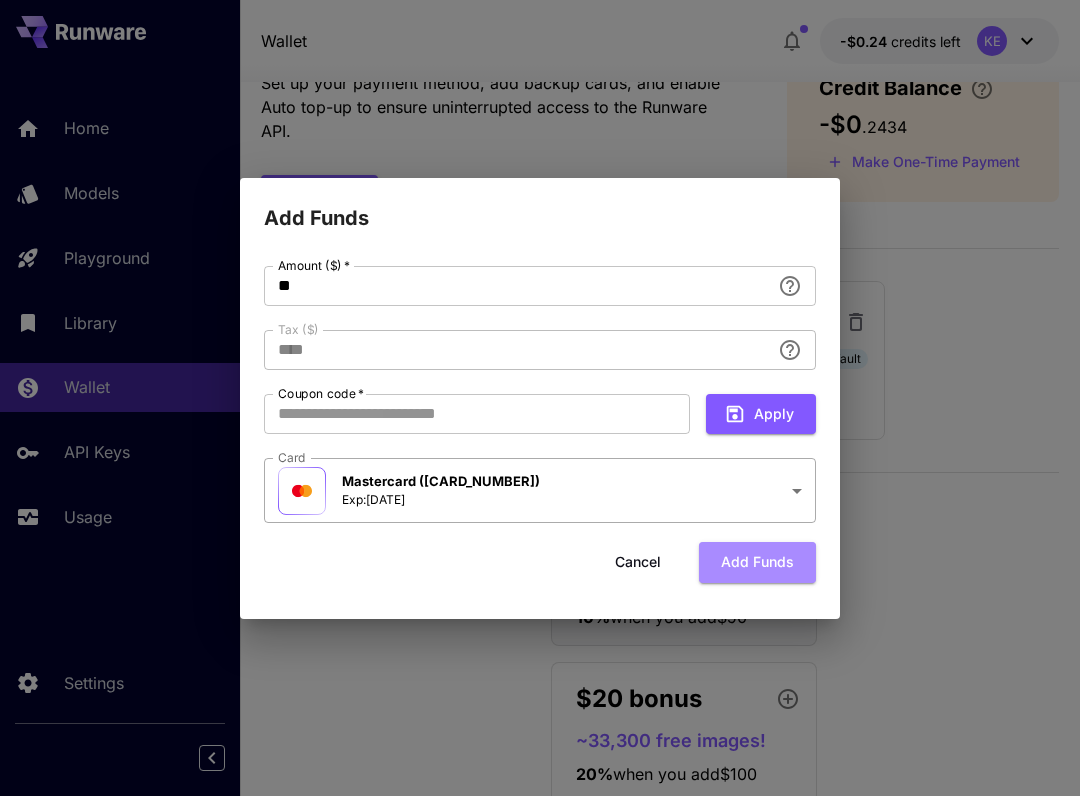 drag, startPoint x: 777, startPoint y: 562, endPoint x: 669, endPoint y: 523, distance: 114.82596 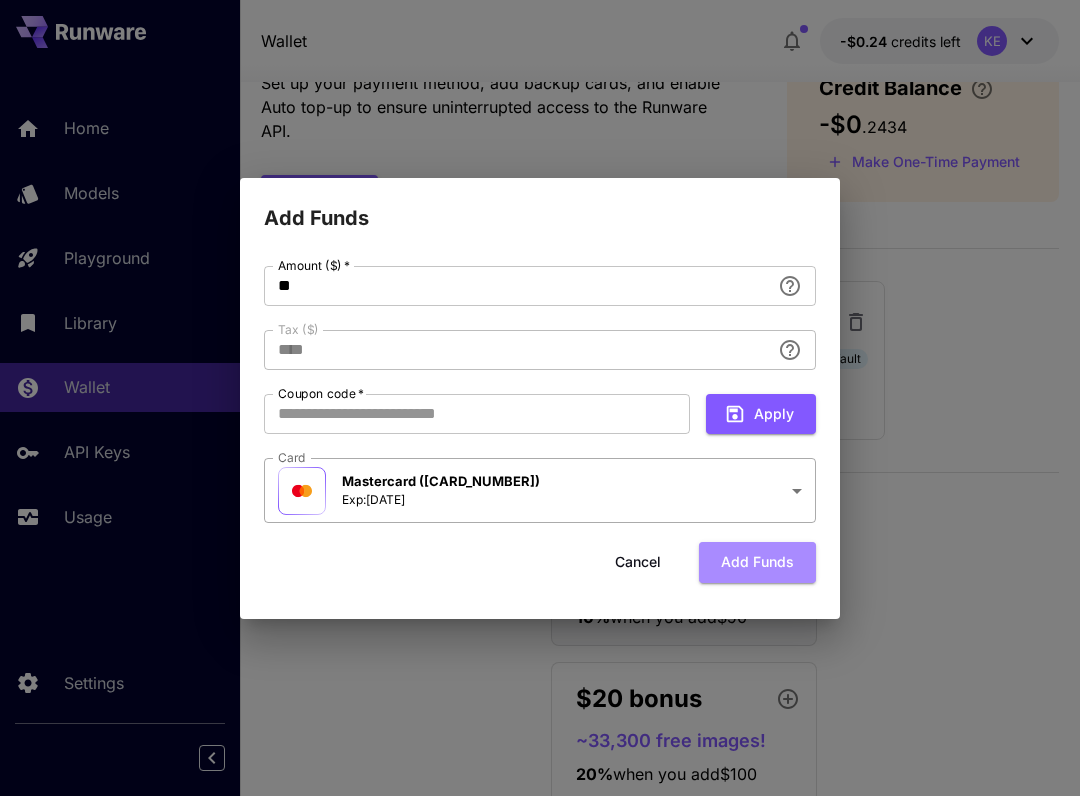 click on "Add funds" at bounding box center (757, 562) 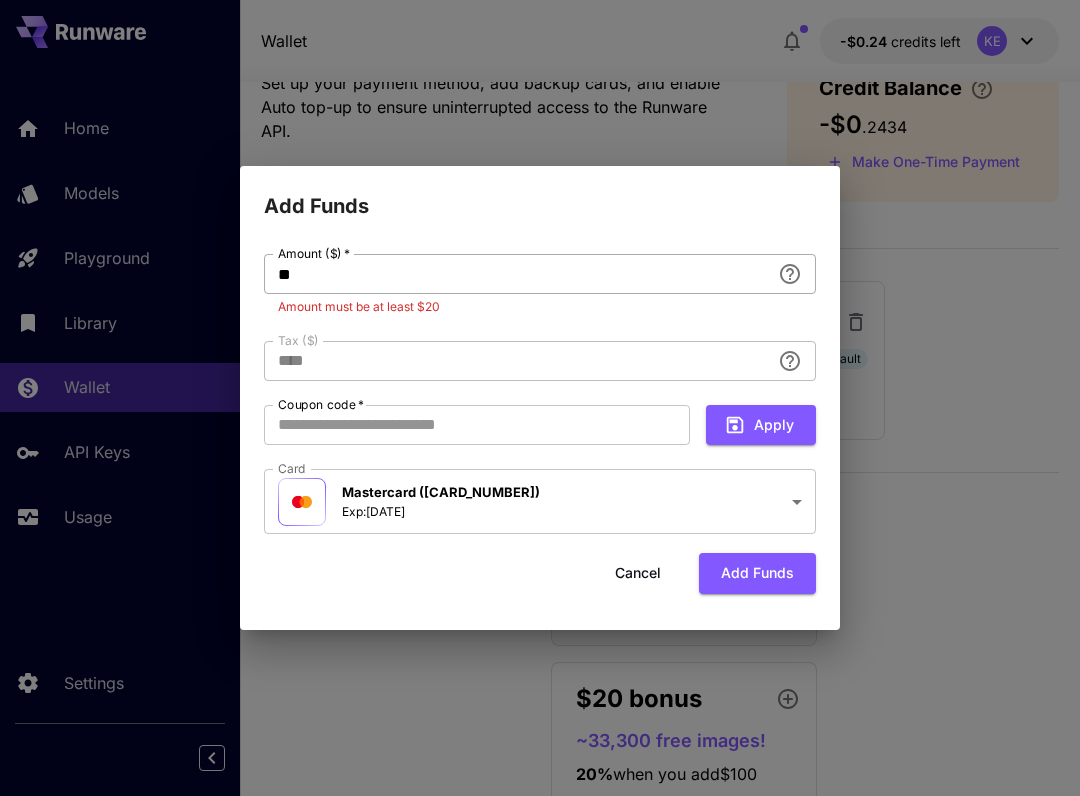 click on "**" at bounding box center [517, 274] 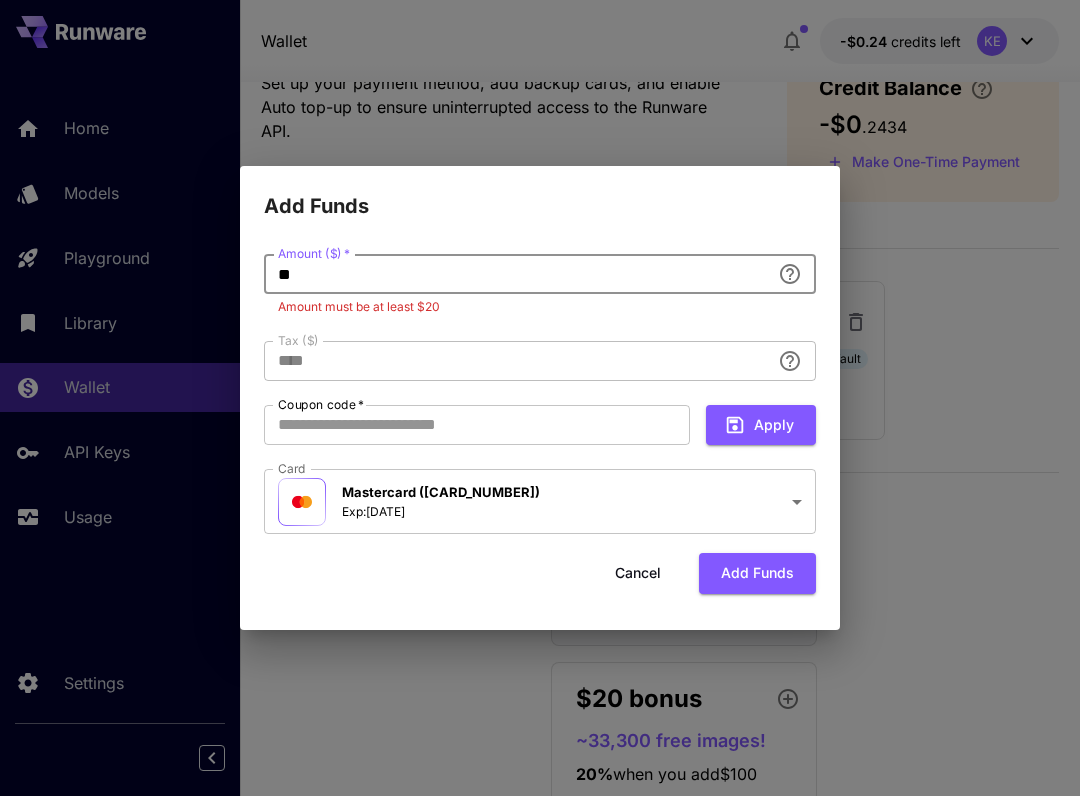 click on "**" at bounding box center [517, 274] 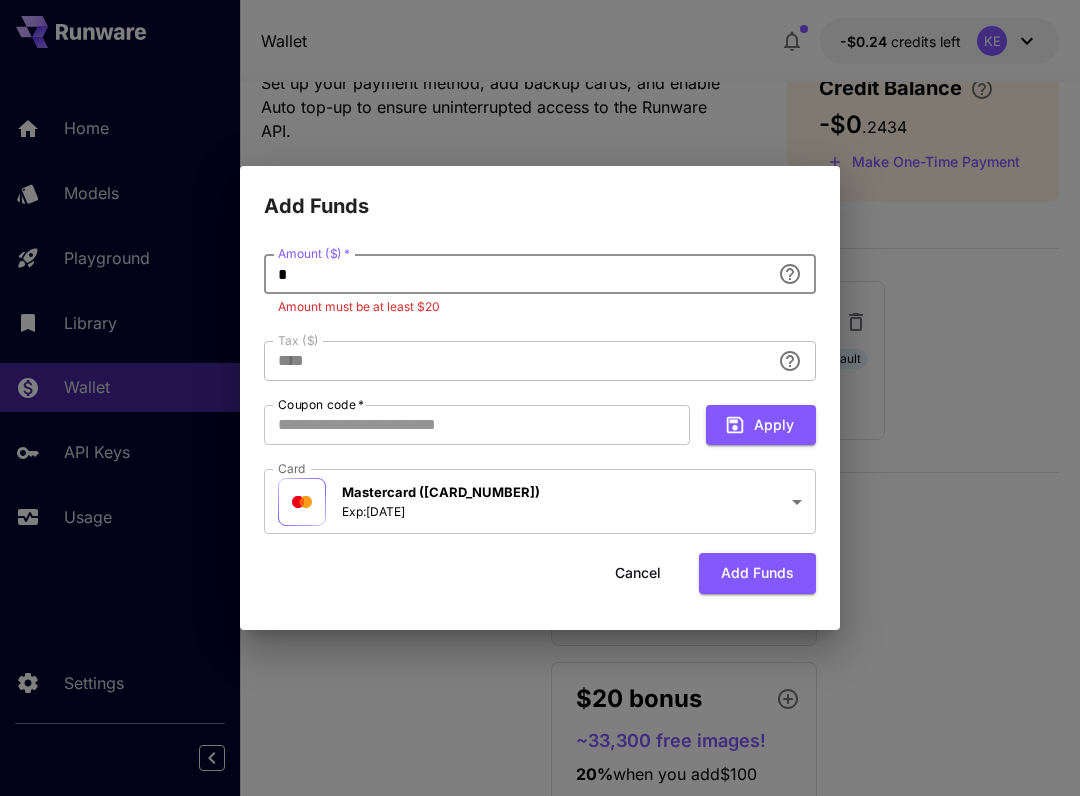 type on "**" 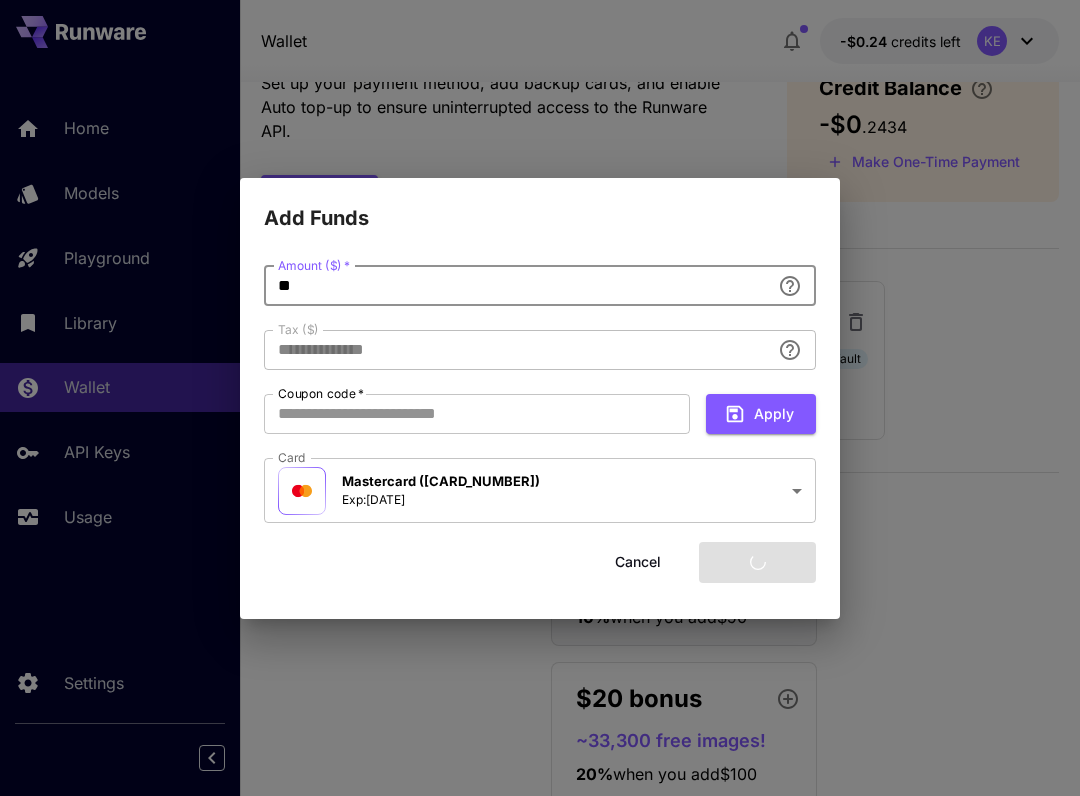 type on "****" 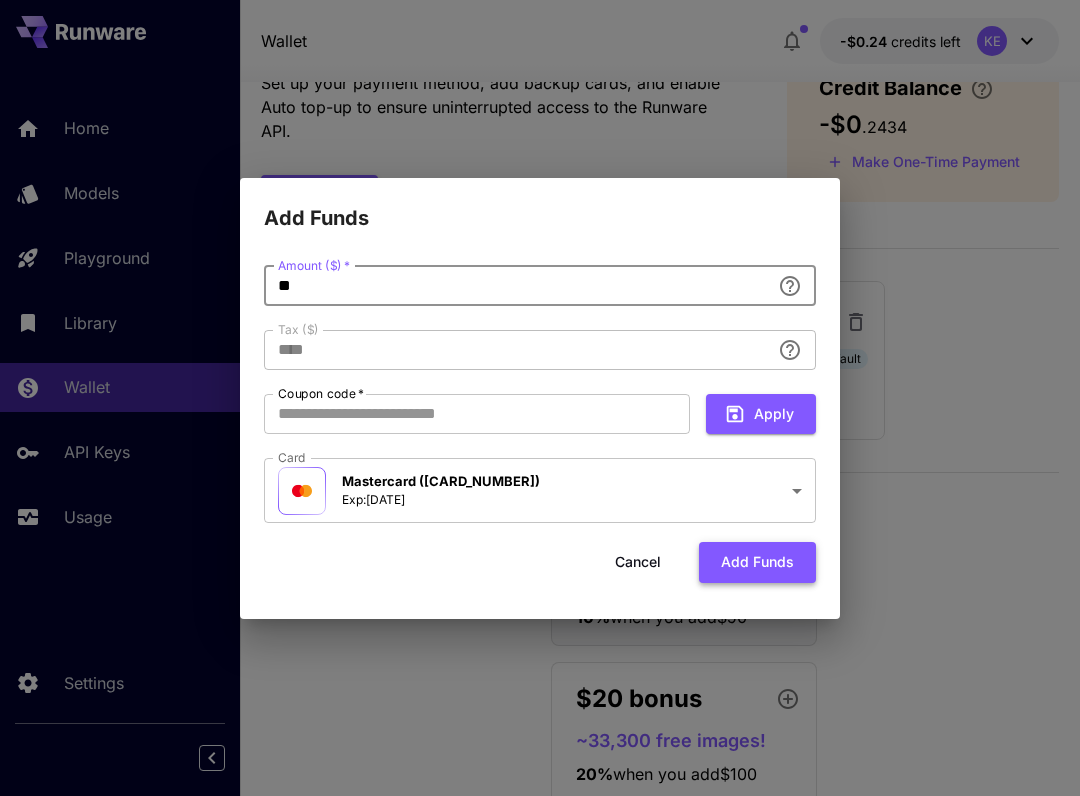 type on "**" 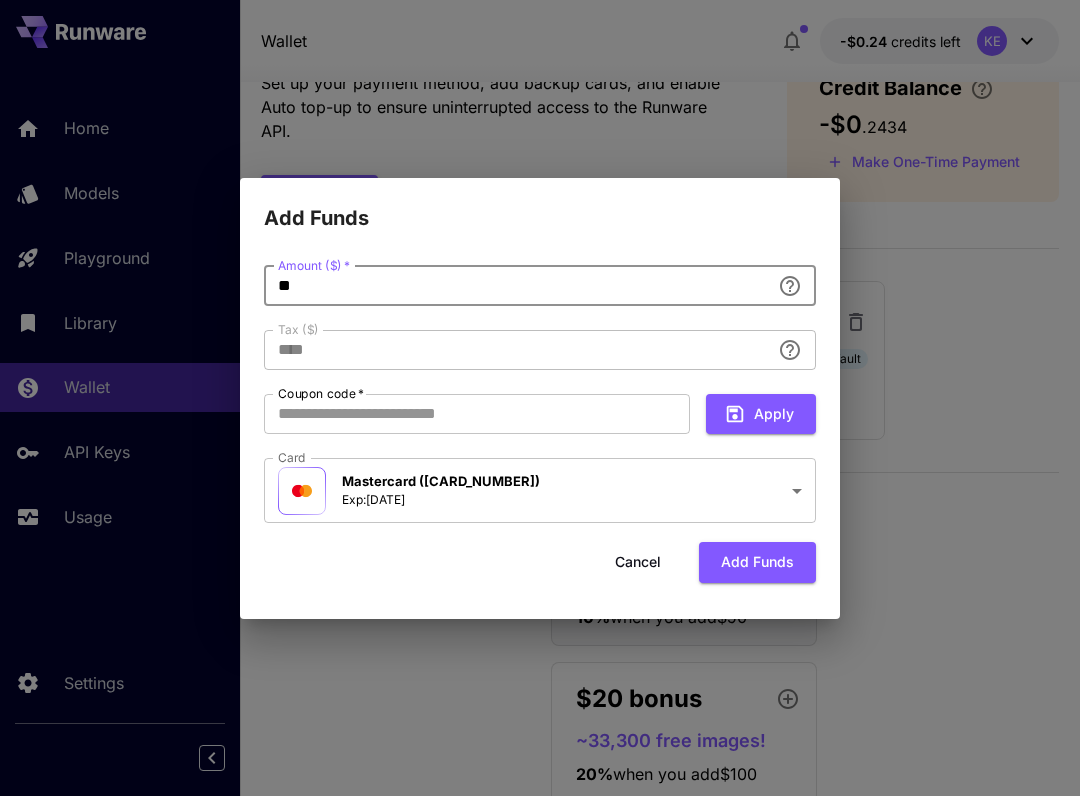 click on "Add funds" at bounding box center [757, 562] 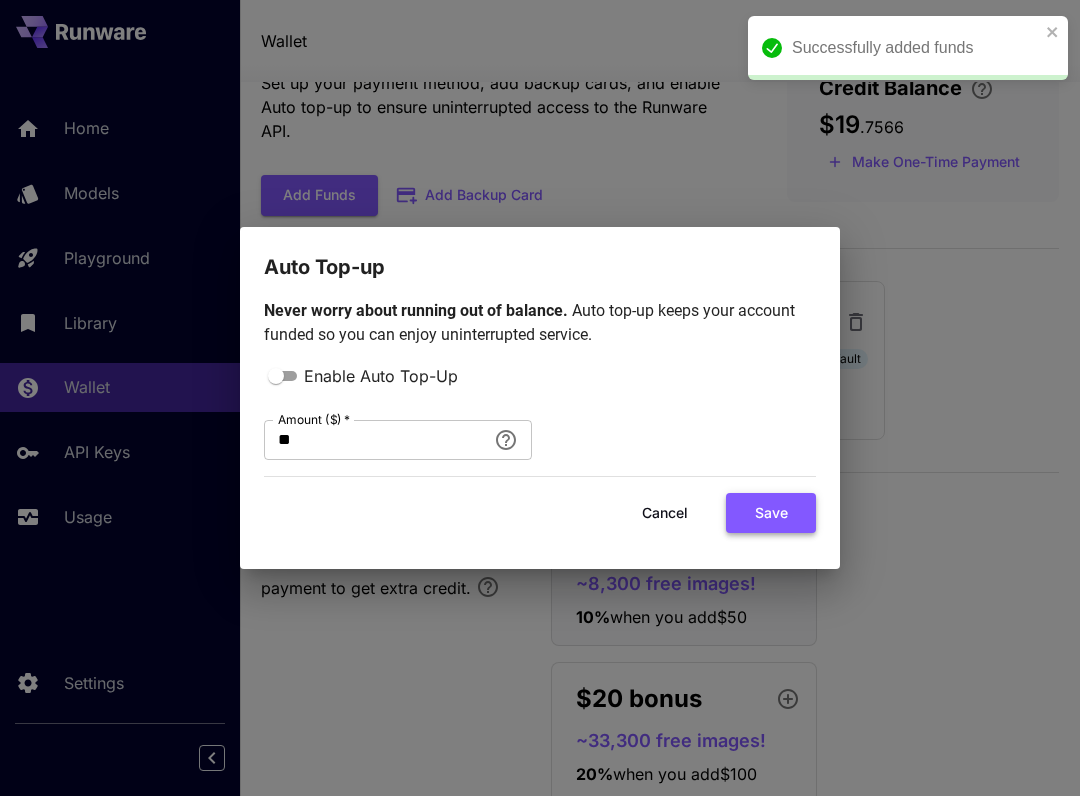 click on "Save" at bounding box center (771, 513) 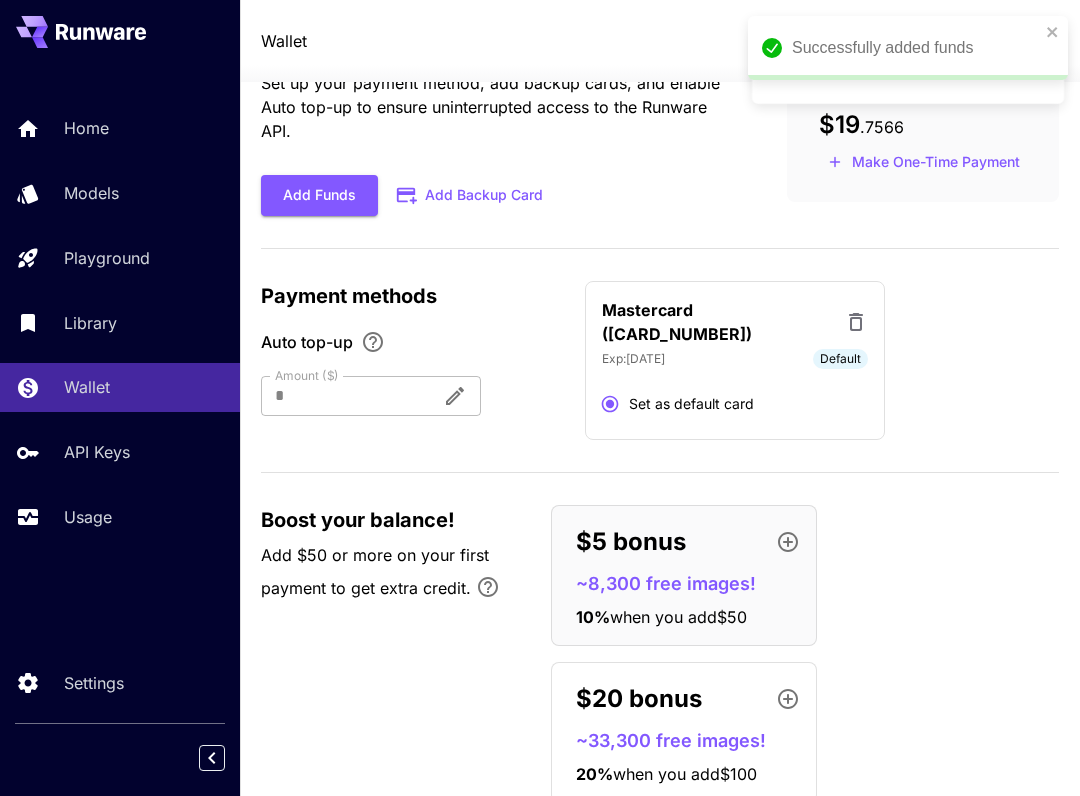 scroll, scrollTop: 0, scrollLeft: 0, axis: both 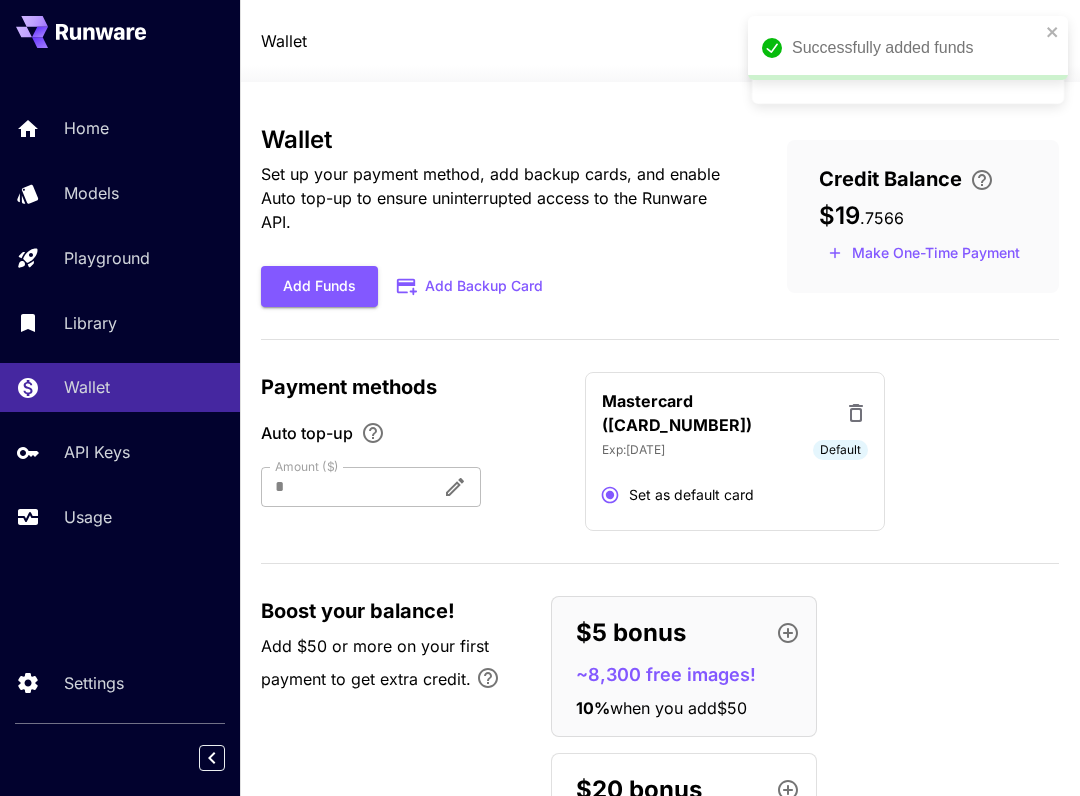 click on "Wallet" at bounding box center [492, 140] 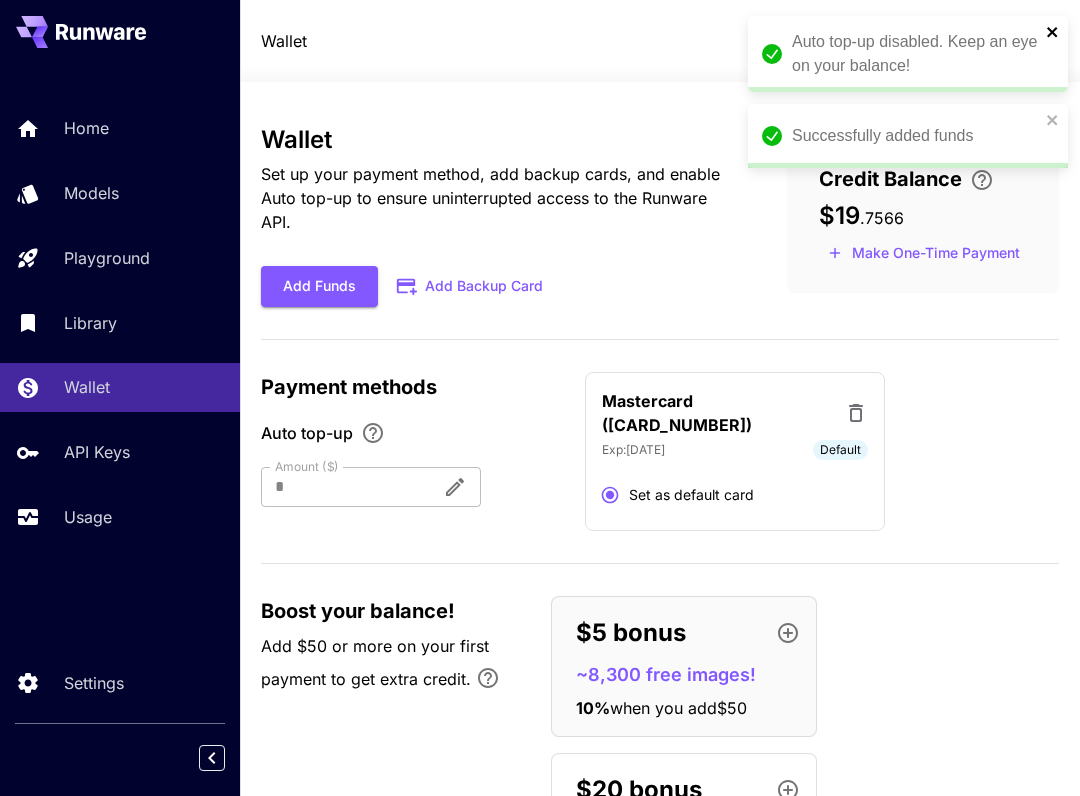 click 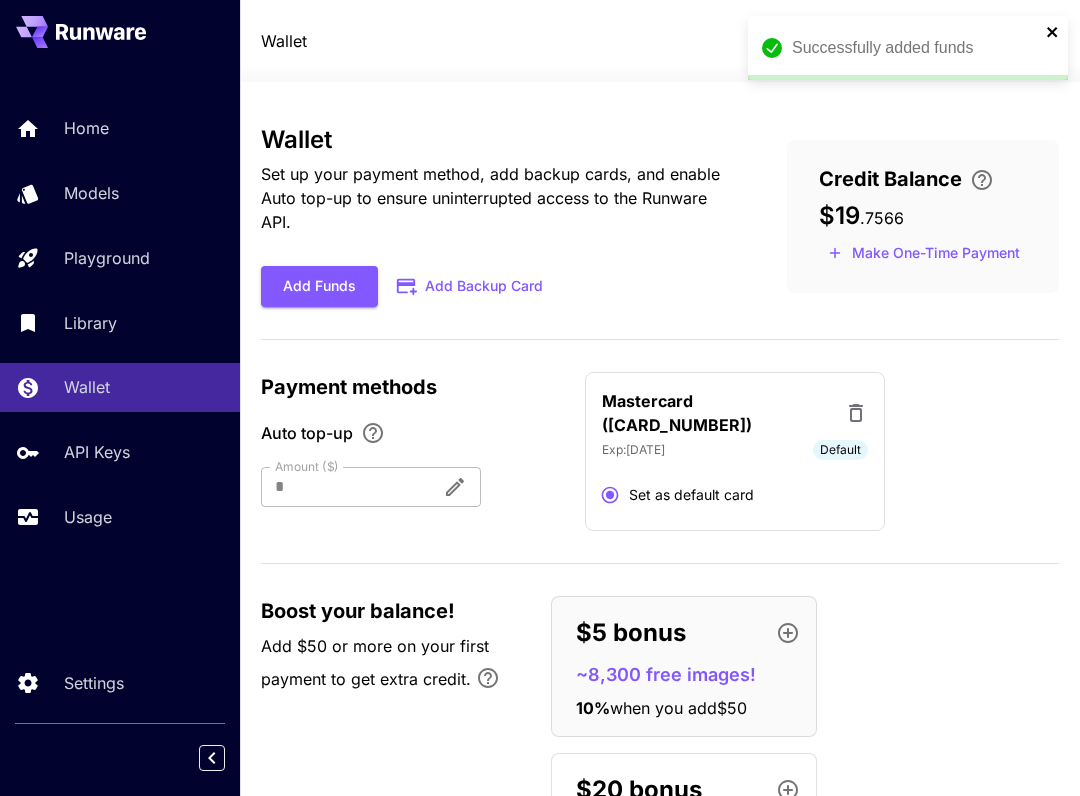 click 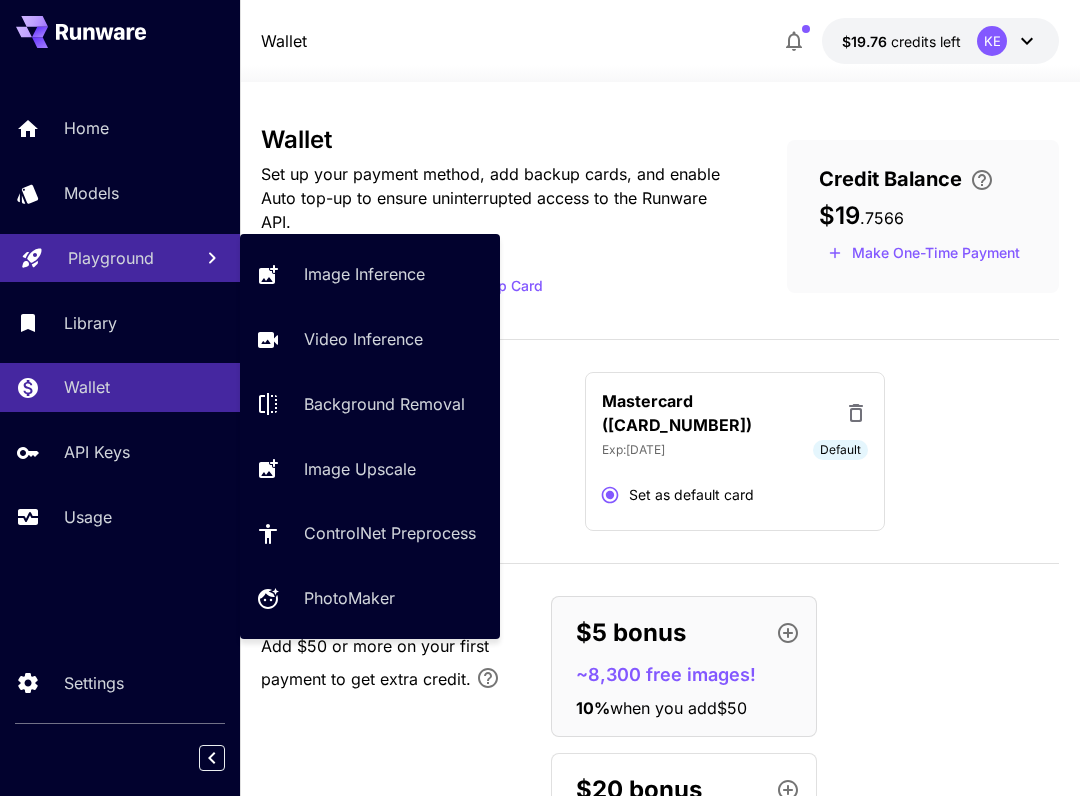 click on "Playground" at bounding box center (120, 258) 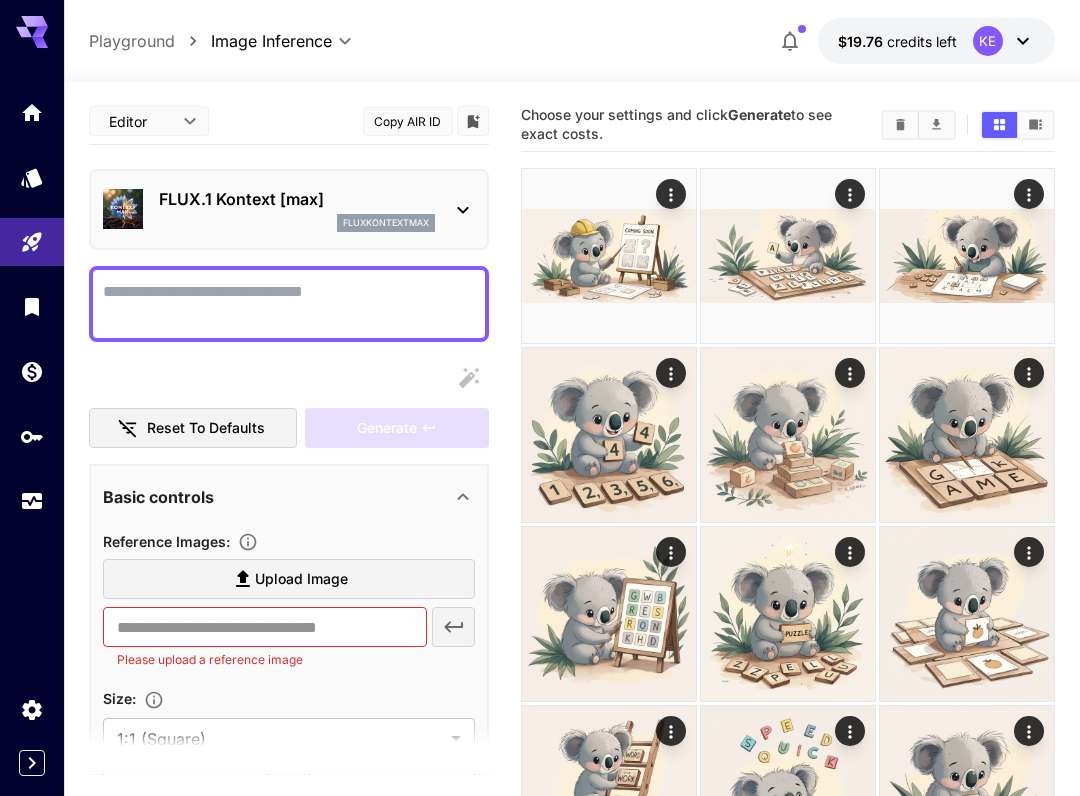 click on "Upload Image" at bounding box center (301, 579) 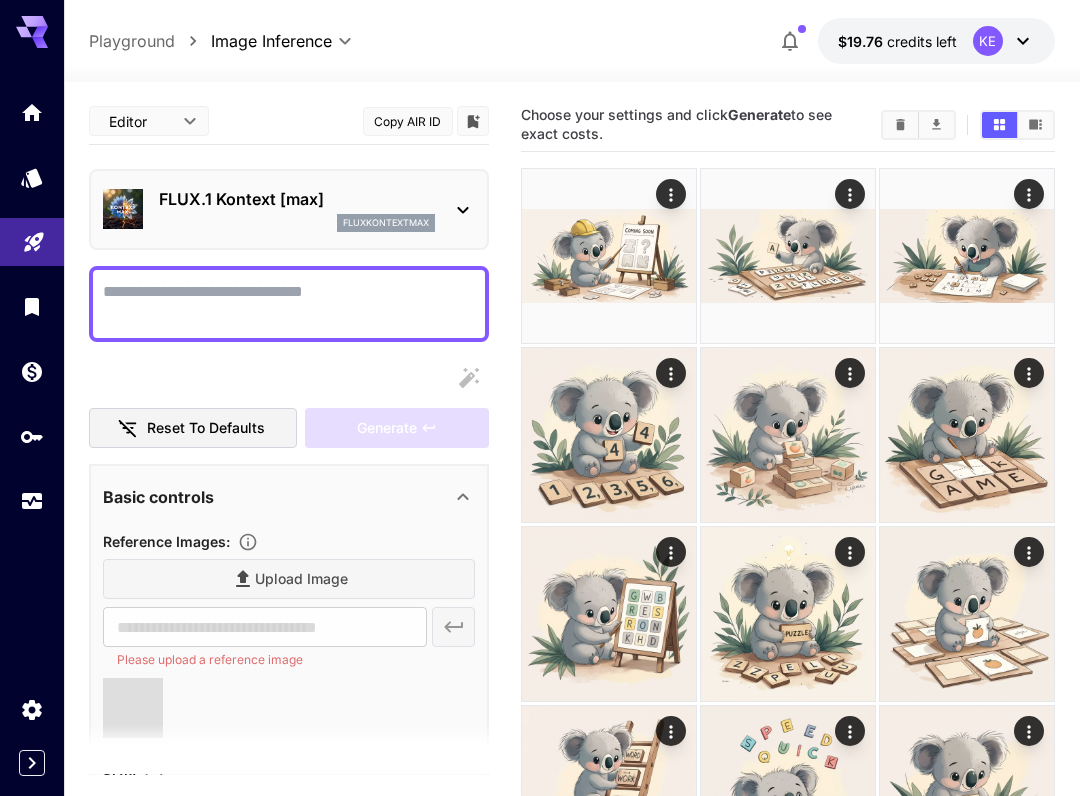 type on "**********" 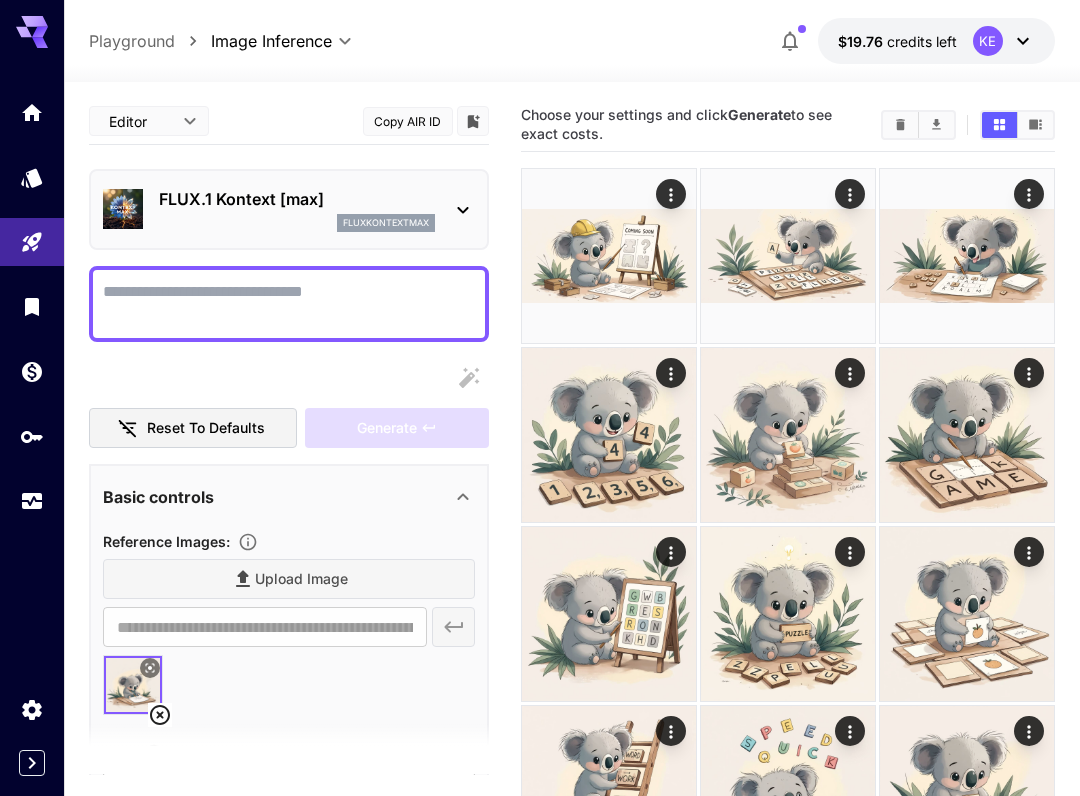 click on "Display cost in response" at bounding box center [289, 304] 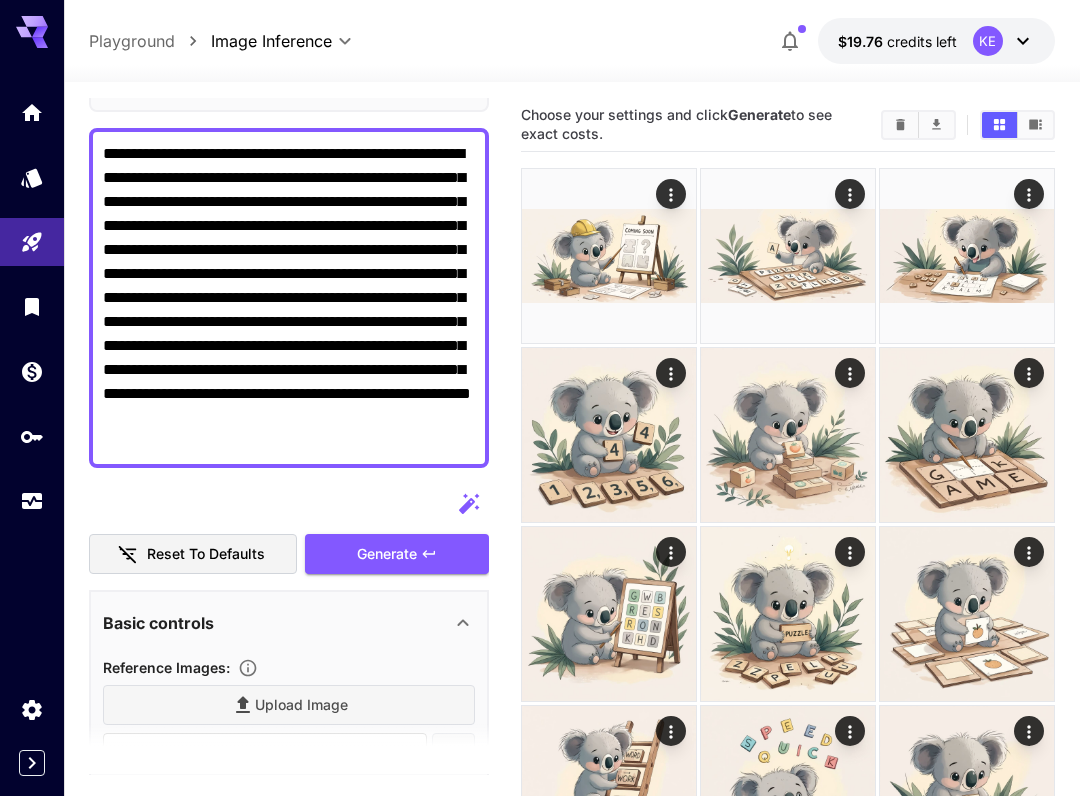scroll, scrollTop: 0, scrollLeft: 0, axis: both 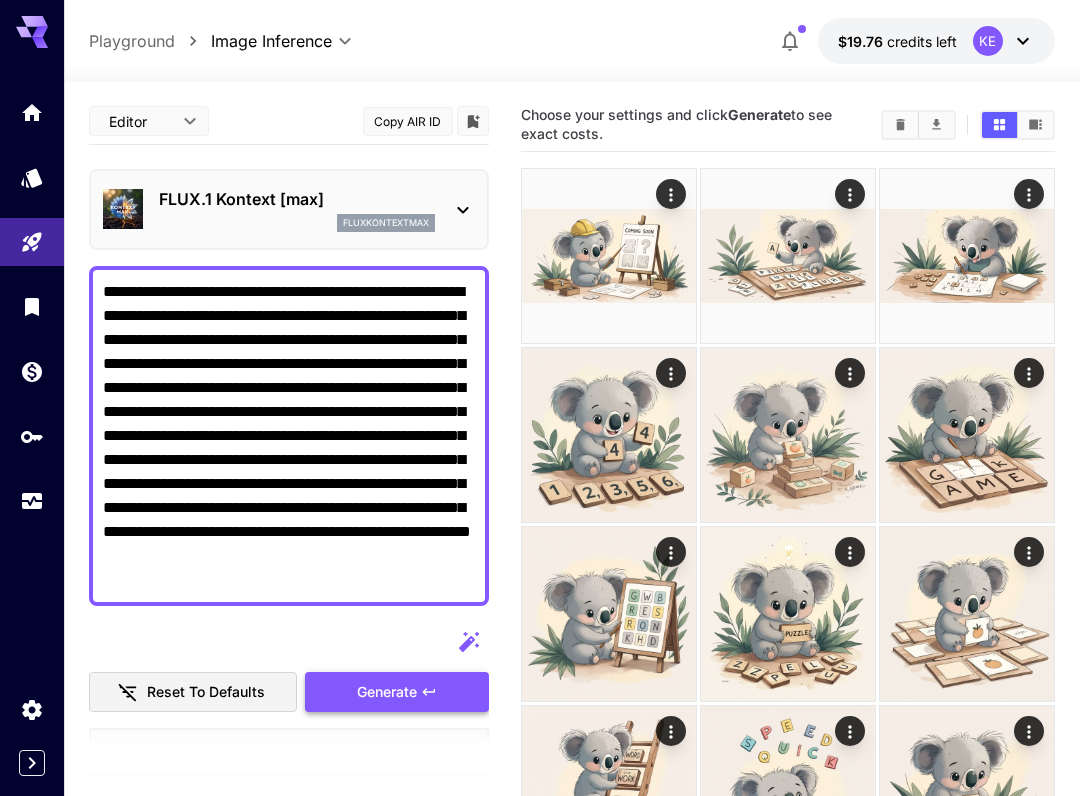 type on "**********" 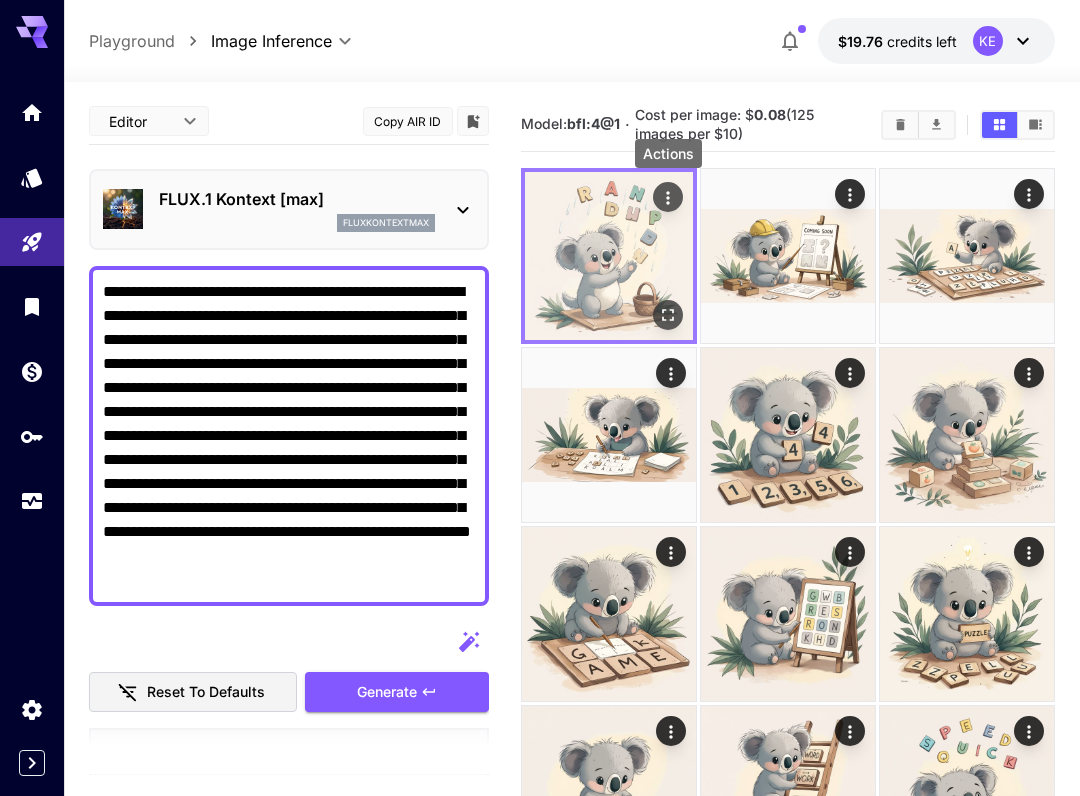 click 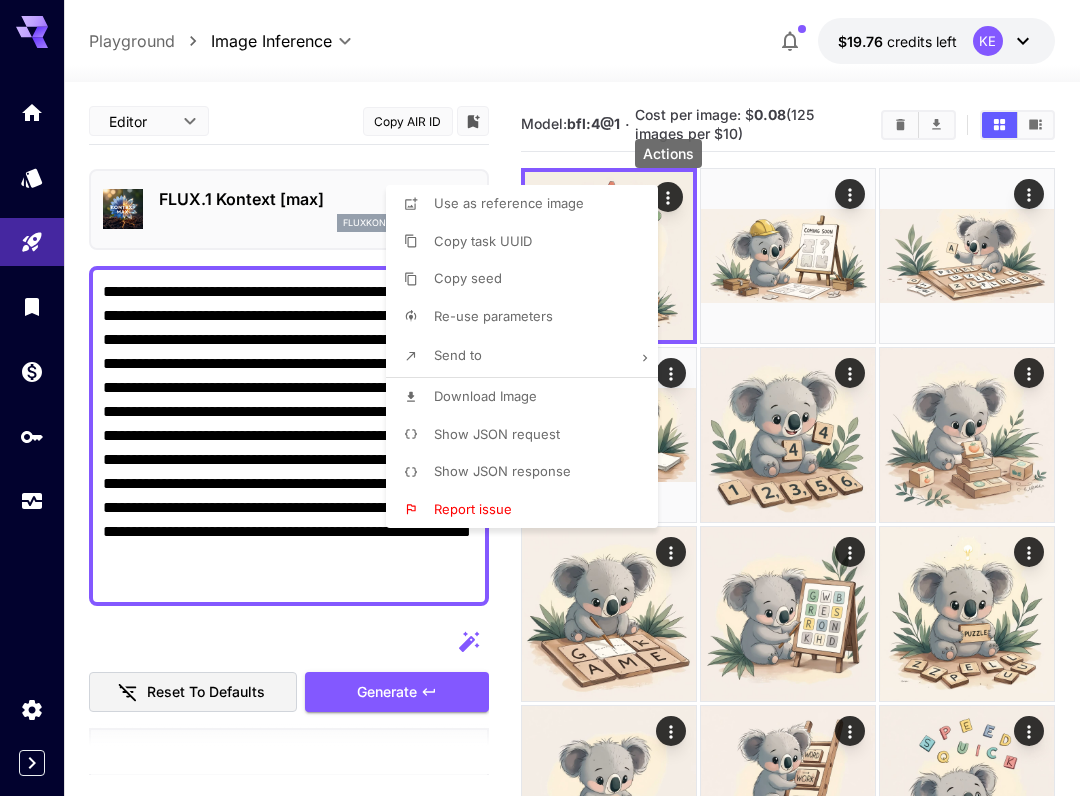 click on "Download Image" at bounding box center (485, 396) 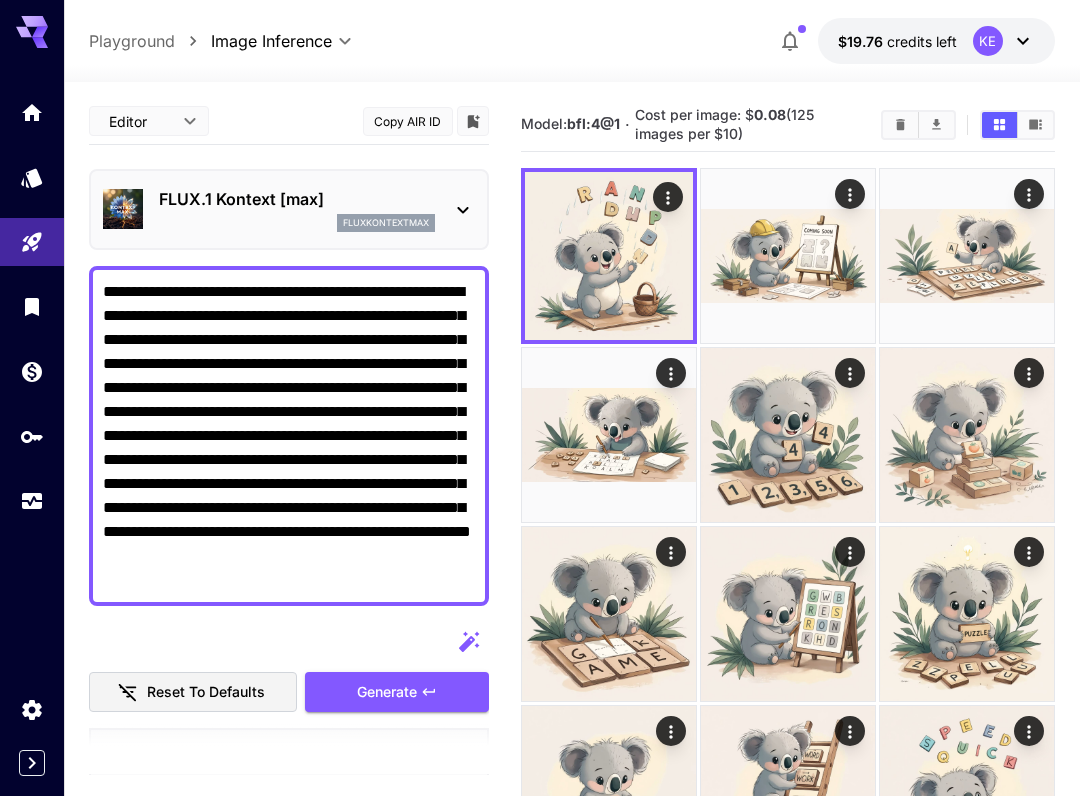type 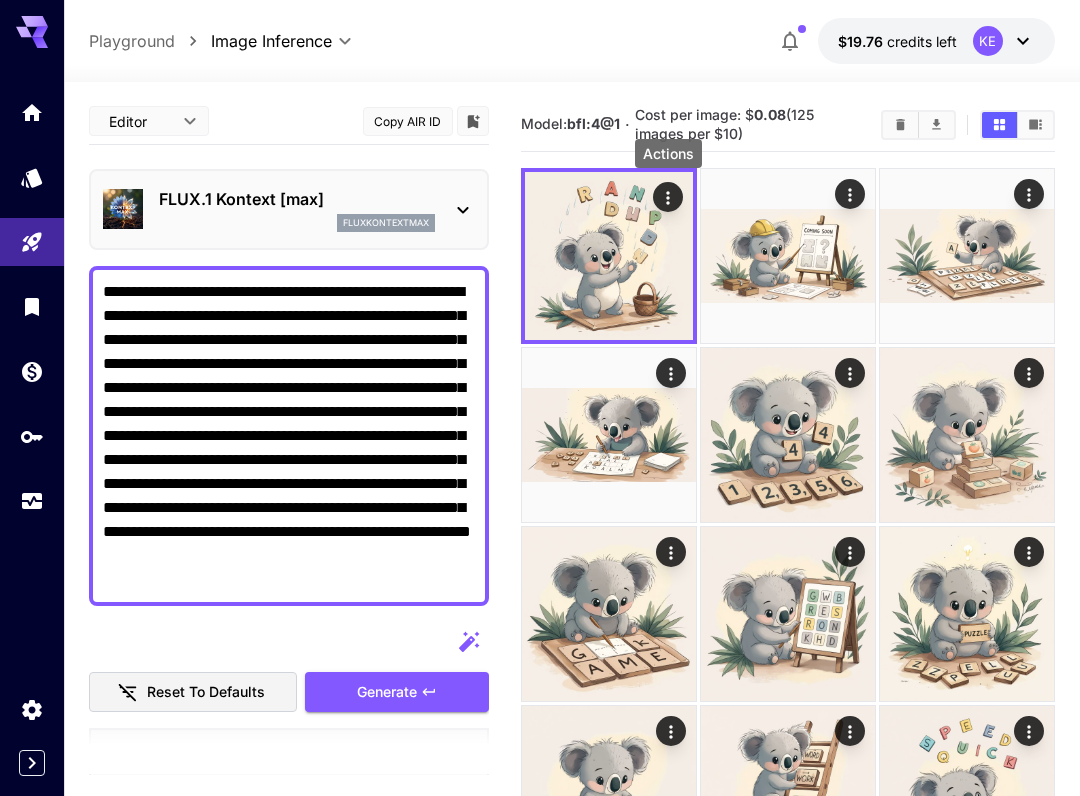 click on "**********" at bounding box center [289, 436] 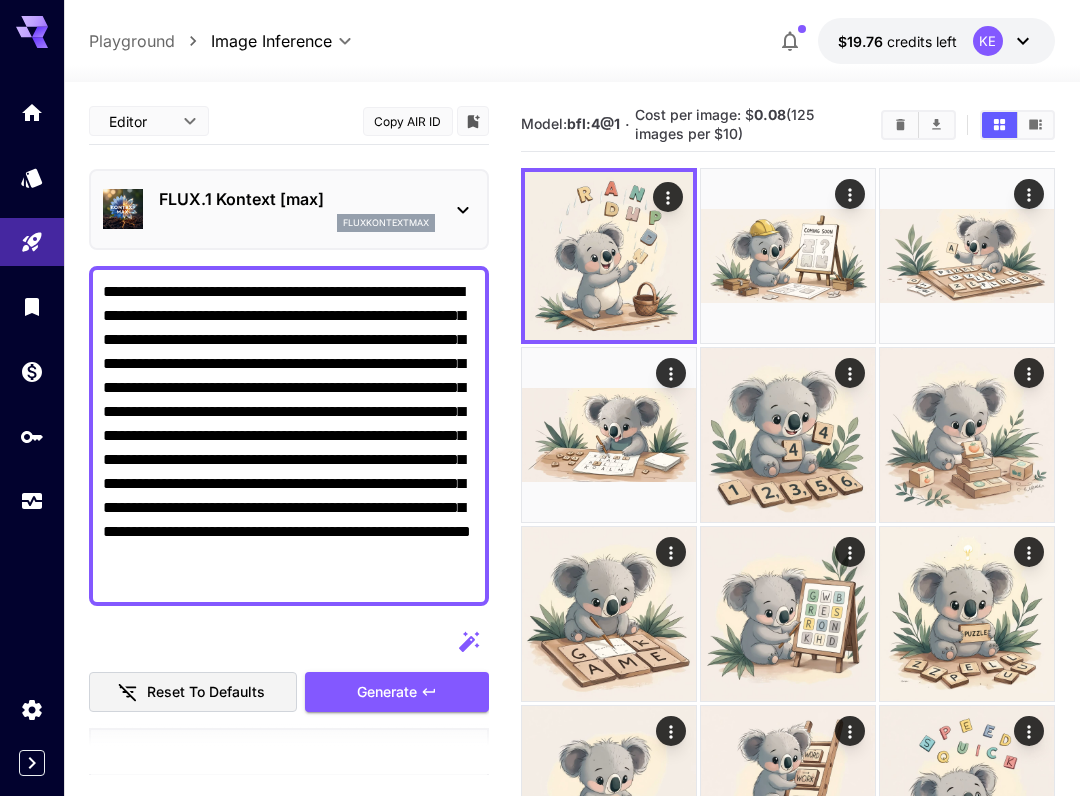 paste 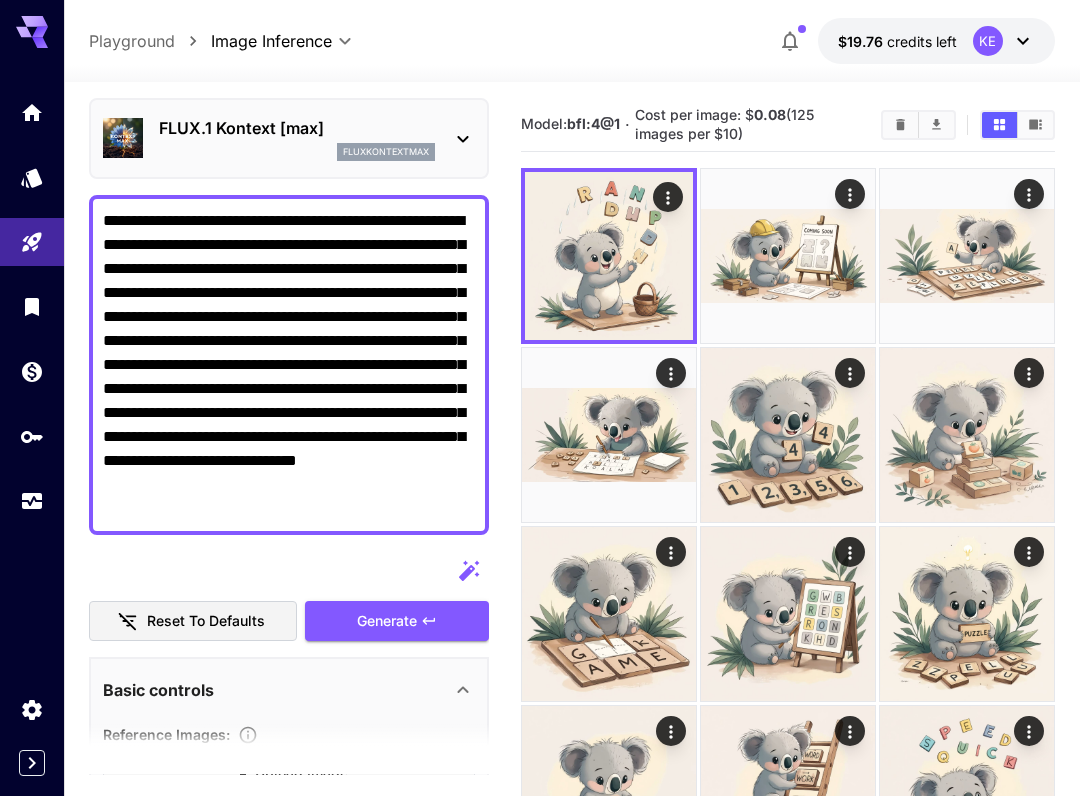 scroll, scrollTop: 73, scrollLeft: 0, axis: vertical 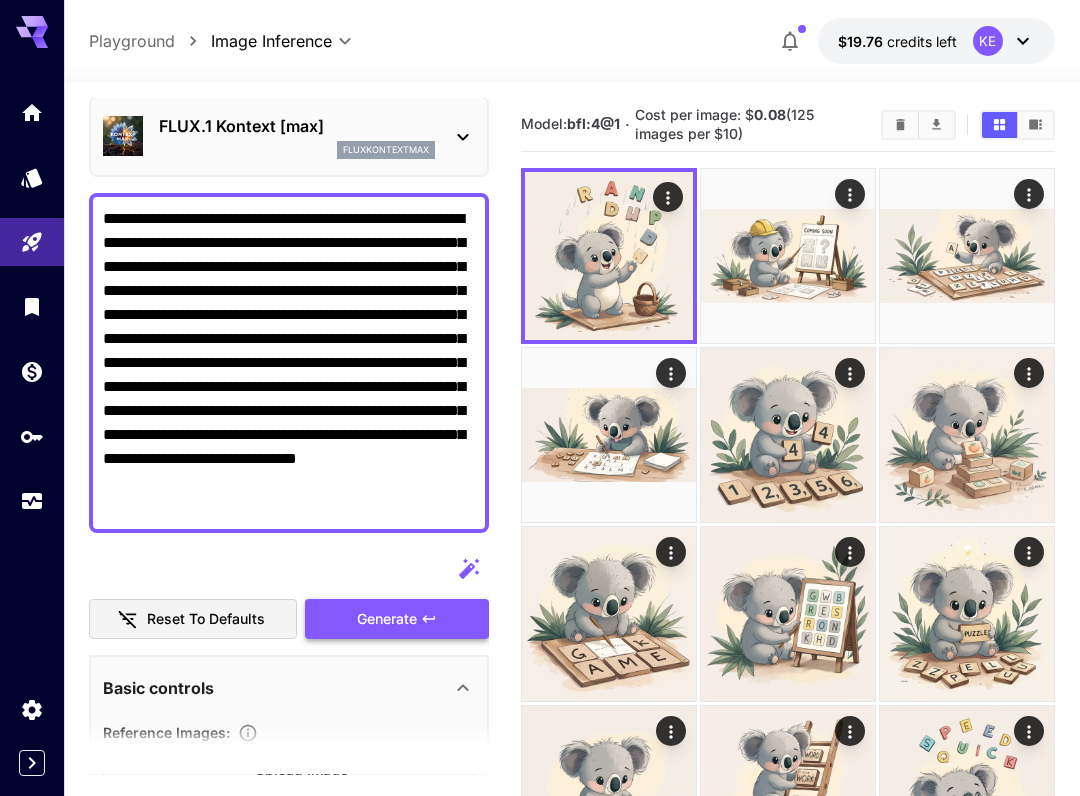 click on "Generate" at bounding box center (387, 619) 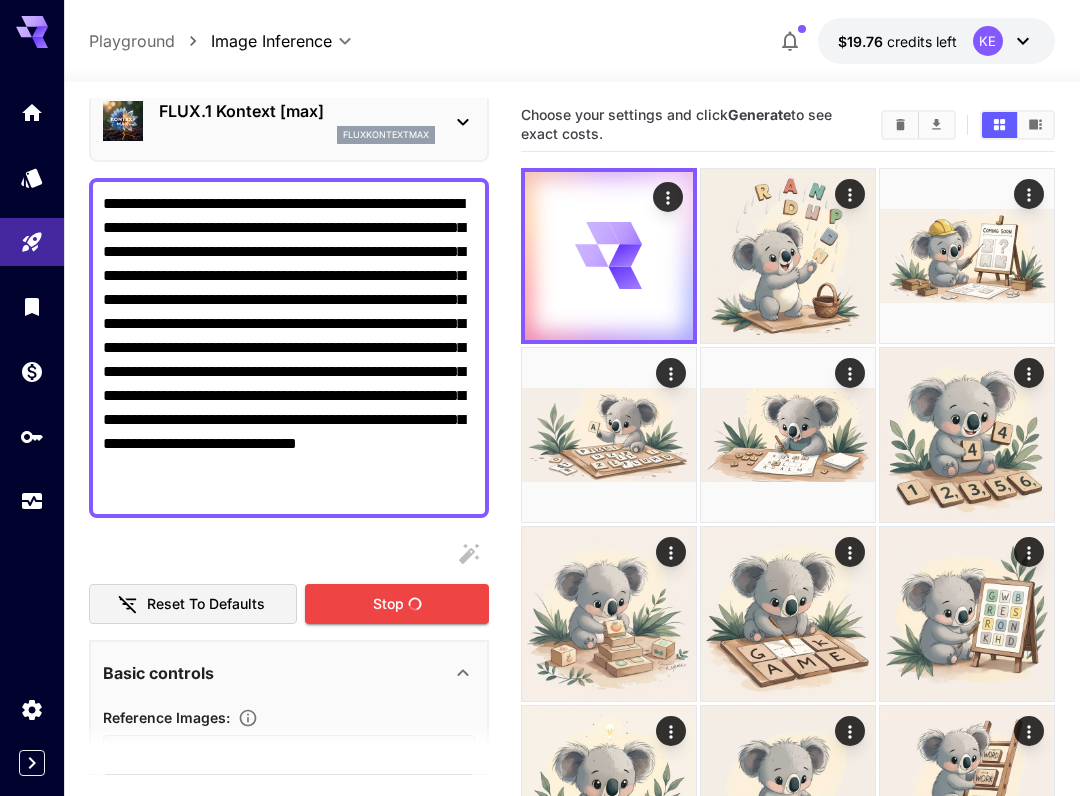 scroll, scrollTop: 24, scrollLeft: 0, axis: vertical 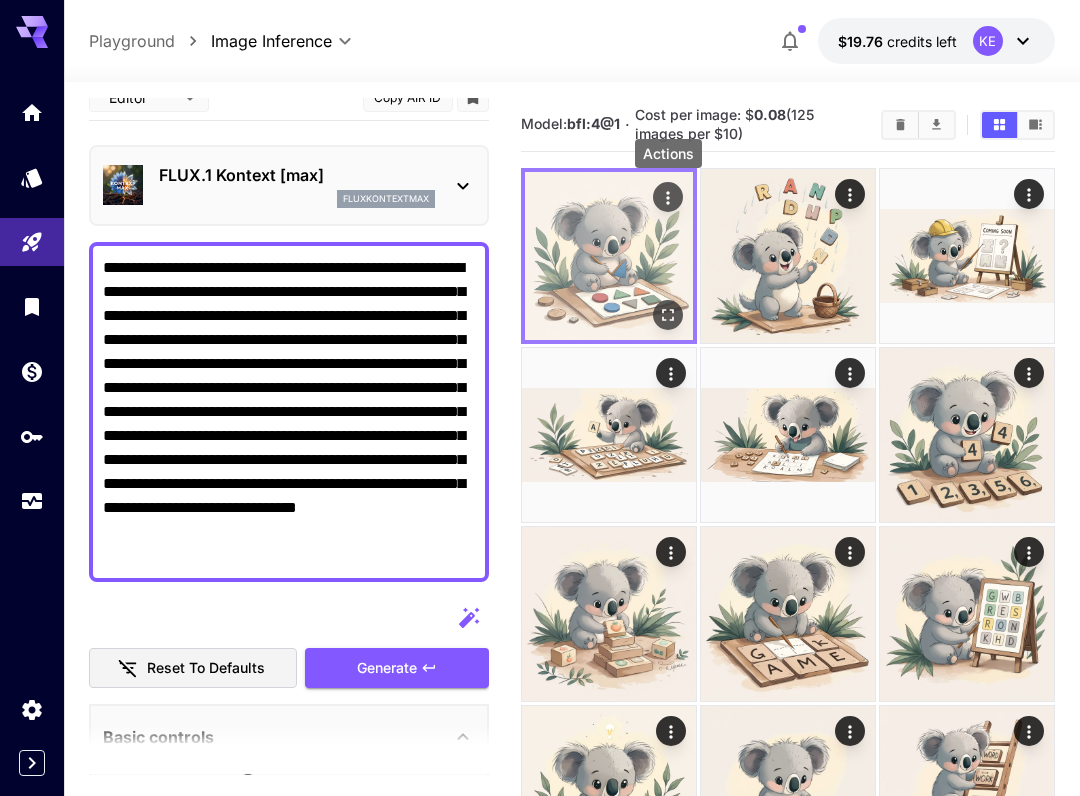 click 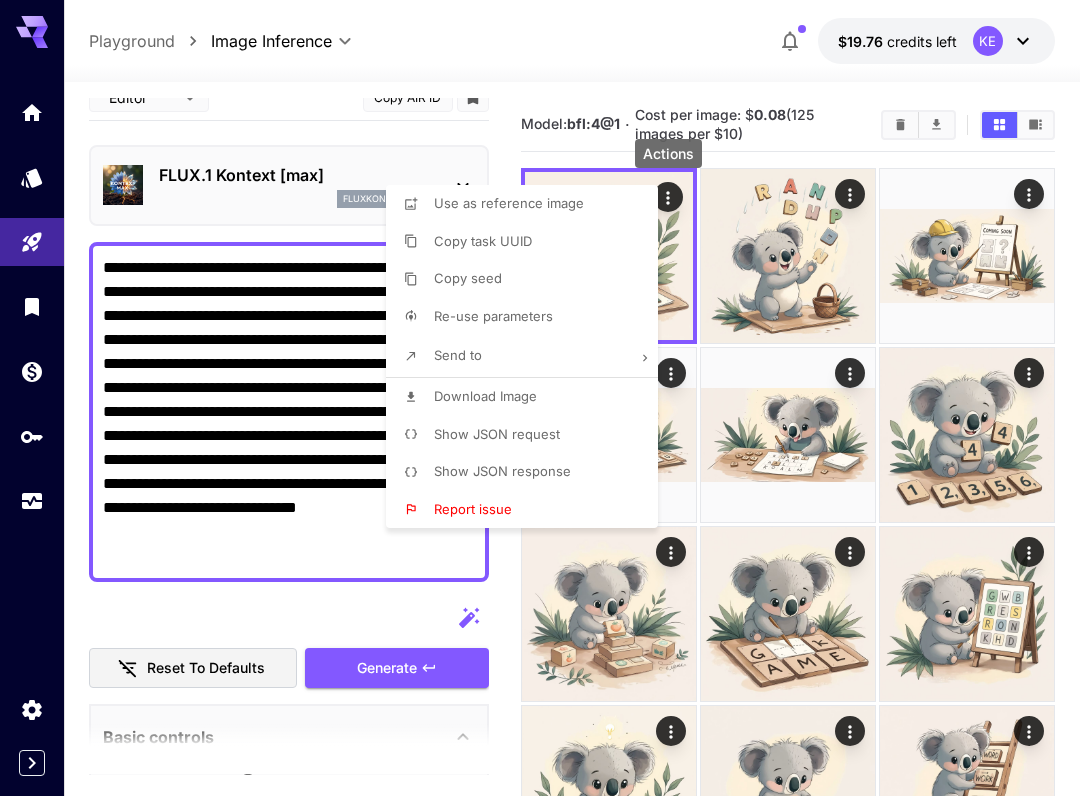 click on "Download Image" at bounding box center [485, 396] 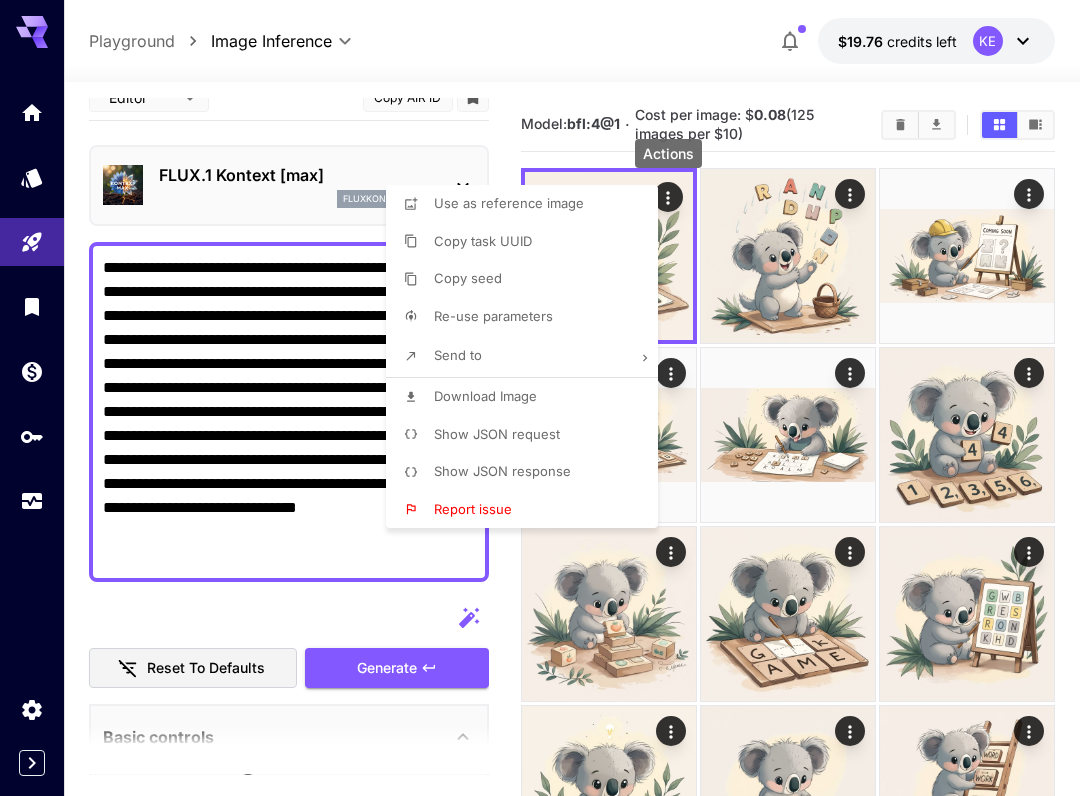 click at bounding box center (540, 398) 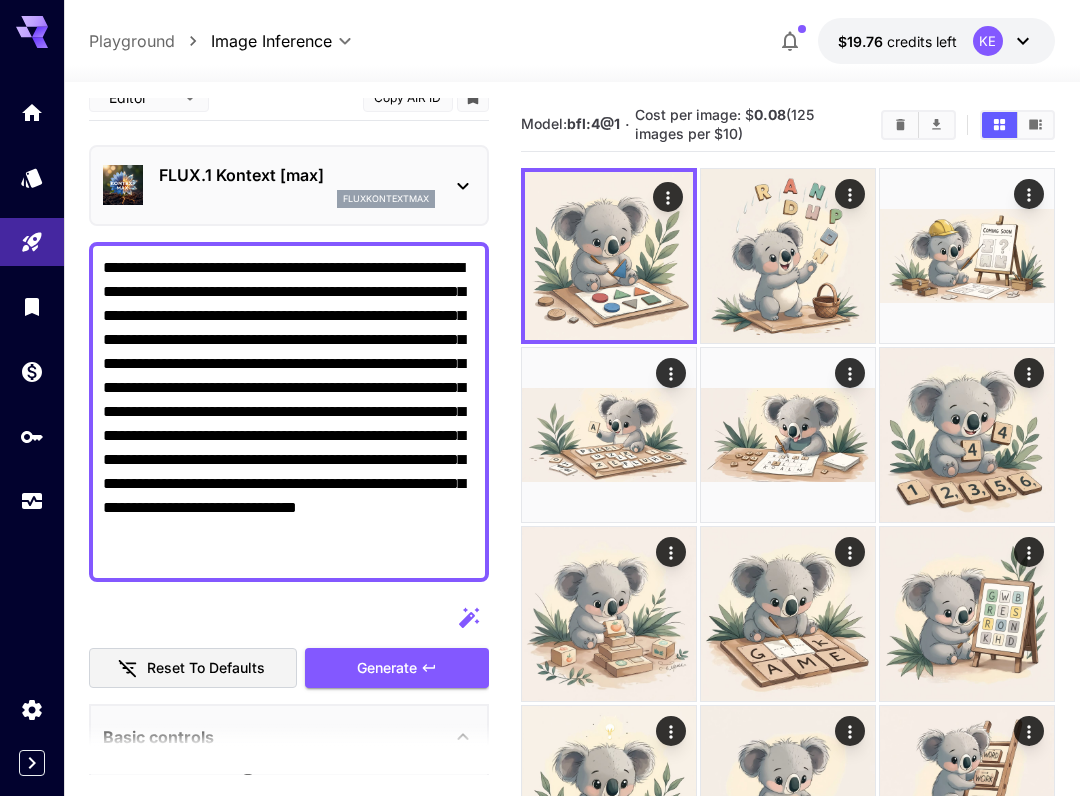 drag, startPoint x: 299, startPoint y: 407, endPoint x: 280, endPoint y: 398, distance: 21.023796 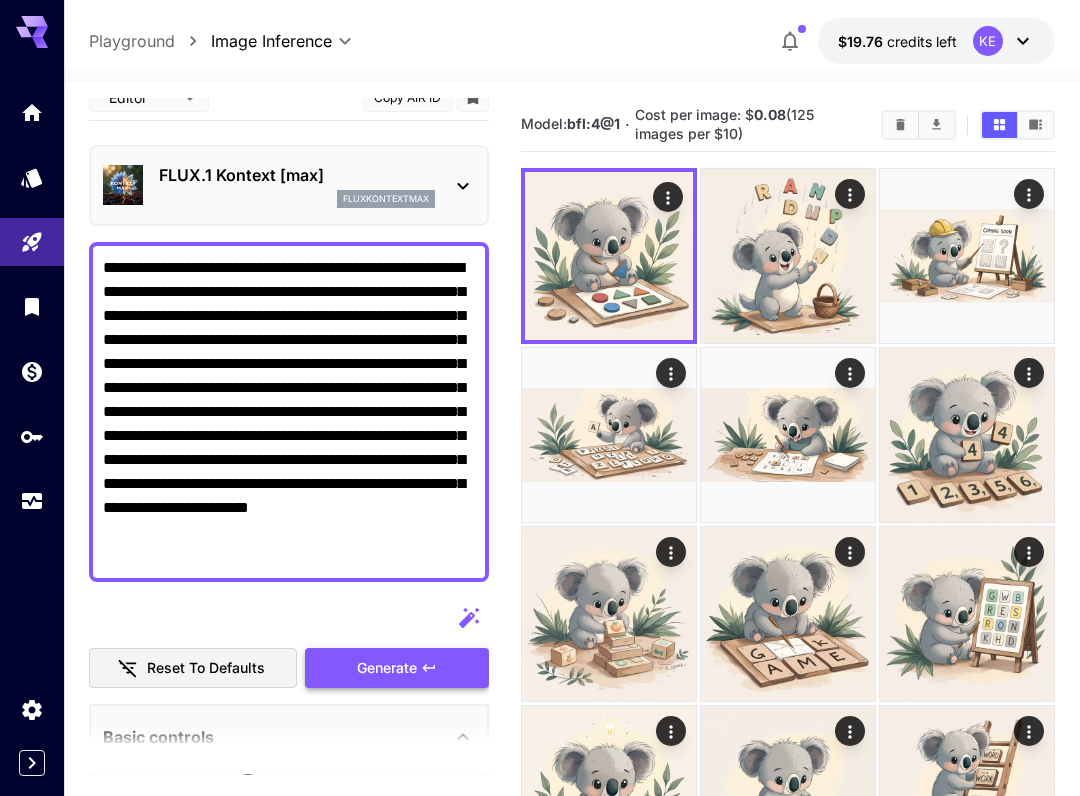 type on "**********" 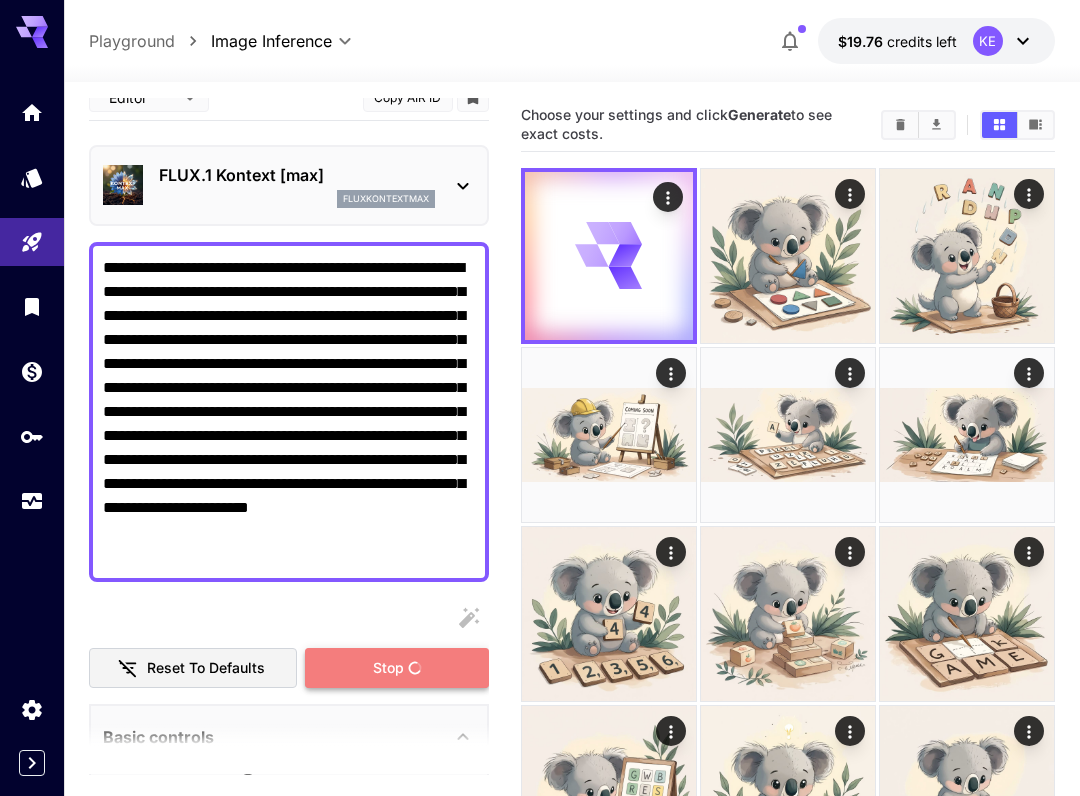 click on "Stop" at bounding box center [397, 668] 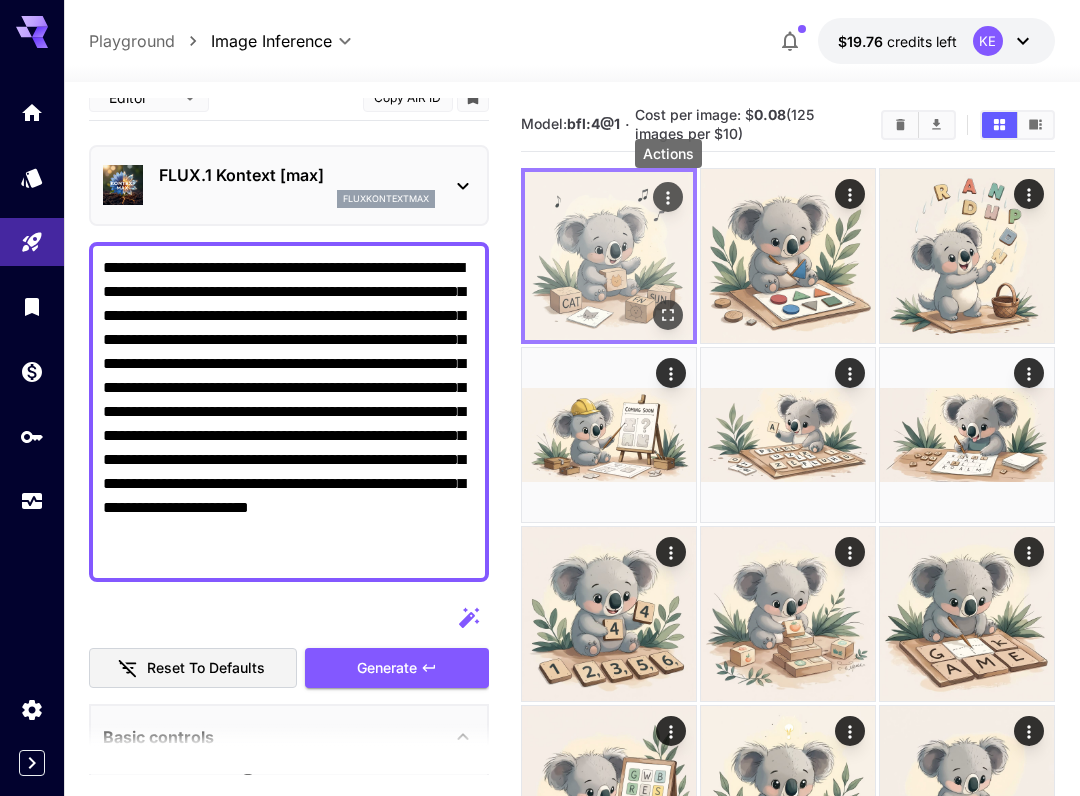 click 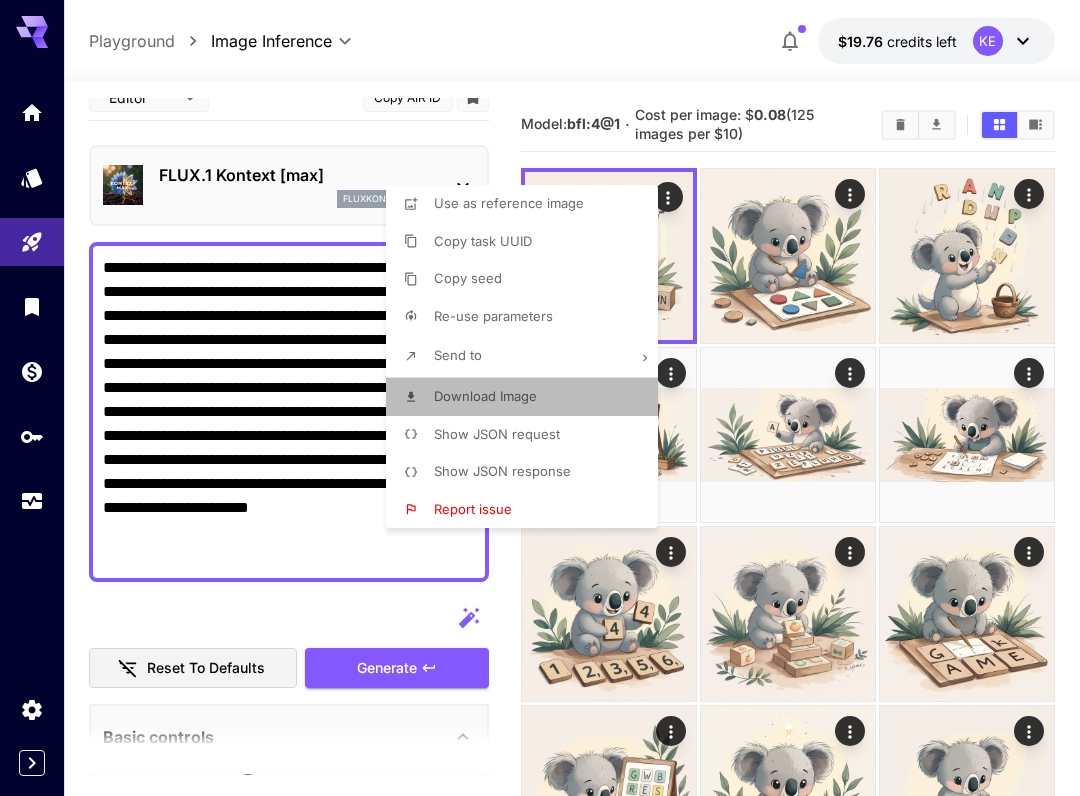 click on "Download Image" at bounding box center [485, 396] 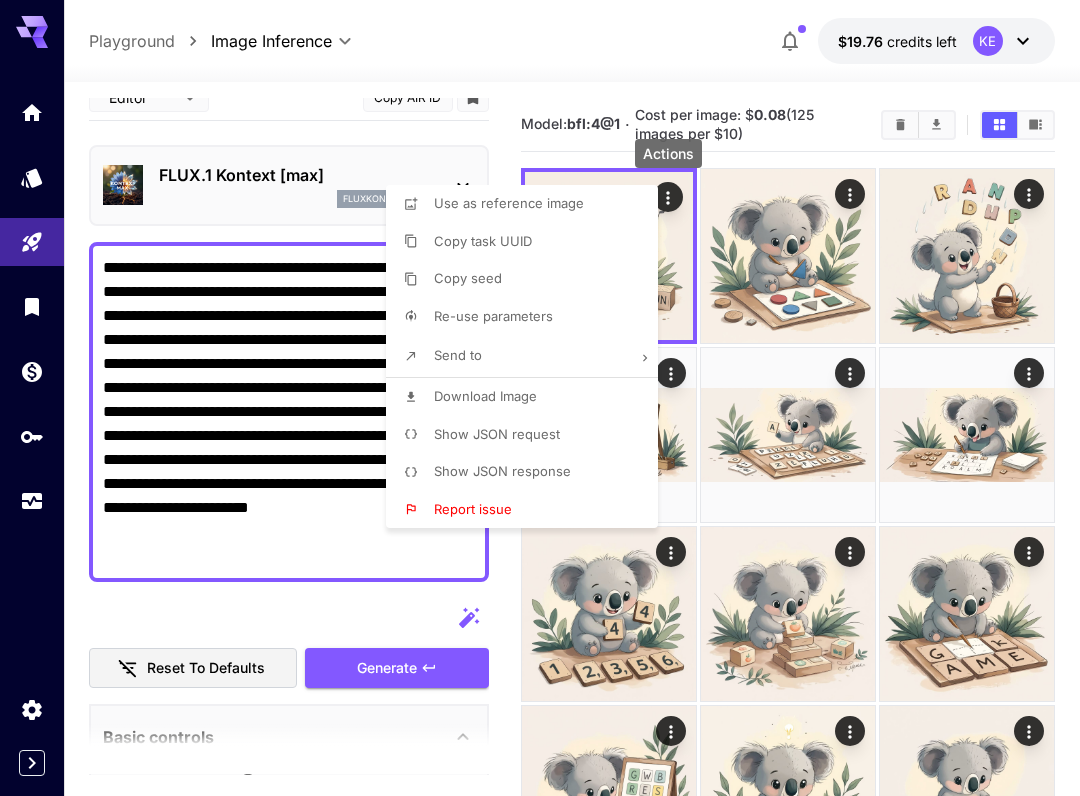 click at bounding box center (540, 398) 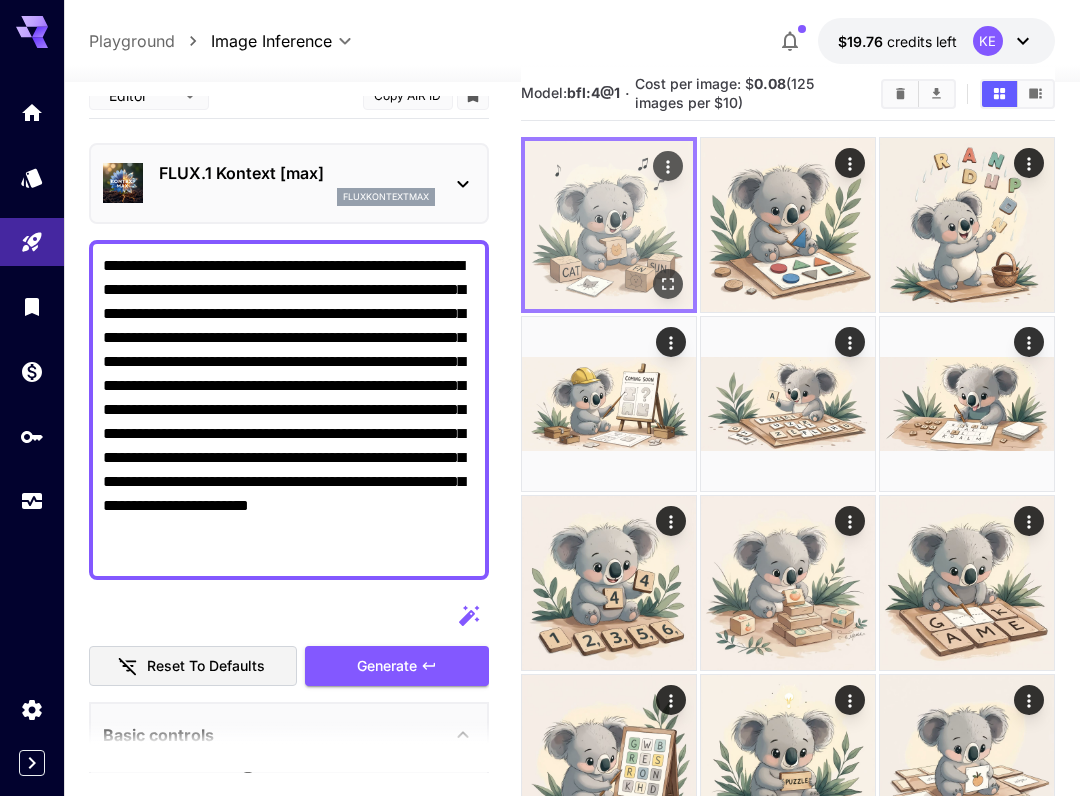 scroll, scrollTop: 0, scrollLeft: 0, axis: both 